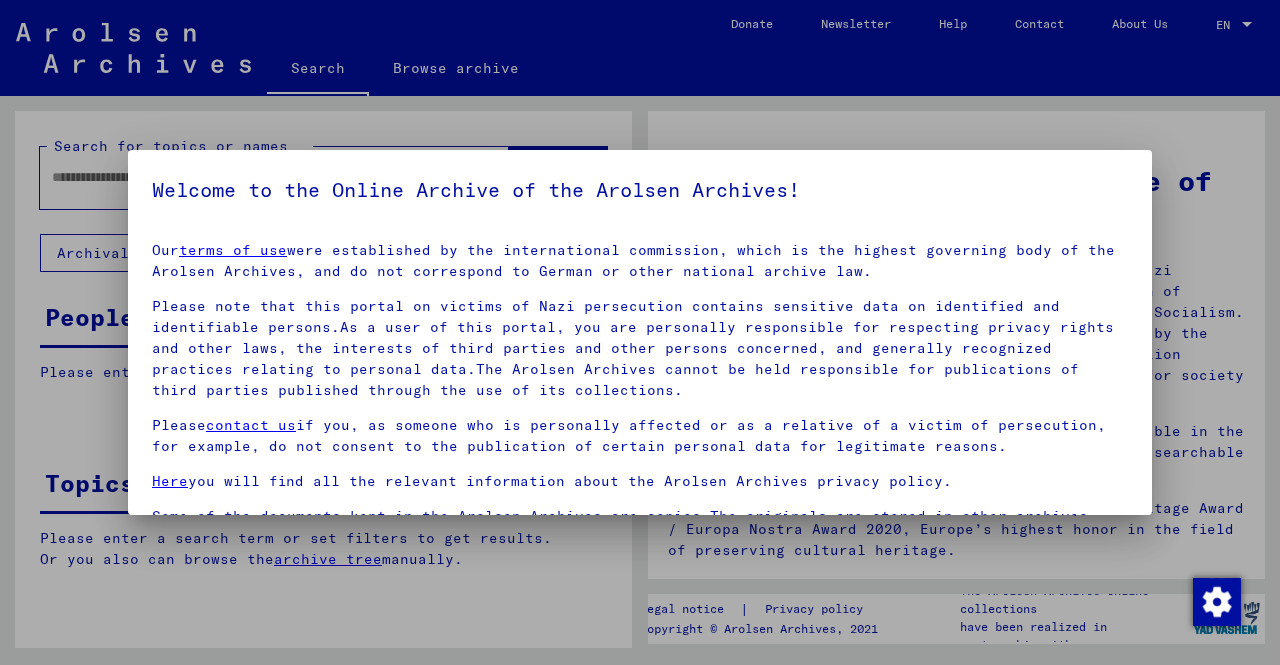 scroll, scrollTop: 0, scrollLeft: 0, axis: both 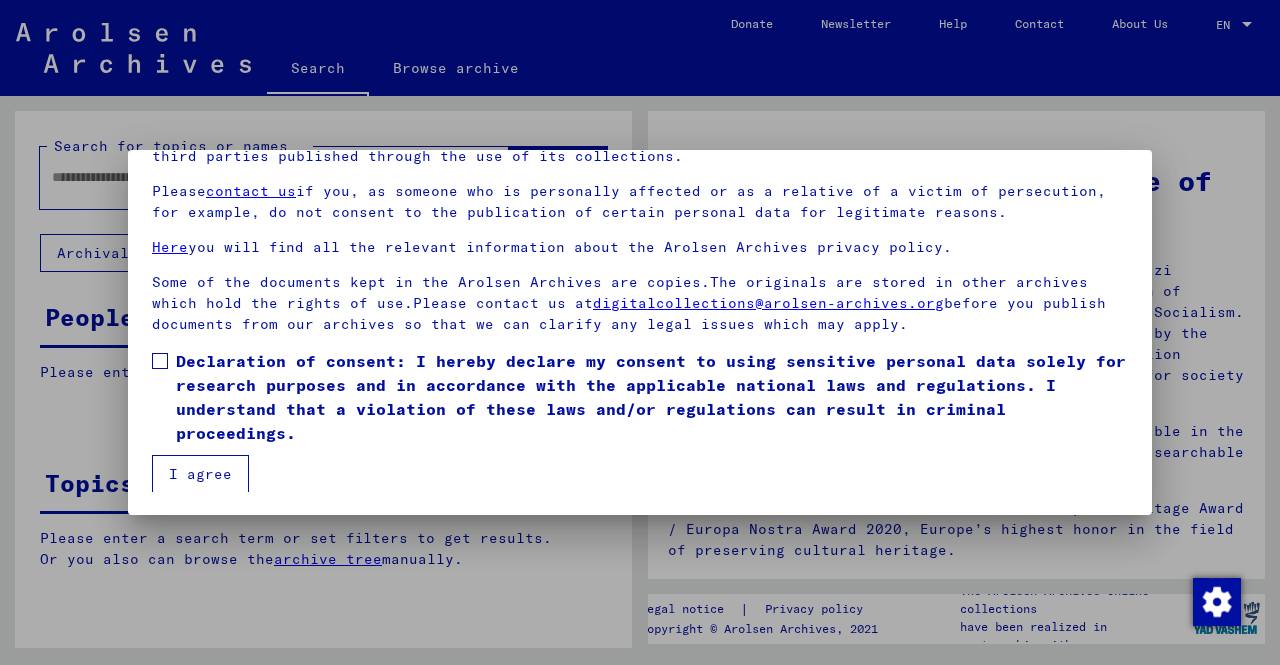 click at bounding box center [160, 361] 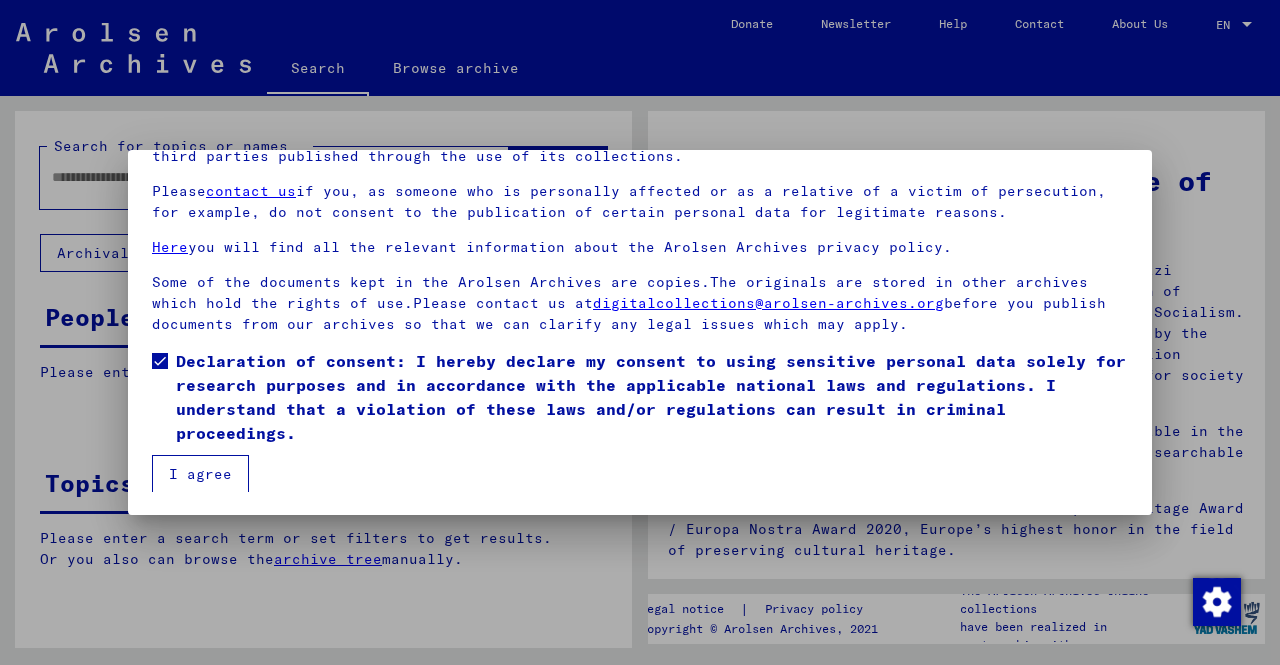 click on "I agree" at bounding box center (200, 474) 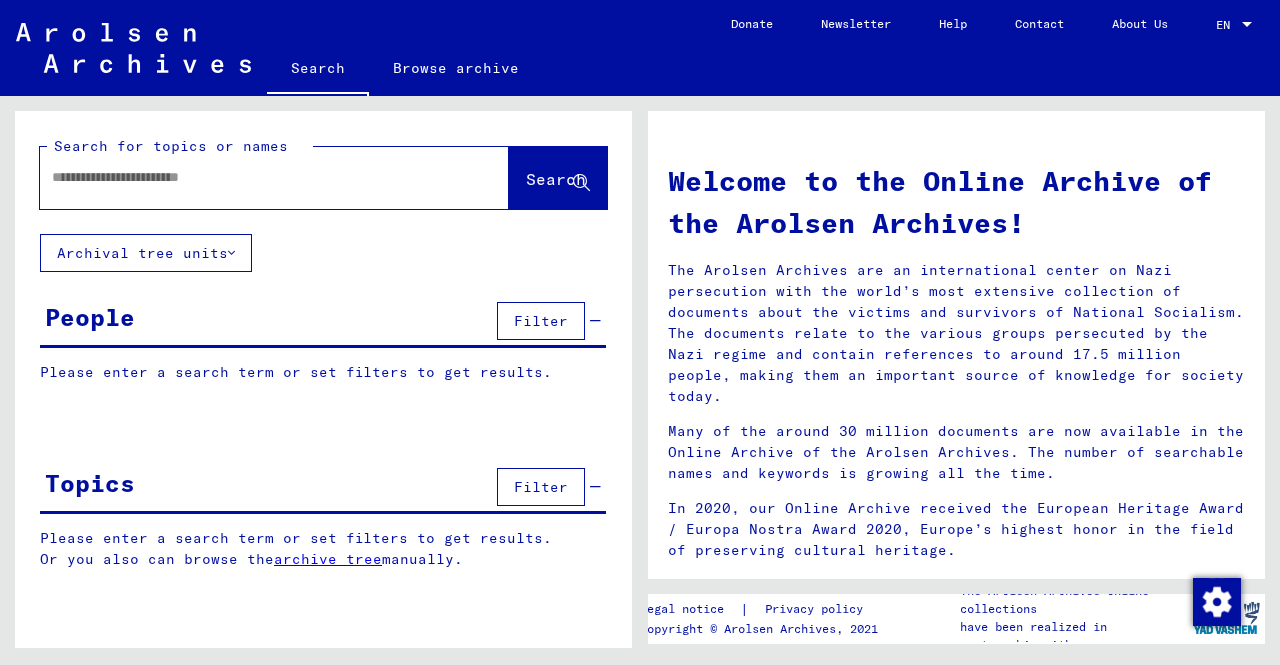 click on "Search for topics or names  Search     Archival tree units  People  Filter   Please enter a search term or set filters to get results.  Signature Last Name First Name Maiden Name Place of Birth Date of Birth Prisoner # Father (adoptive father) Mother (adoptive mother) Religion Nationality Occupaton Place of incarceration Date of decease Last residence Last residence (Country) Last residence (District) Last residence (Province) Last residence (Town) Last residence (Part of town) Last residence (Street) Last residence (House number) Signature Last Name First Name Maiden Name Place of Birth Date of Birth Prisoner # Topics  Filter   Please enter a search term or set filters to get results.  Or you also can browse the    archive tree  manually.  Reference code Signature Title hierarchy list" 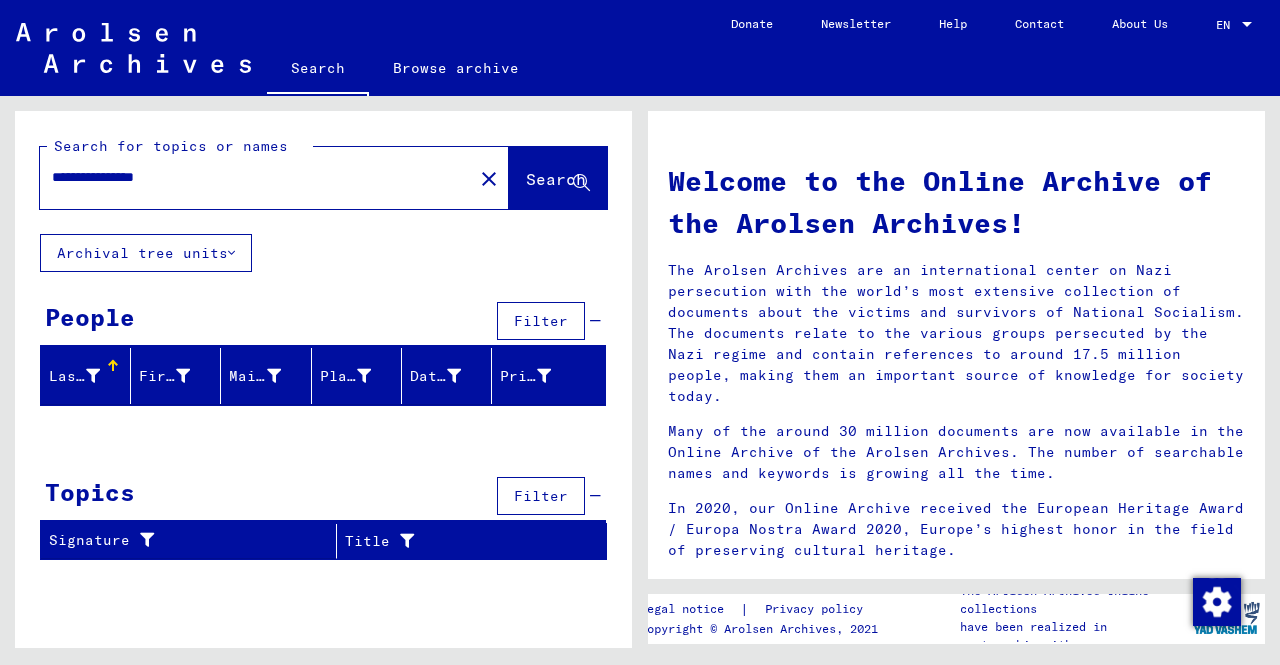 click on "Search" 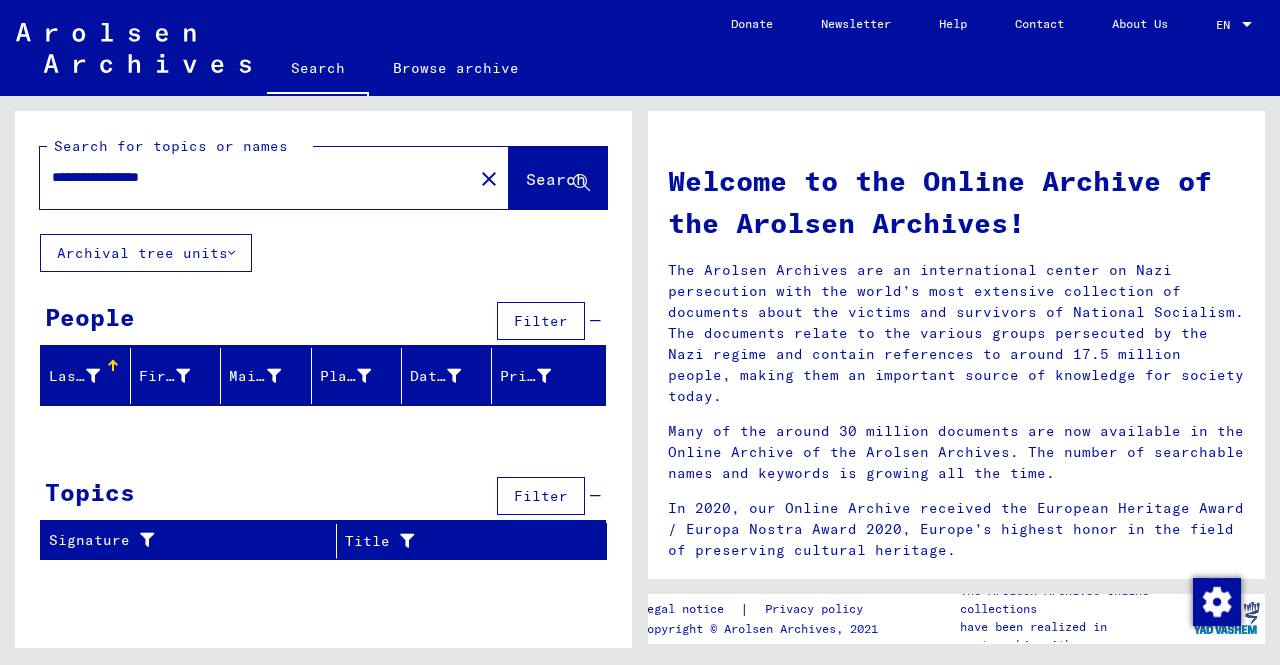 type on "**********" 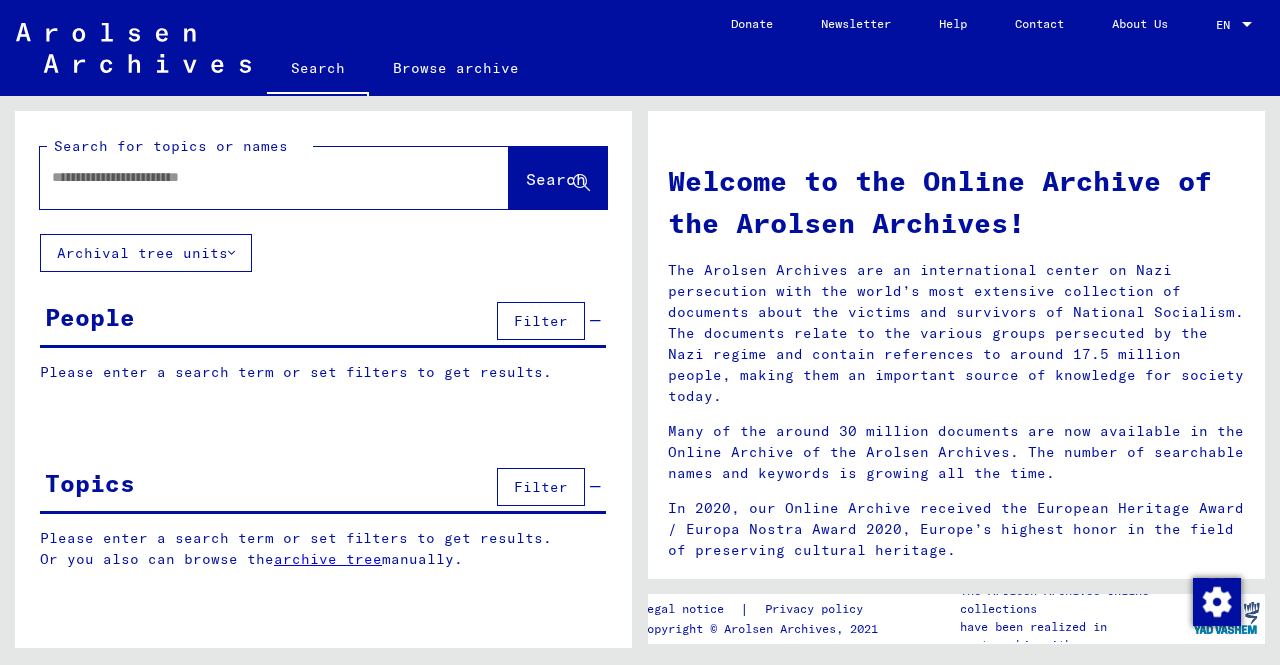 click at bounding box center [250, 177] 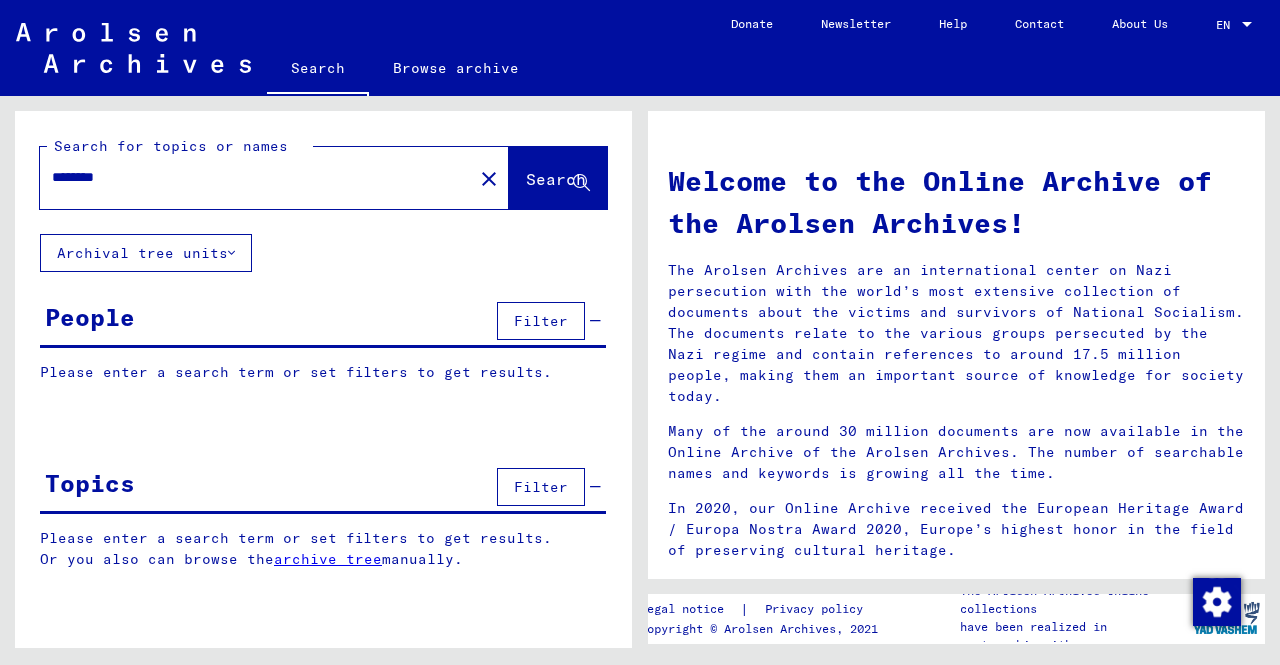 type on "********" 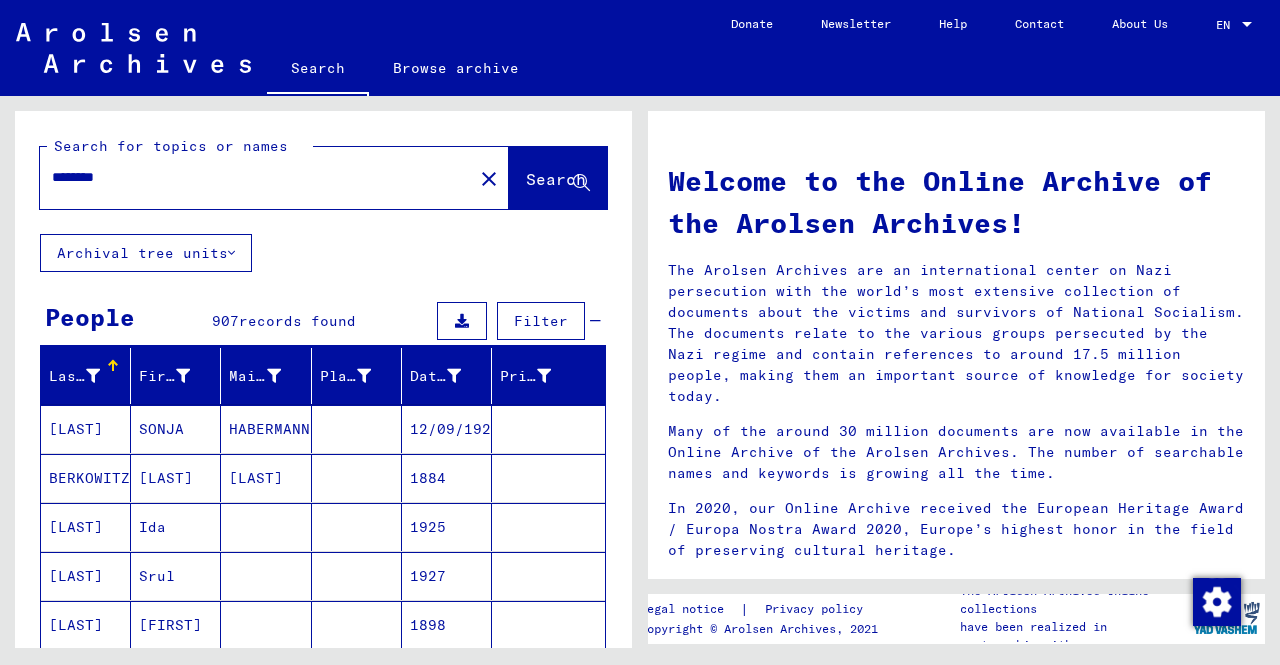 scroll, scrollTop: 176, scrollLeft: 0, axis: vertical 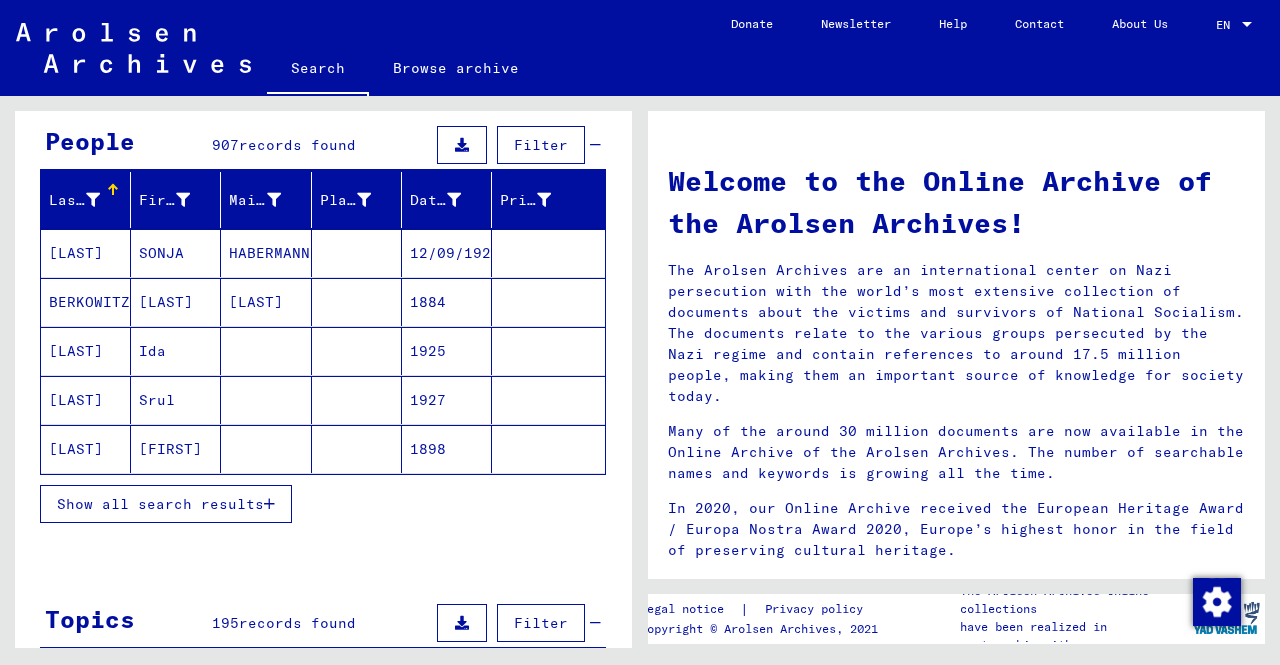click on "Show all search results" at bounding box center (166, 504) 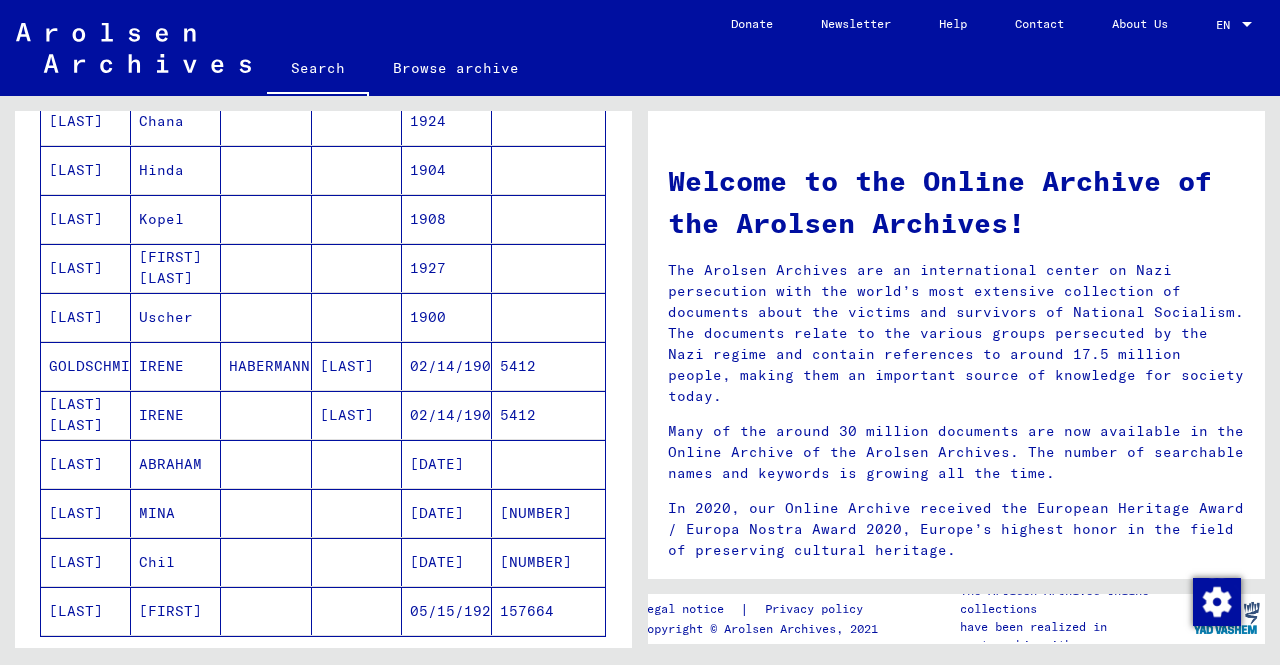 scroll, scrollTop: 995, scrollLeft: 0, axis: vertical 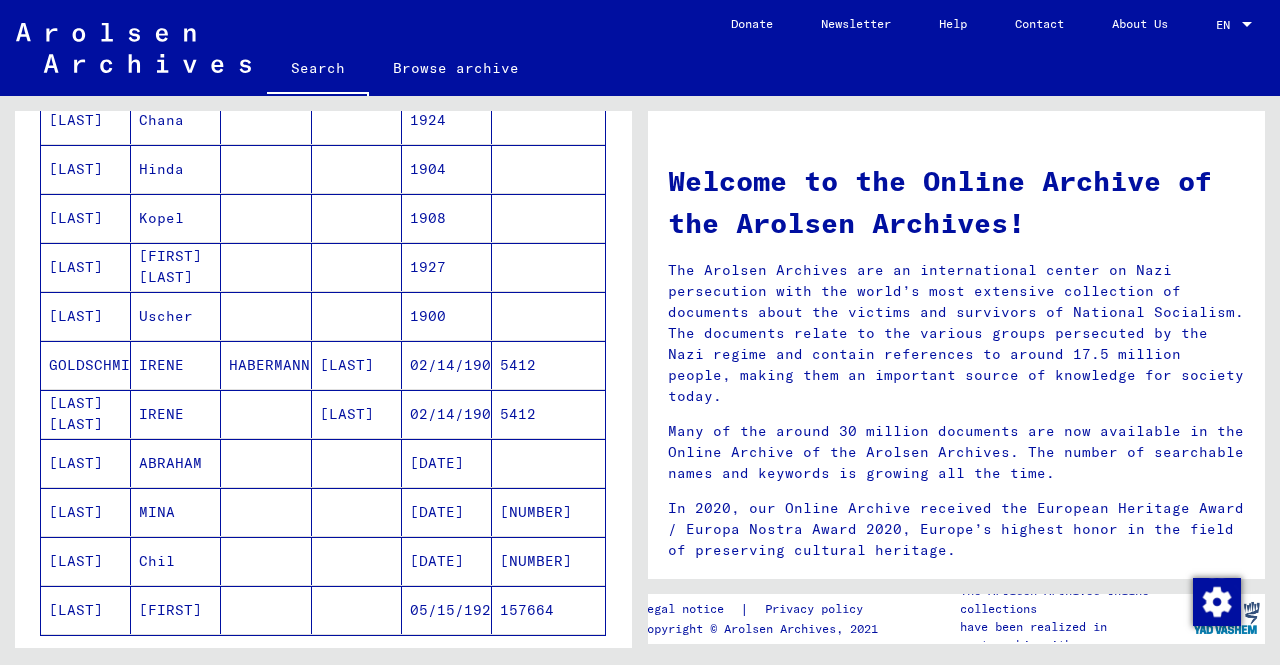 click on "157664" 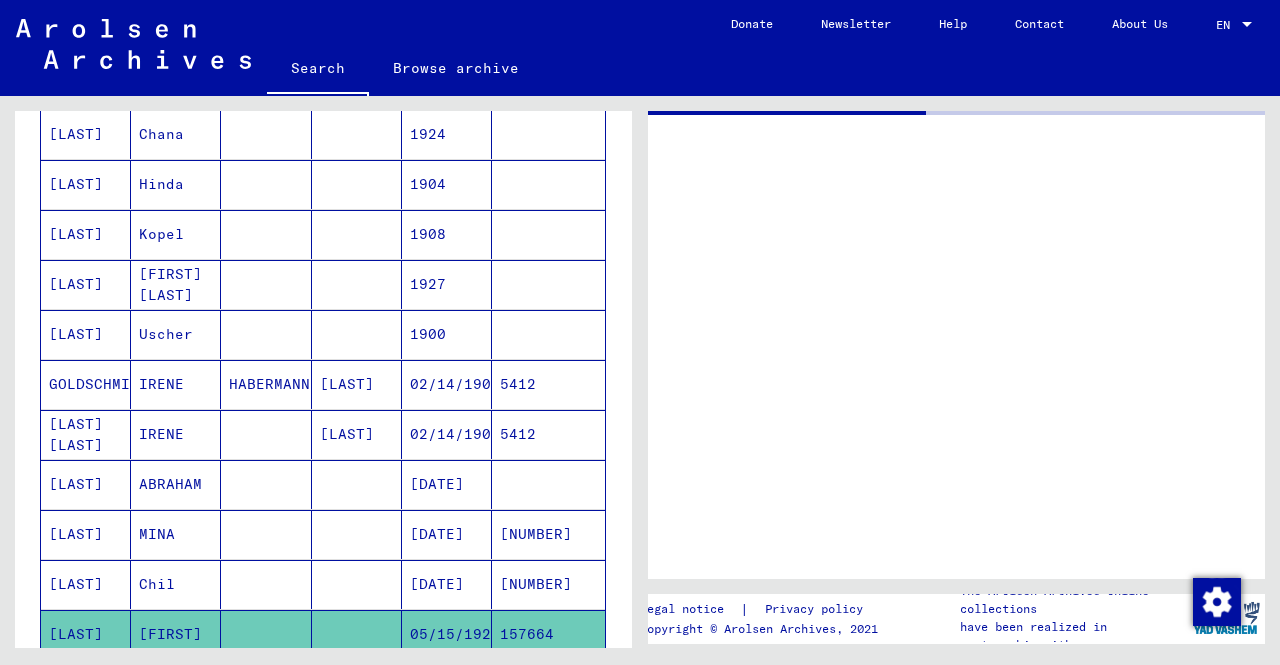 scroll, scrollTop: 1005, scrollLeft: 0, axis: vertical 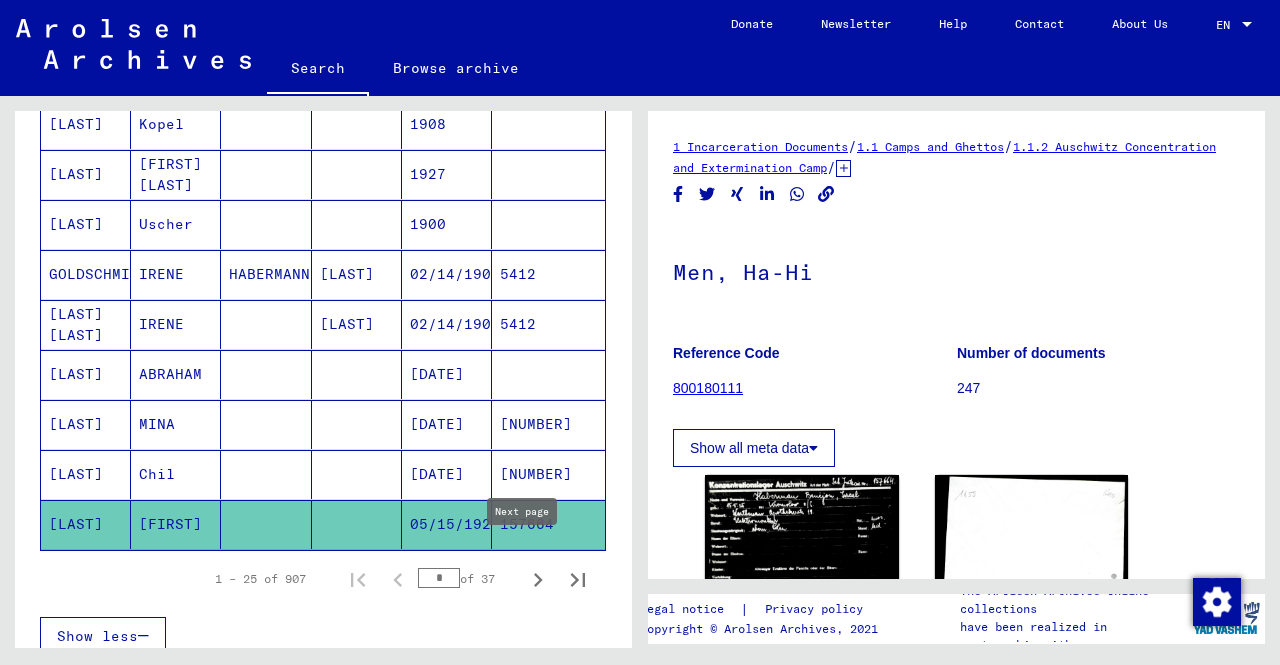 click 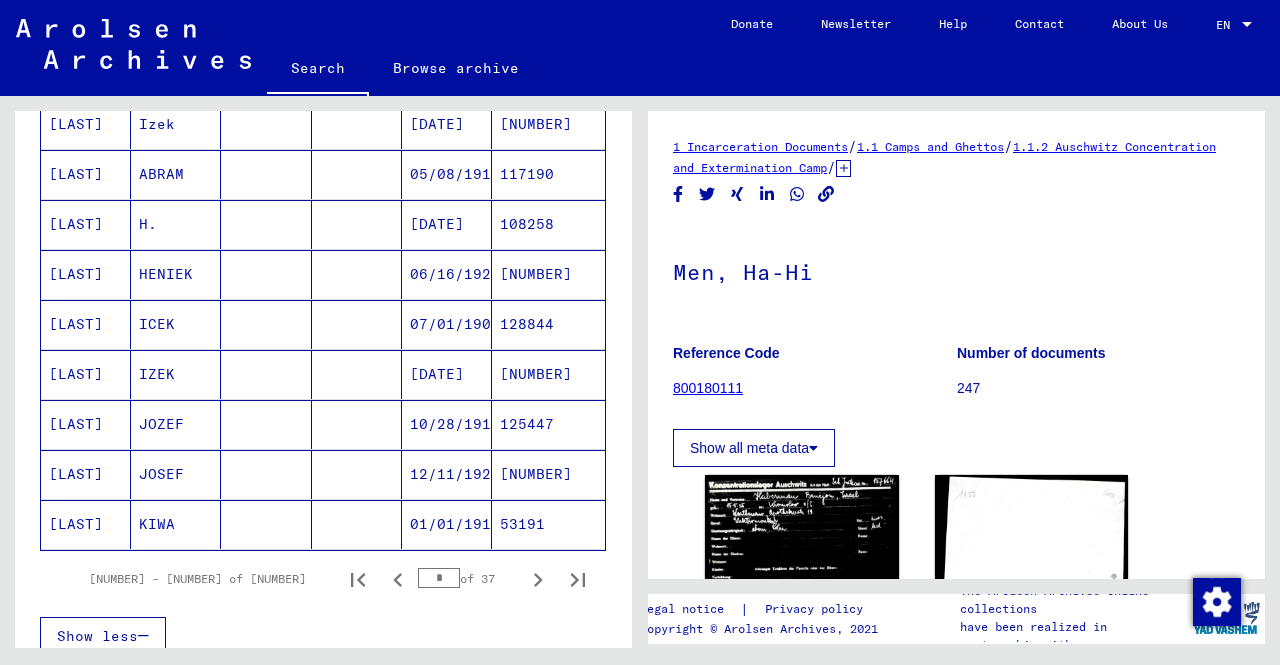 click on "[LAST]" at bounding box center [86, 524] 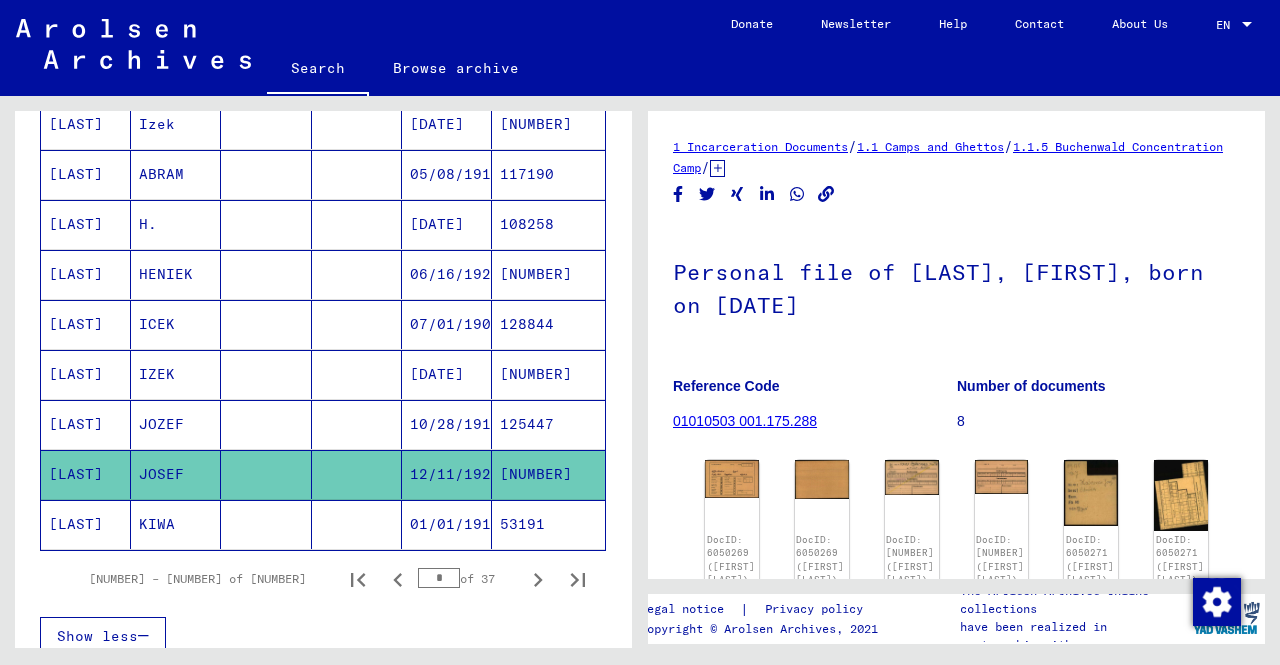 scroll, scrollTop: 0, scrollLeft: 0, axis: both 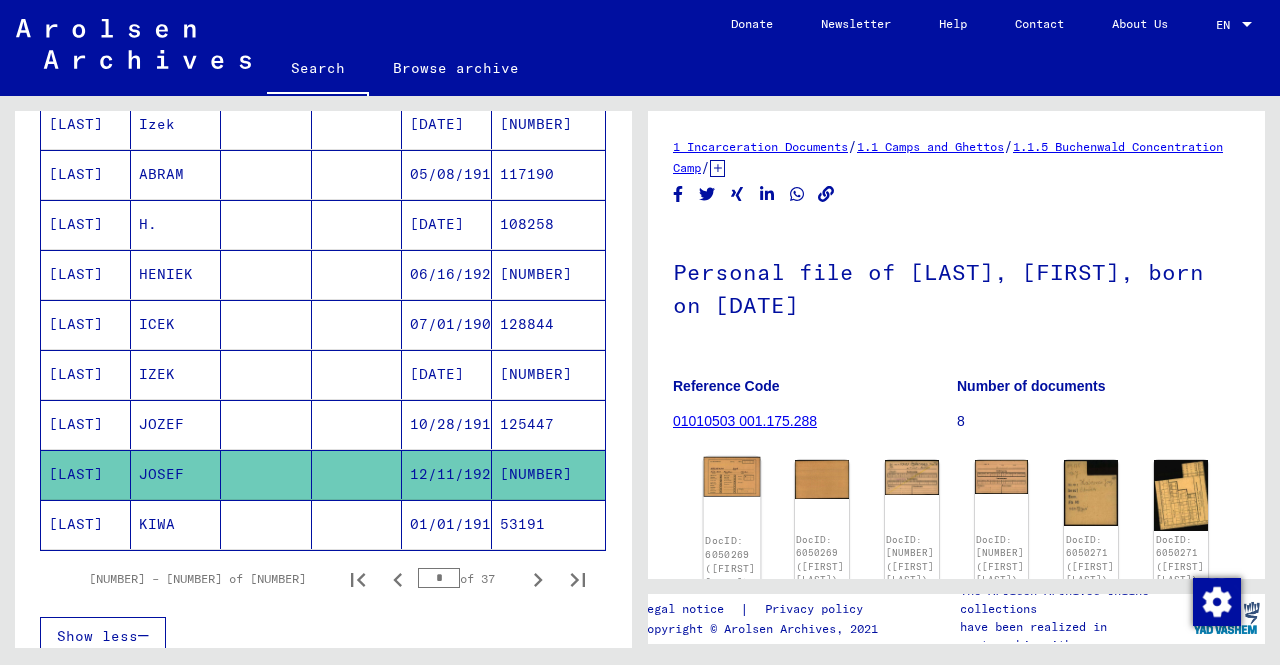 click 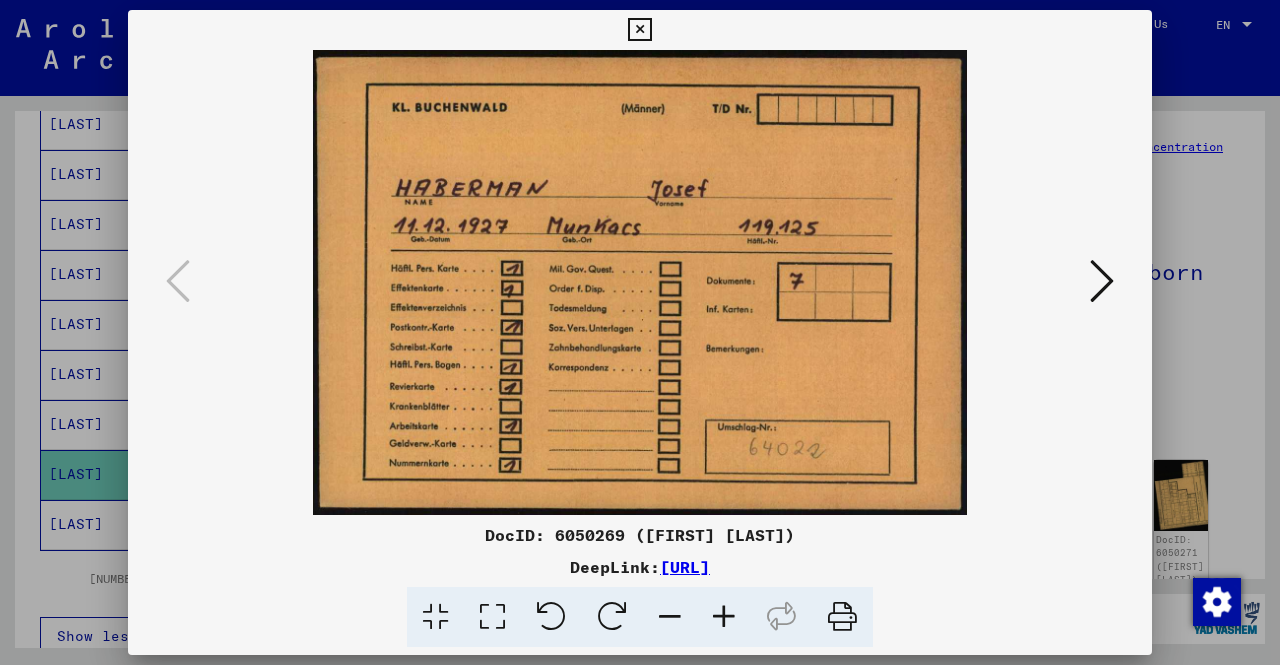 drag, startPoint x: 1055, startPoint y: 261, endPoint x: 1089, endPoint y: 271, distance: 35.44009 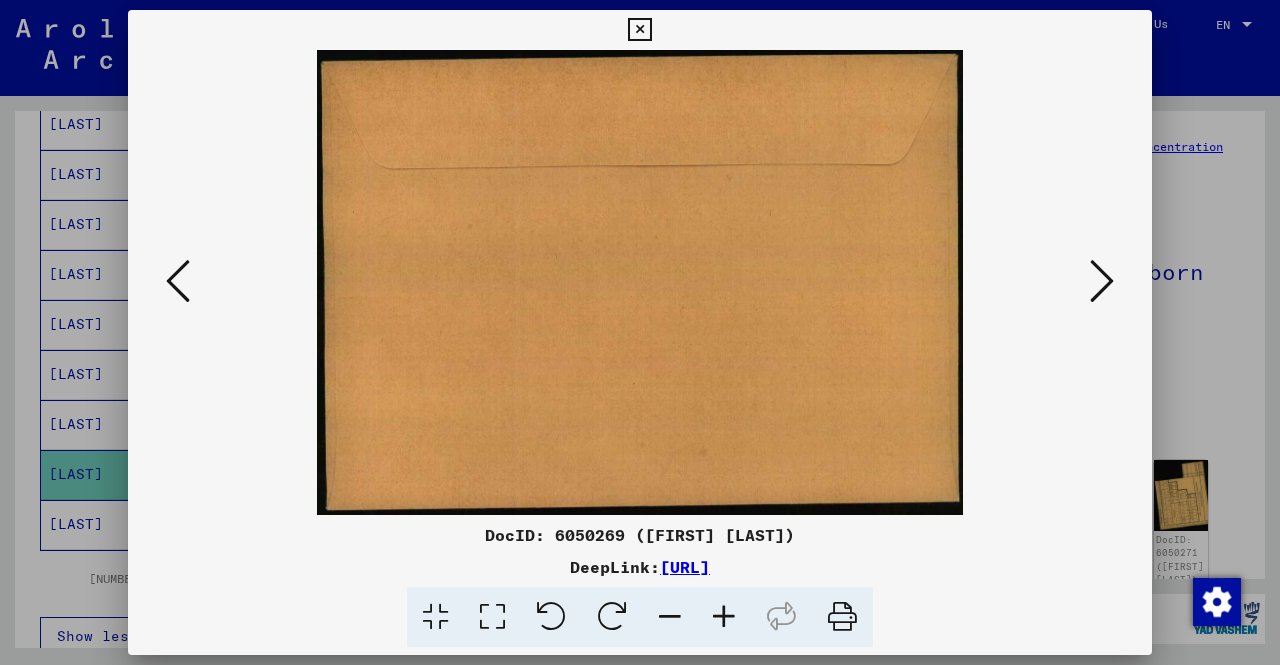click at bounding box center [1102, 281] 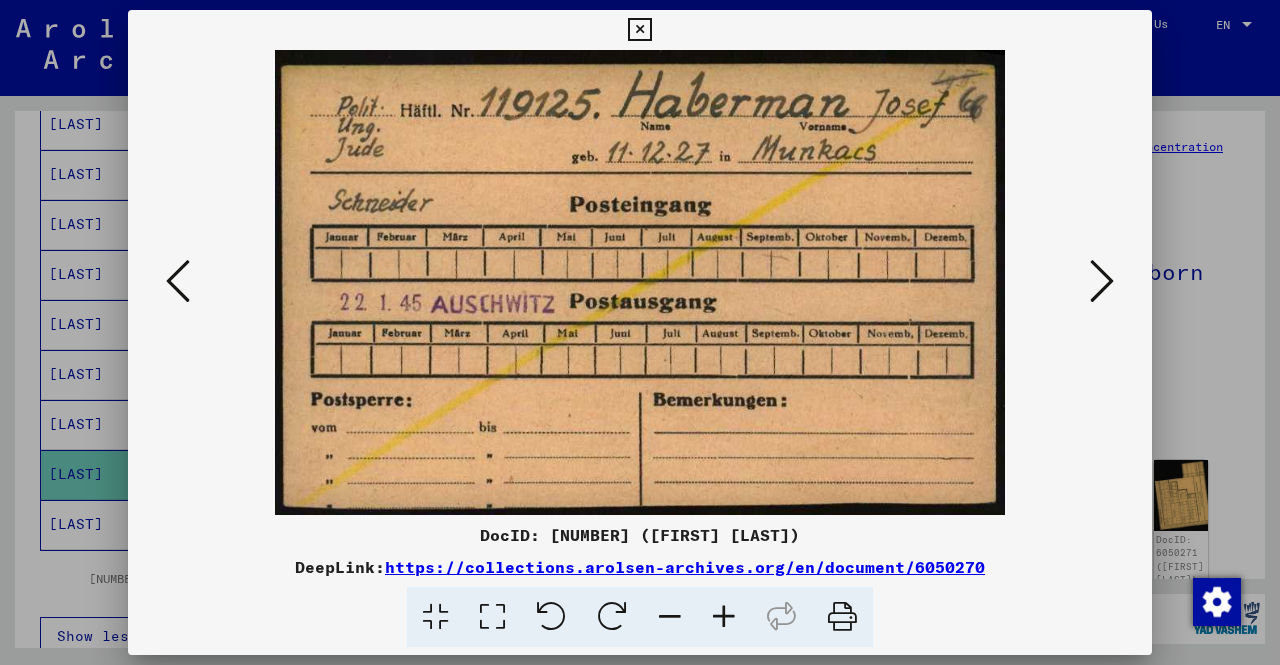 click at bounding box center (1102, 281) 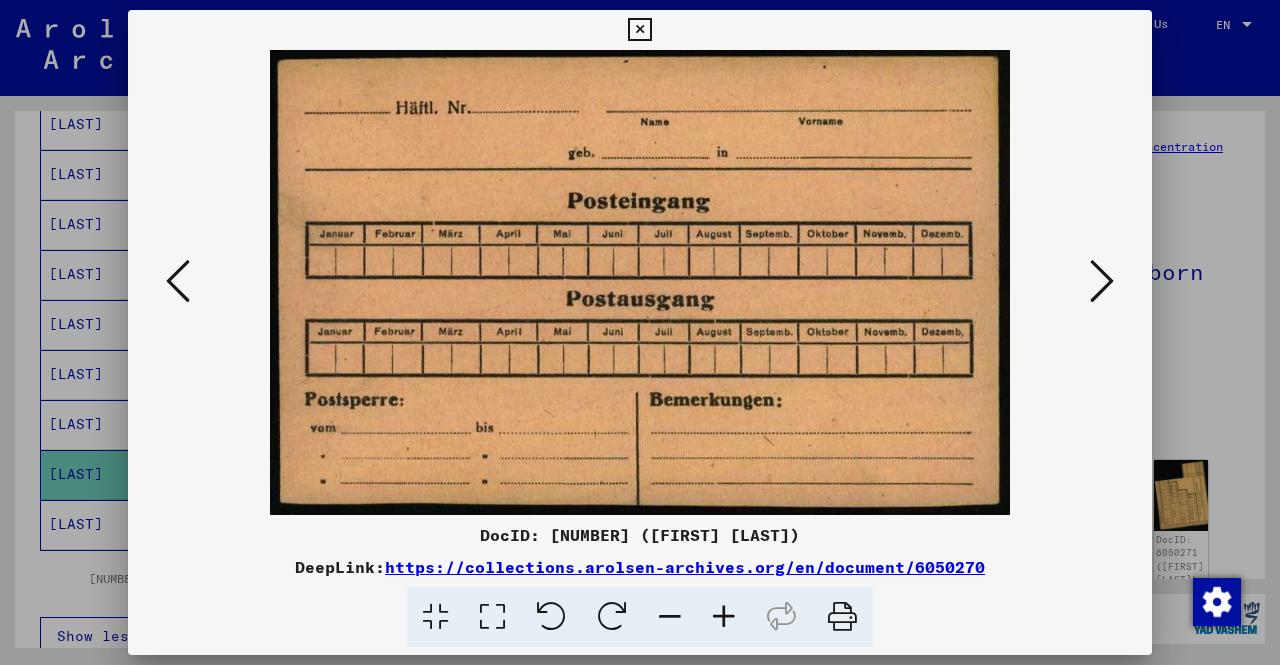 click at bounding box center (1102, 281) 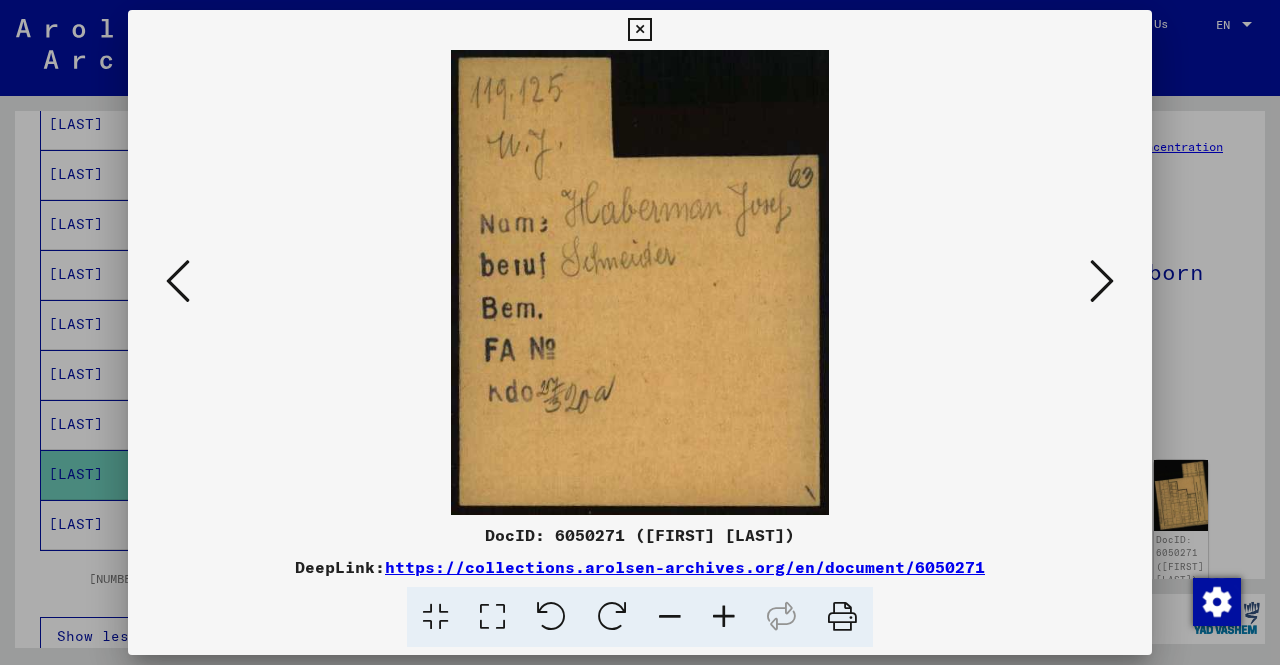 click at bounding box center [1102, 281] 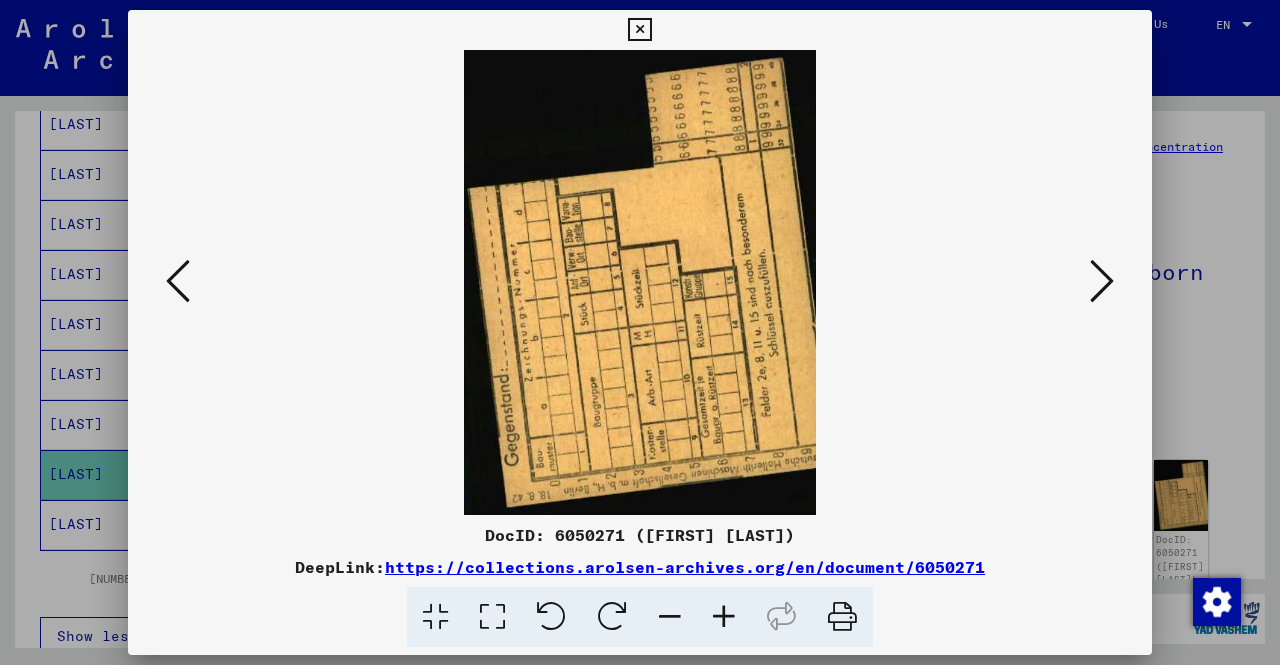 click at bounding box center [1102, 281] 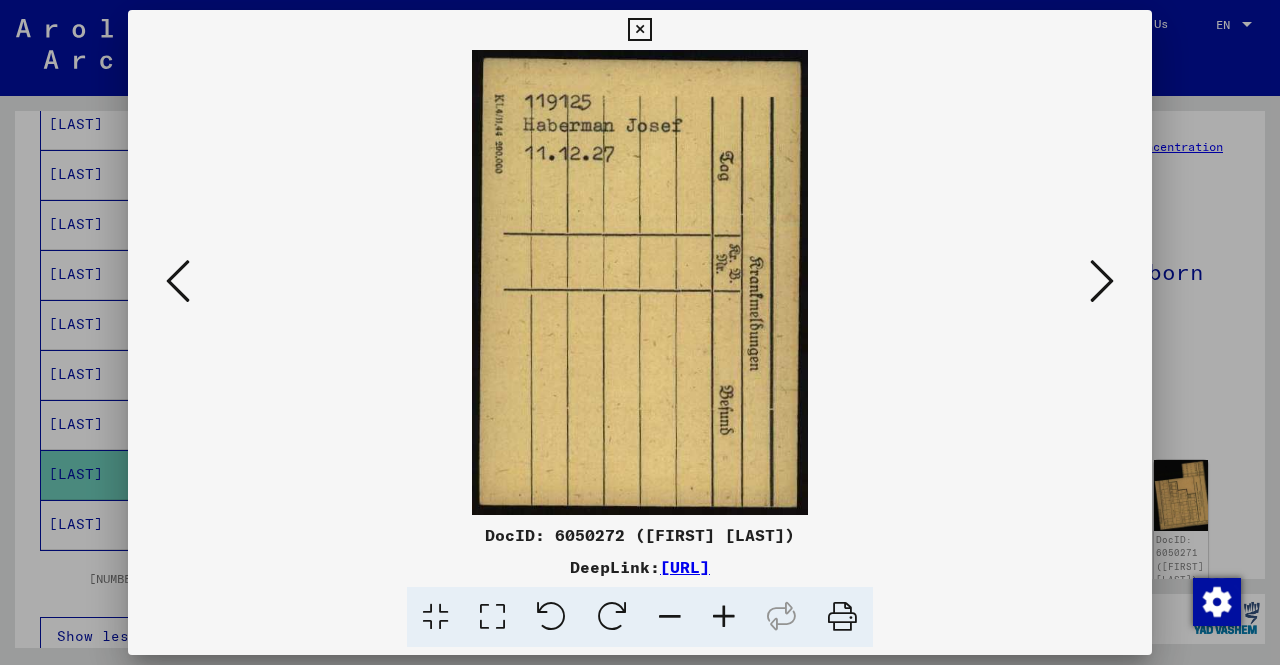 click at bounding box center [1102, 281] 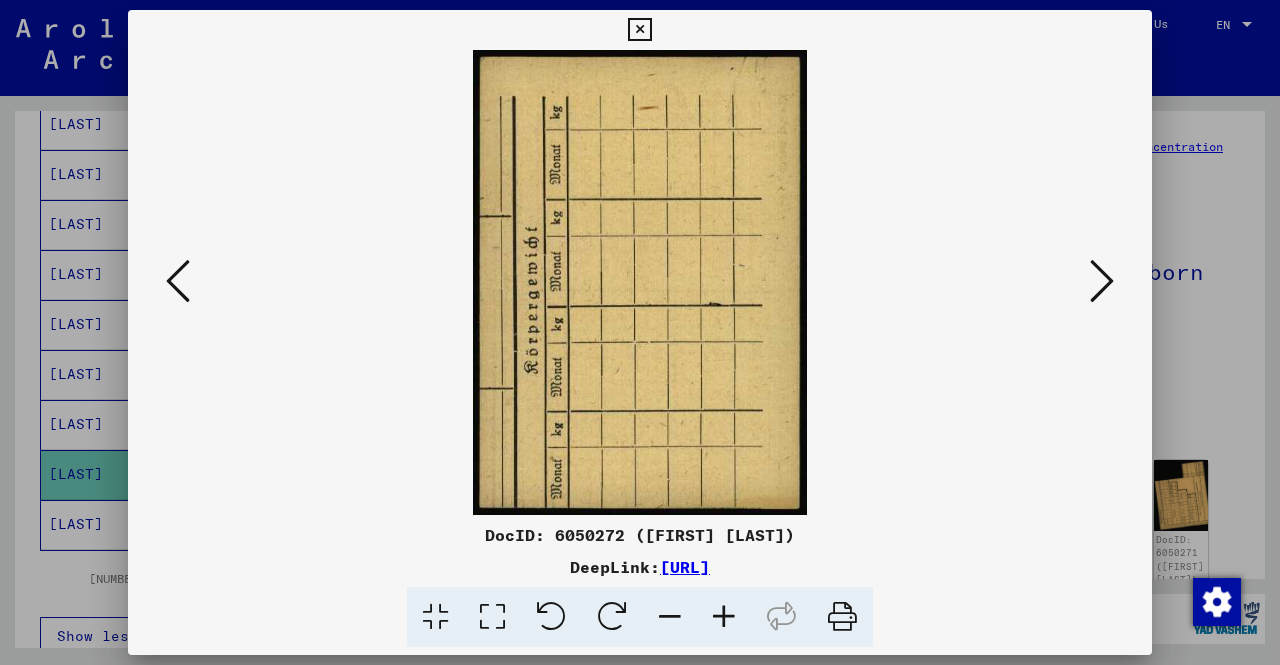 click at bounding box center (1102, 281) 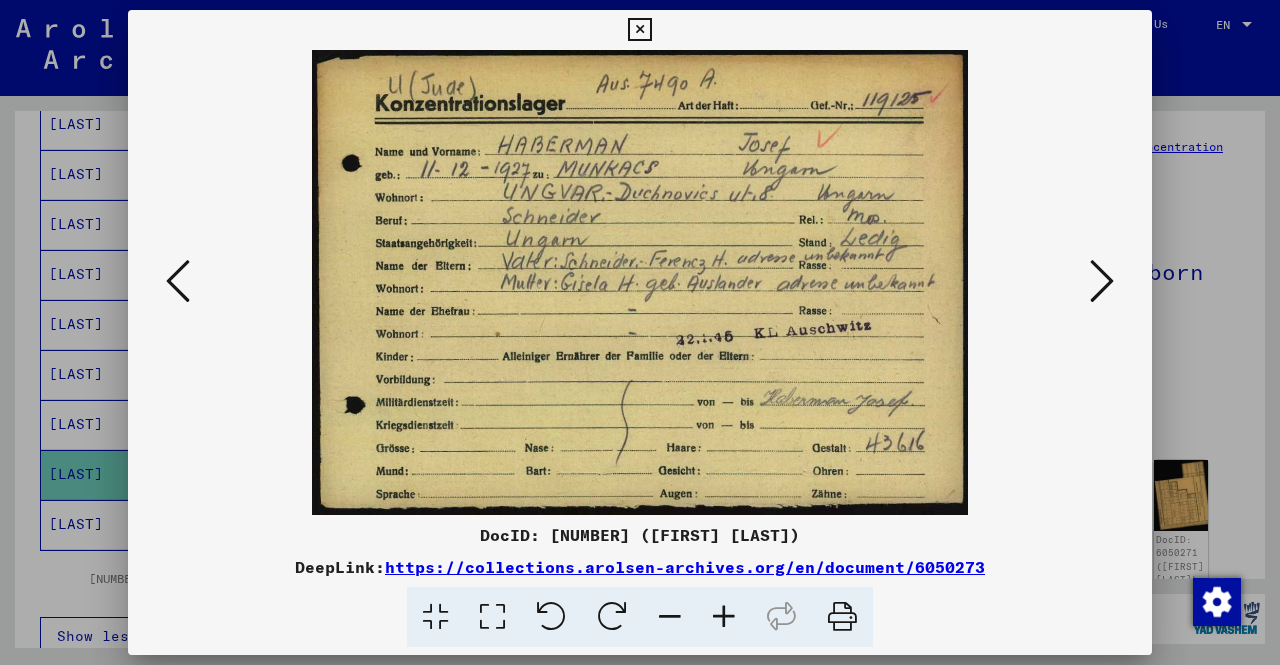 click at bounding box center (1102, 281) 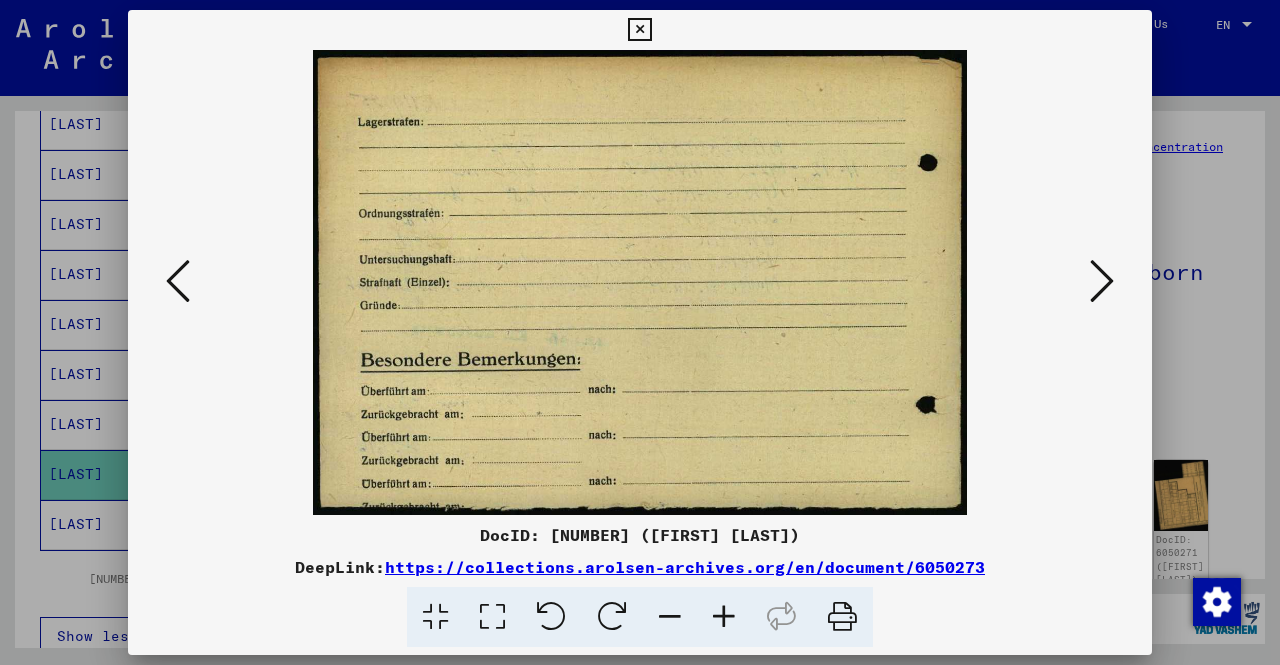 click at bounding box center [1102, 281] 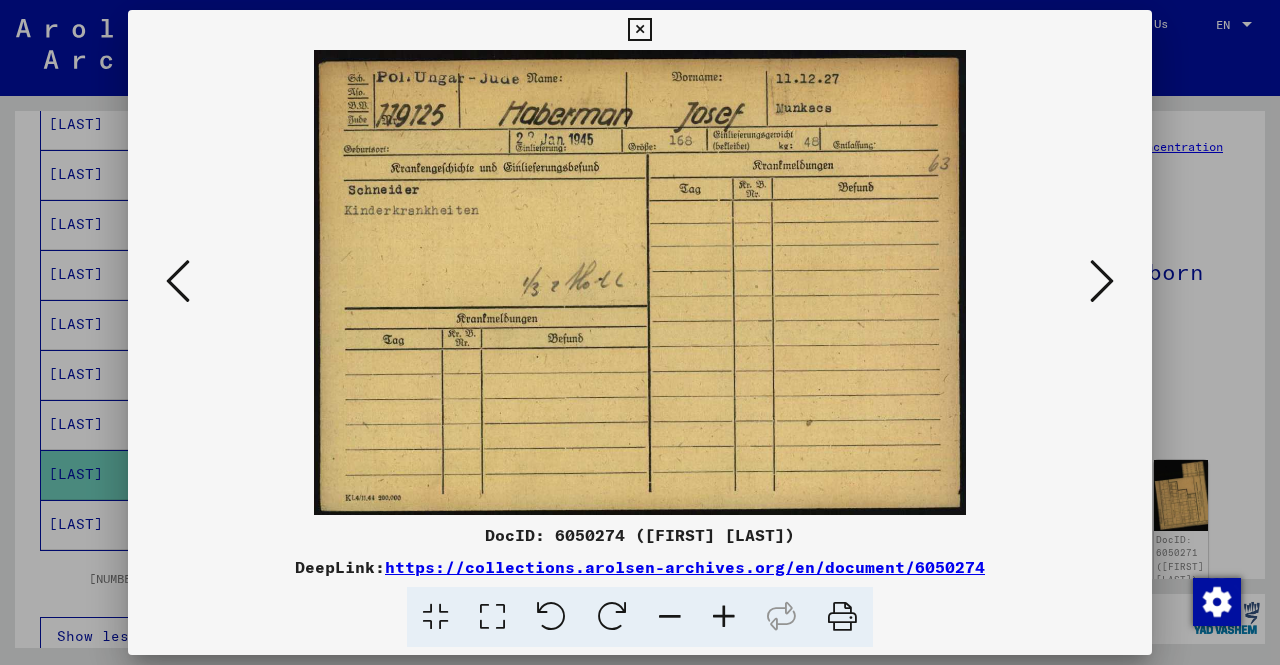 click at bounding box center (1102, 281) 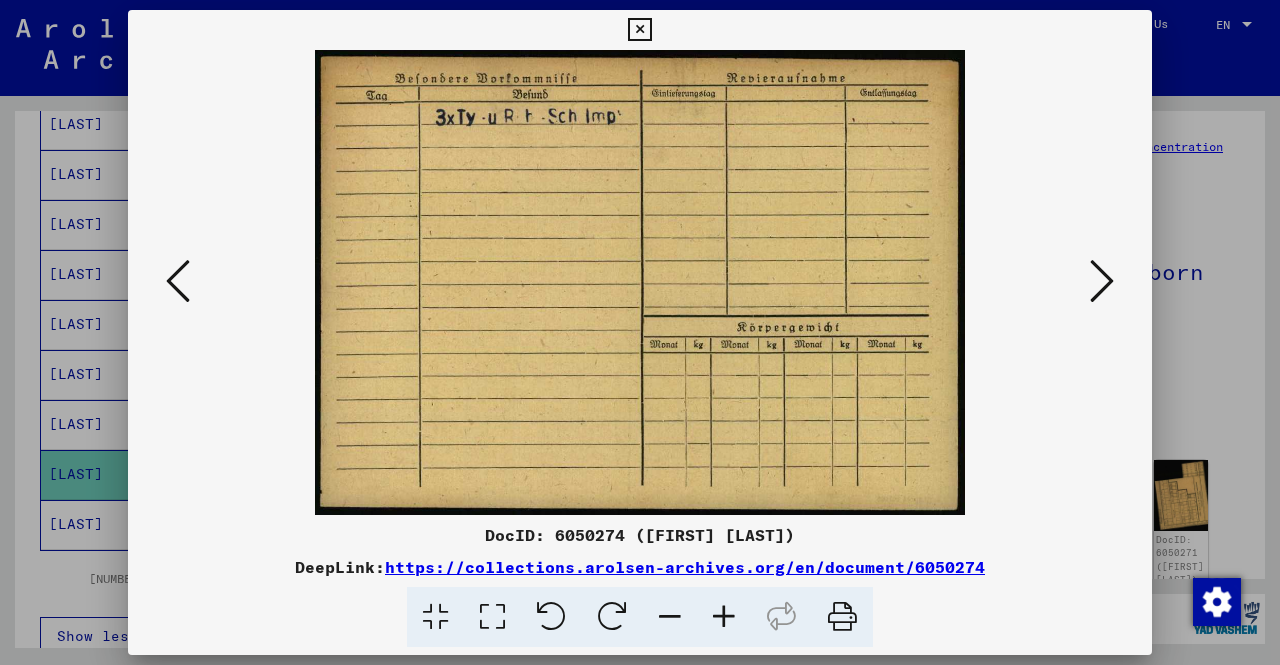 click at bounding box center [1102, 281] 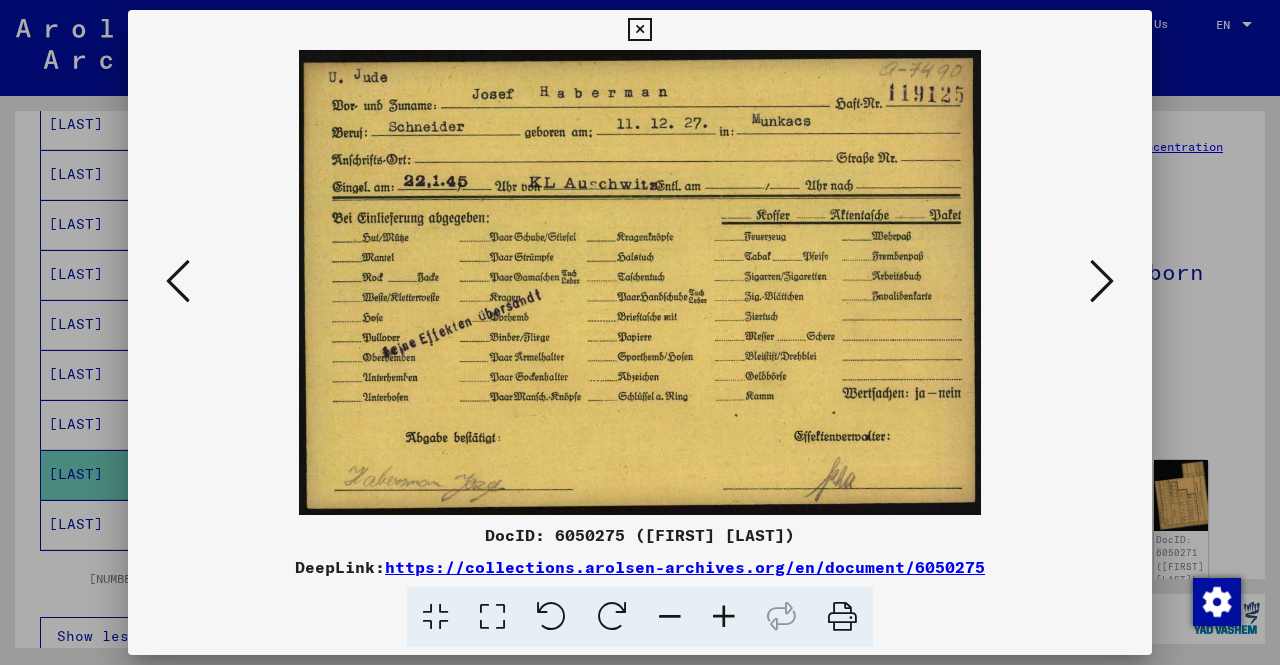 click at bounding box center (1102, 281) 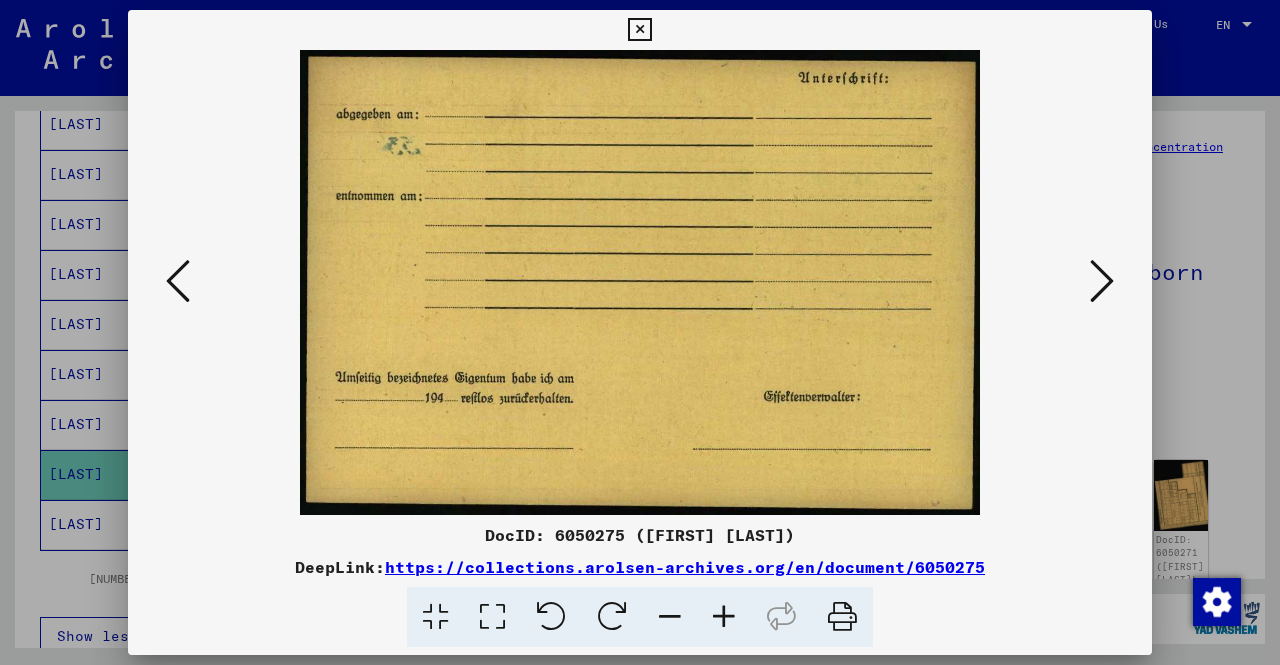 click at bounding box center [640, 332] 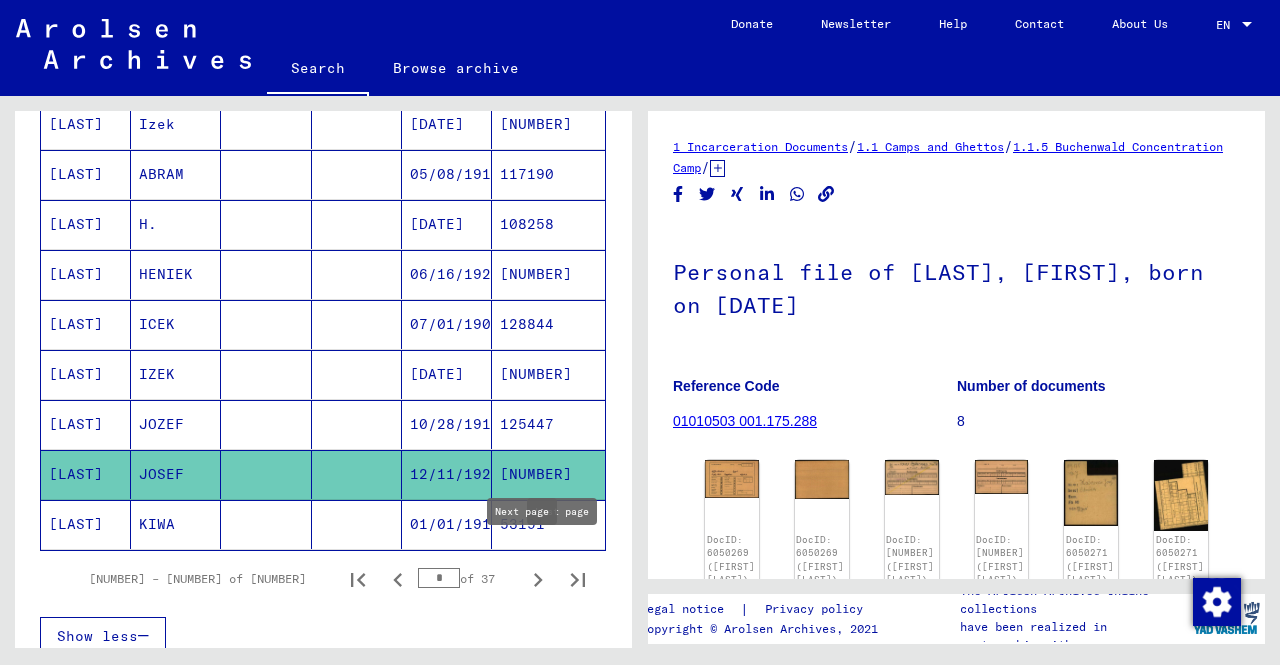 click 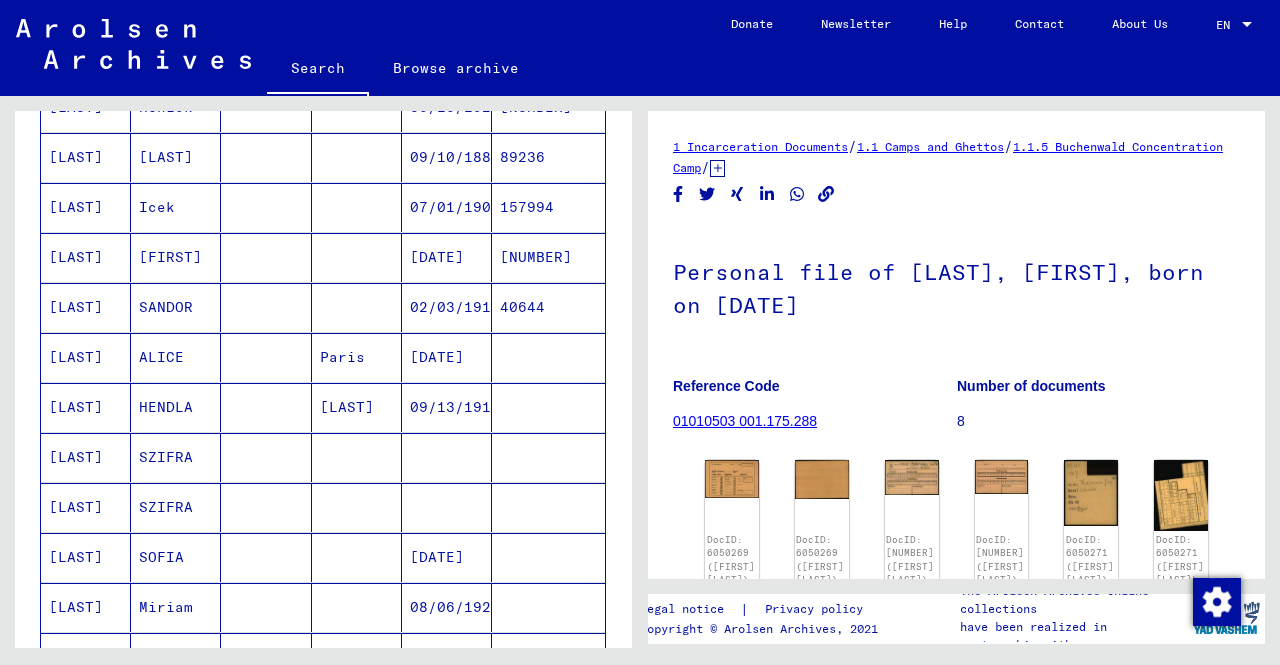 scroll, scrollTop: 485, scrollLeft: 0, axis: vertical 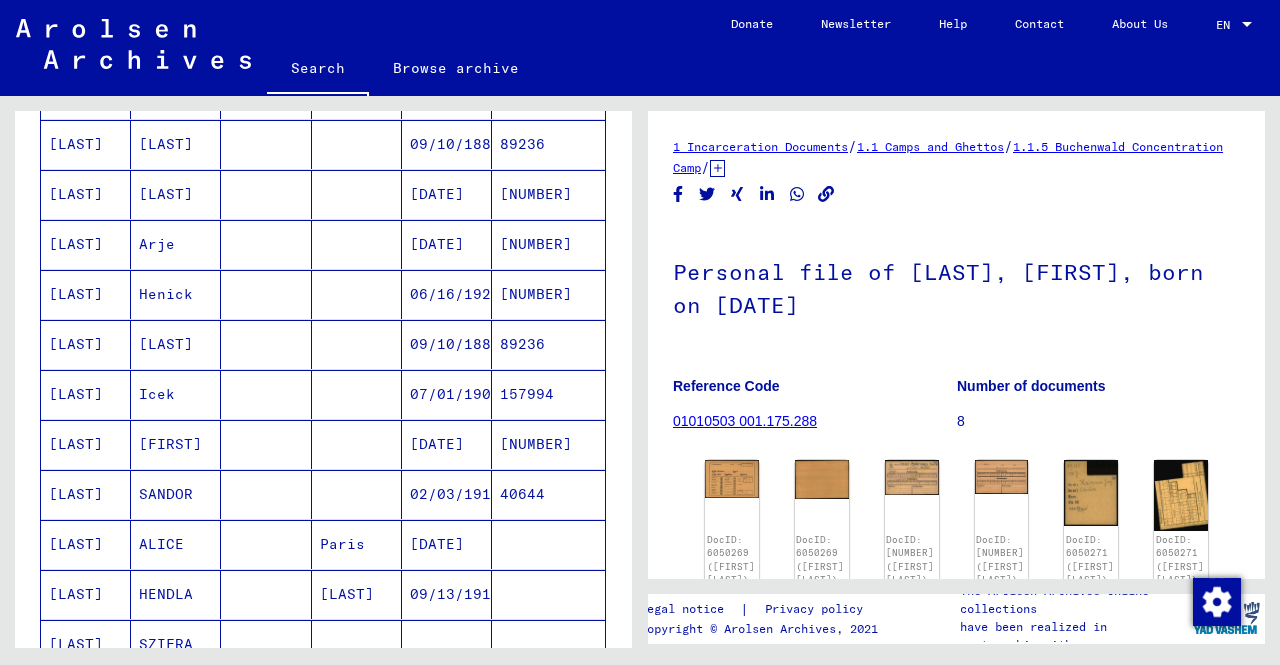 click on "[LAST]" at bounding box center (86, 494) 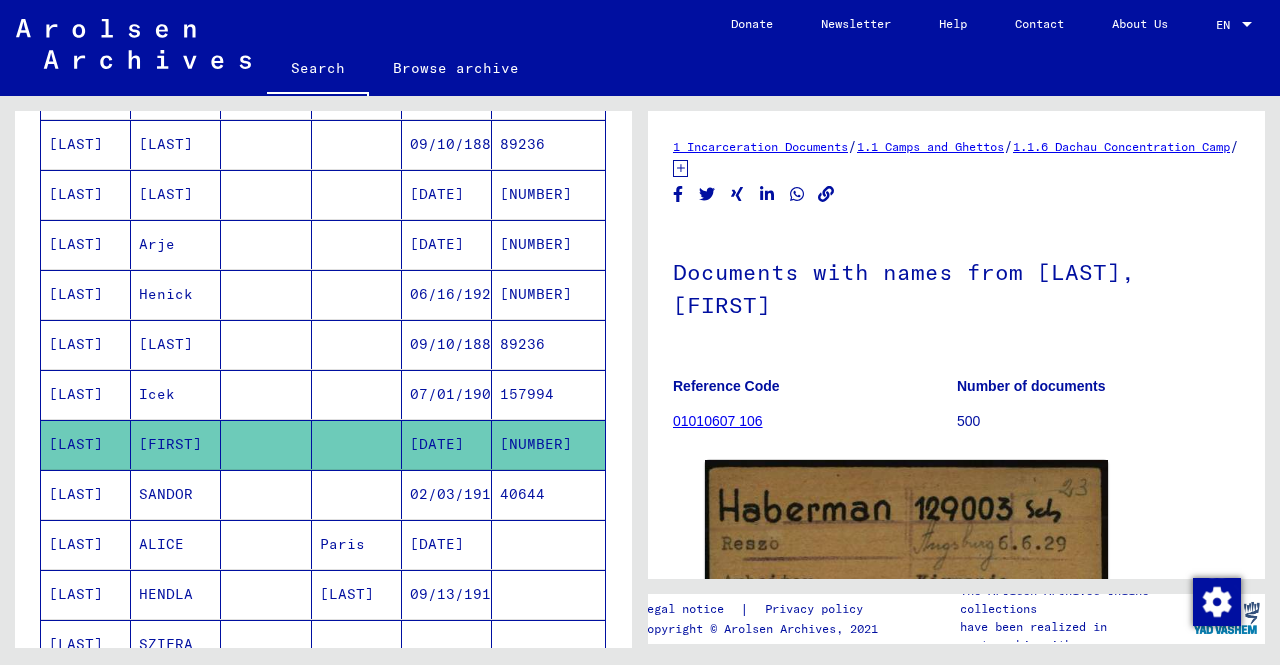 scroll, scrollTop: 0, scrollLeft: 0, axis: both 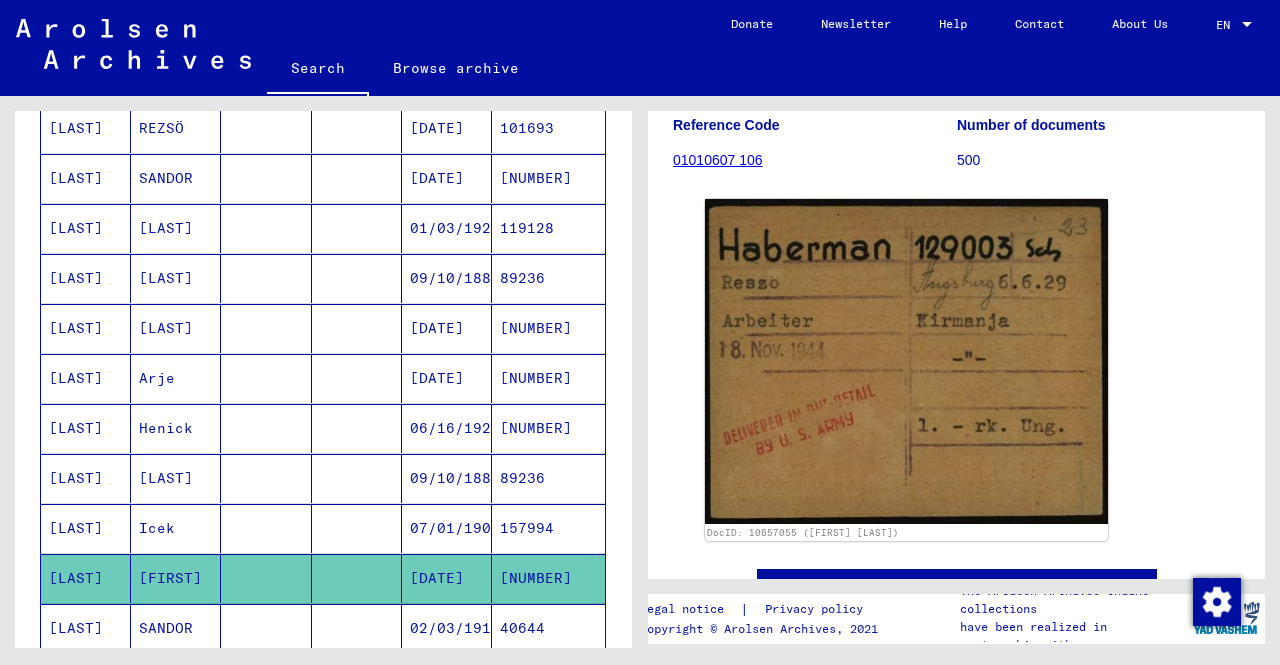 click on "[LAST]" at bounding box center [86, 278] 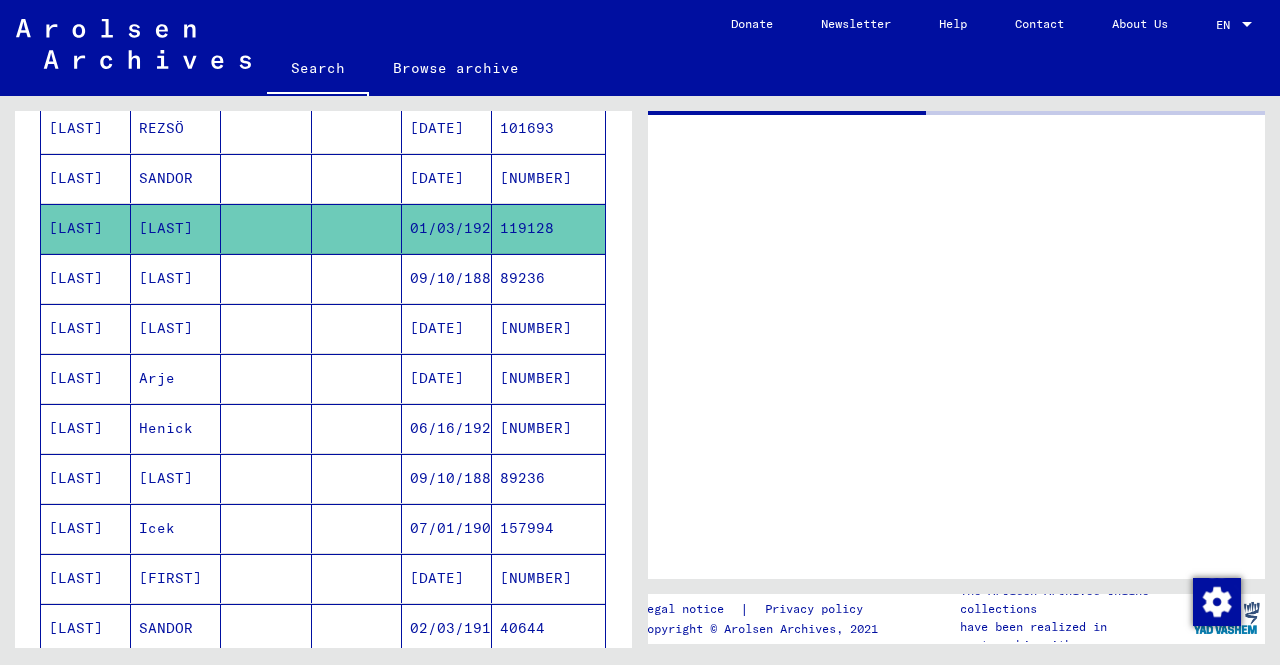 scroll, scrollTop: 0, scrollLeft: 0, axis: both 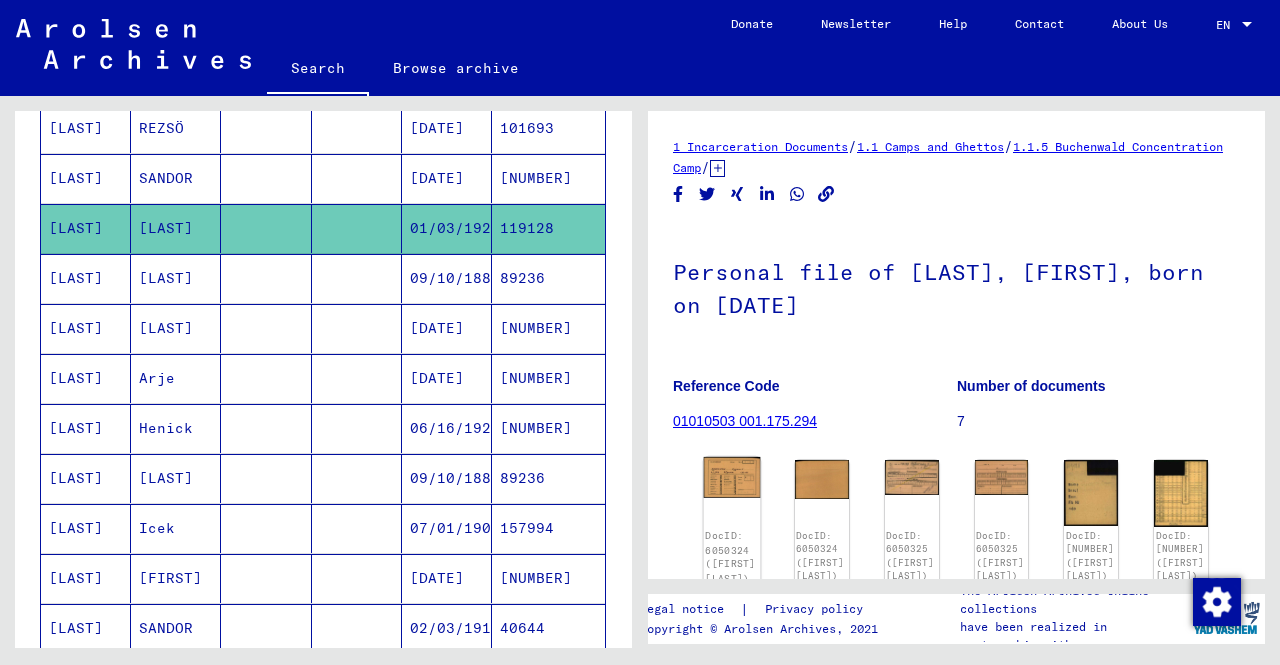 click 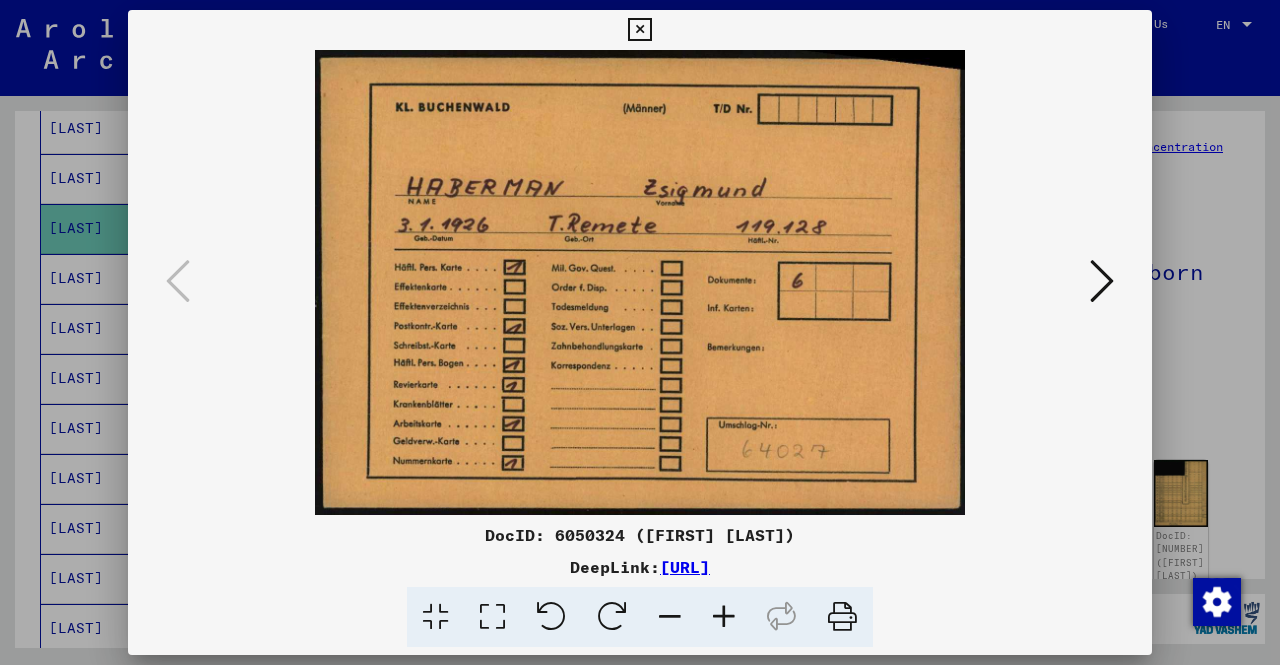 click at bounding box center [1102, 282] 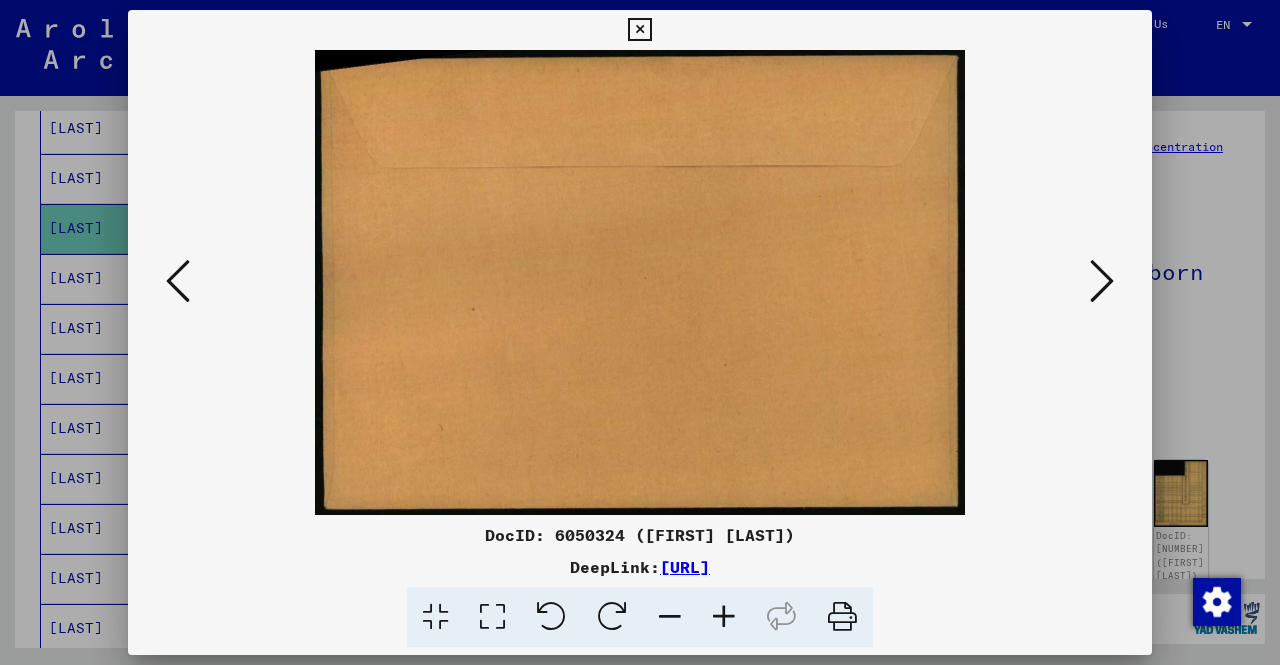 click at bounding box center (1102, 282) 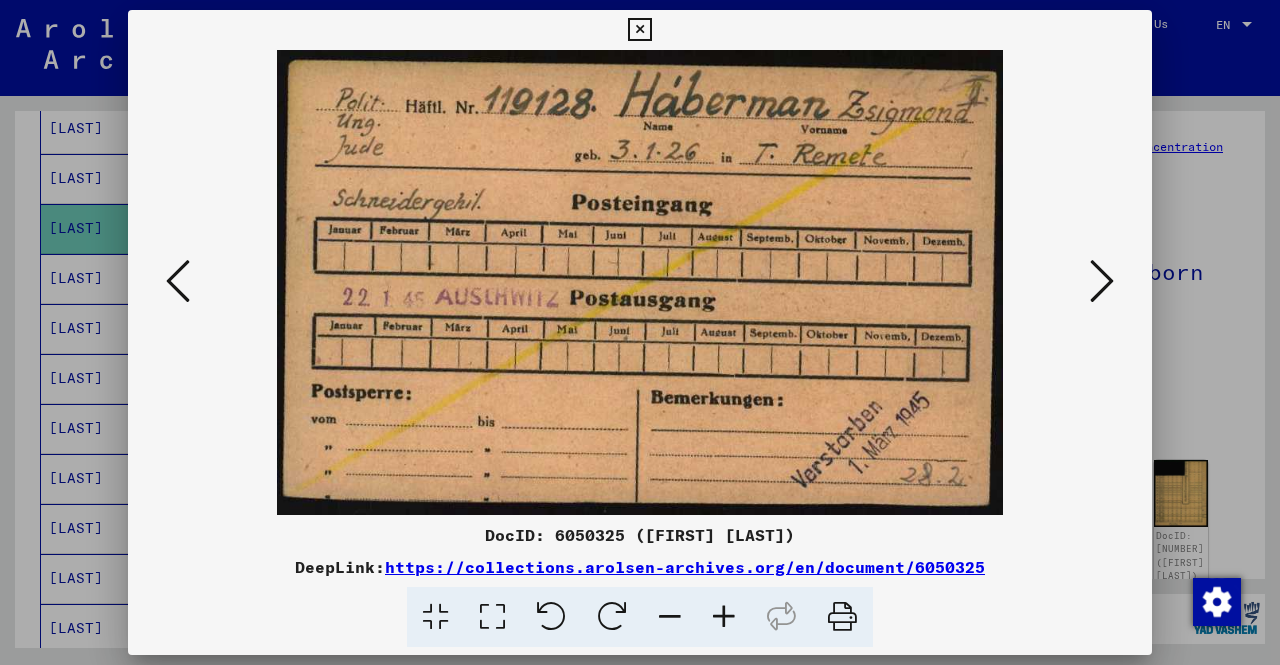 click at bounding box center (1102, 282) 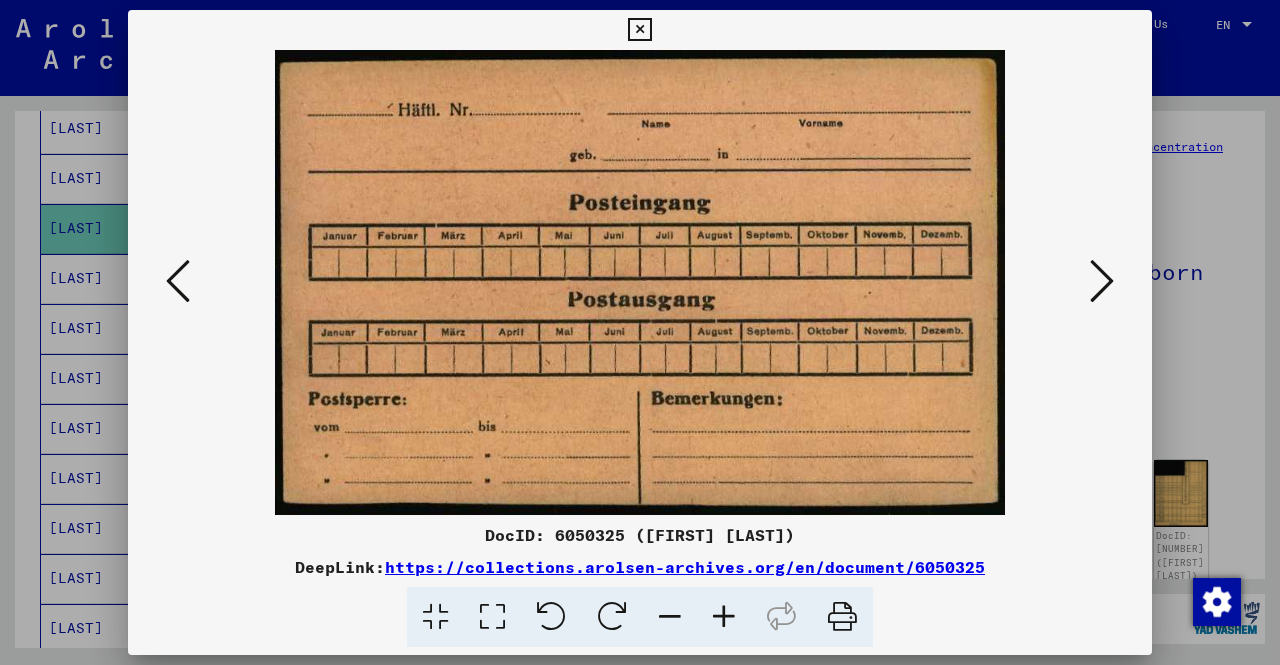 click at bounding box center (1102, 282) 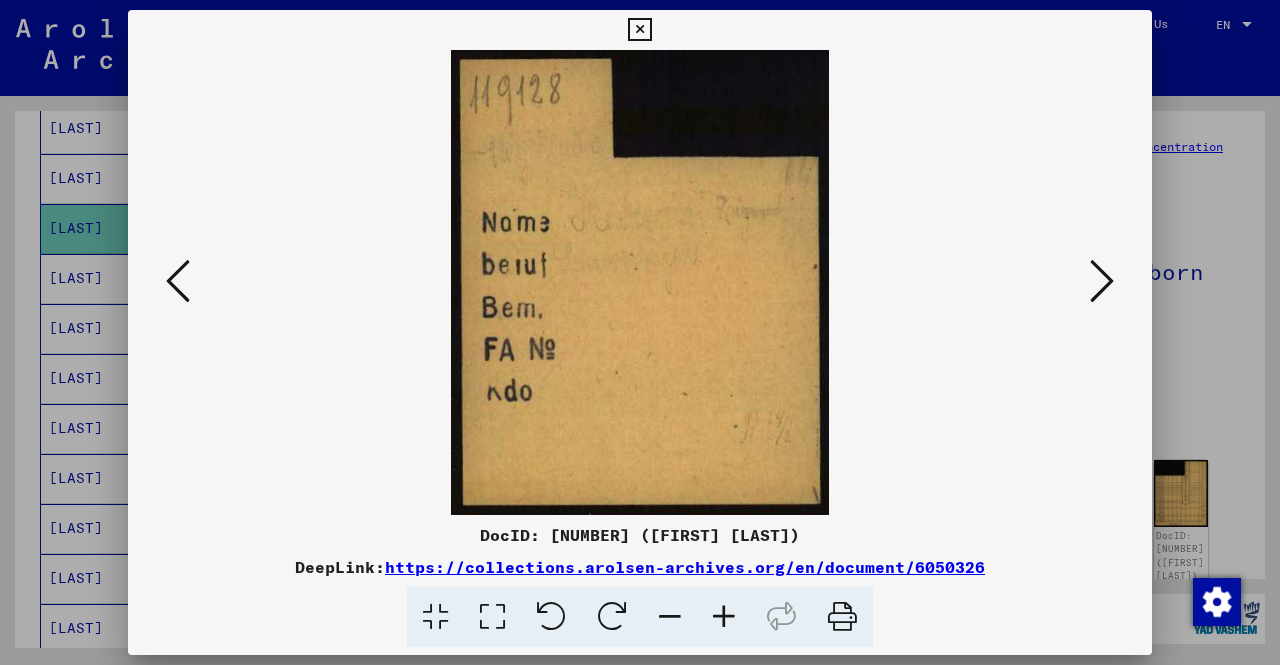 click at bounding box center [1102, 282] 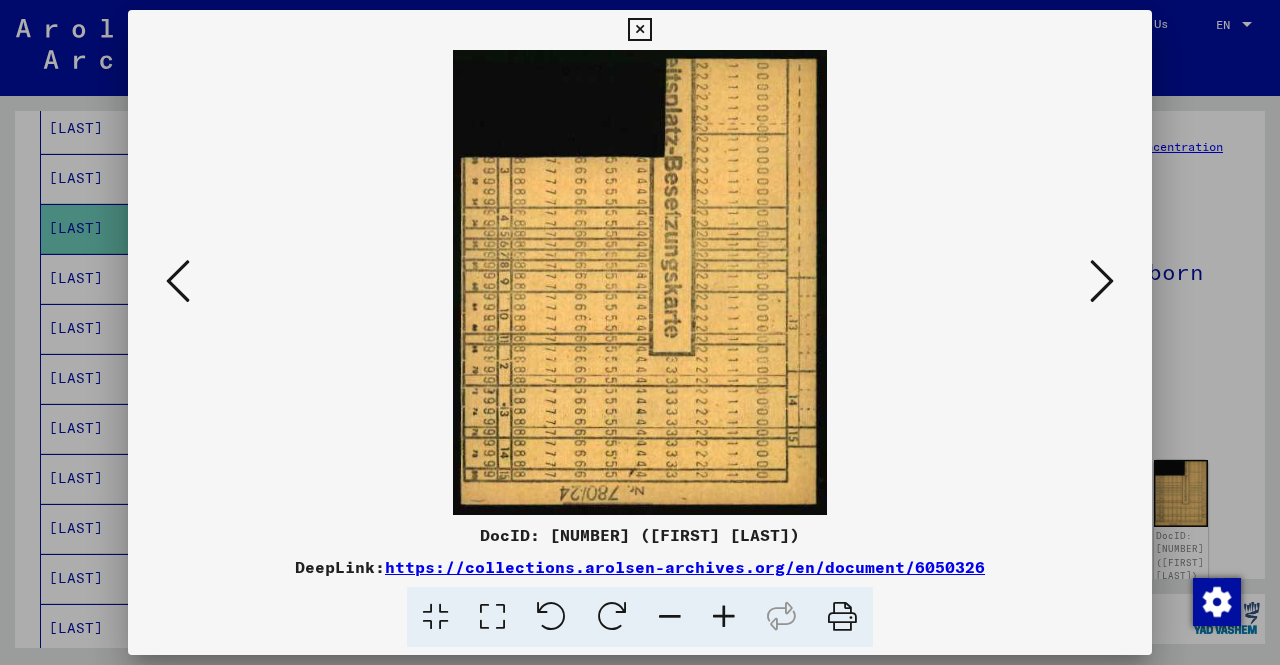 click at bounding box center [1102, 282] 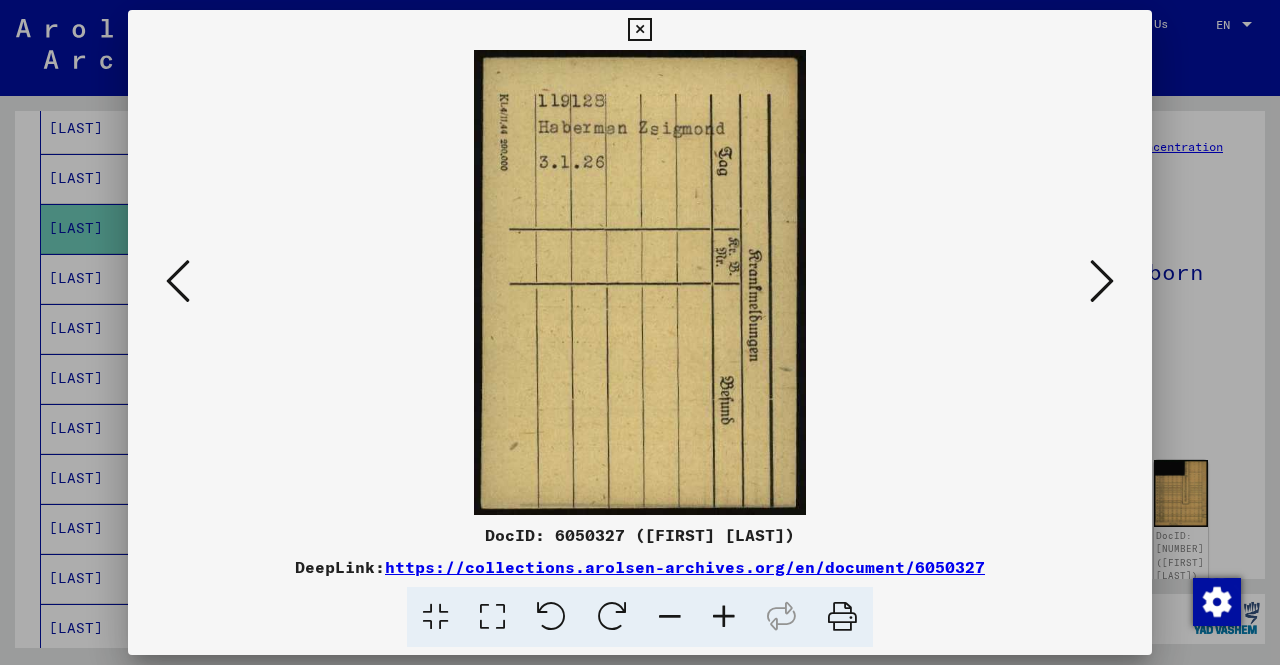 click at bounding box center (1102, 282) 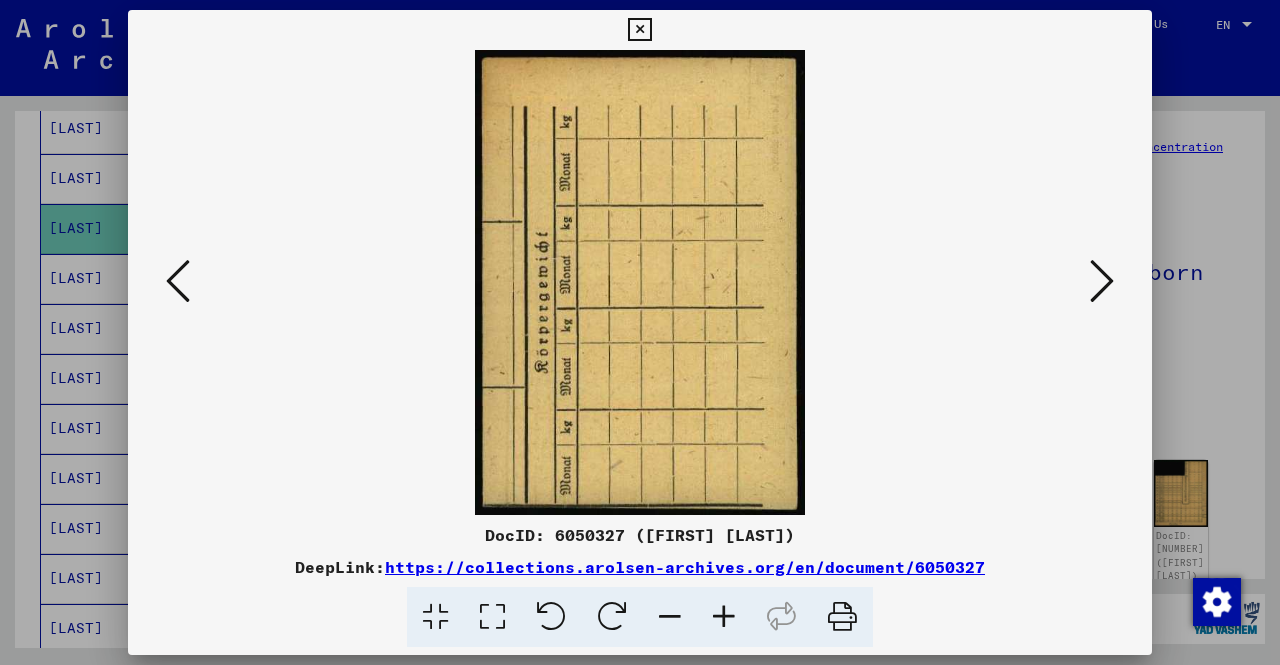 click at bounding box center (1102, 282) 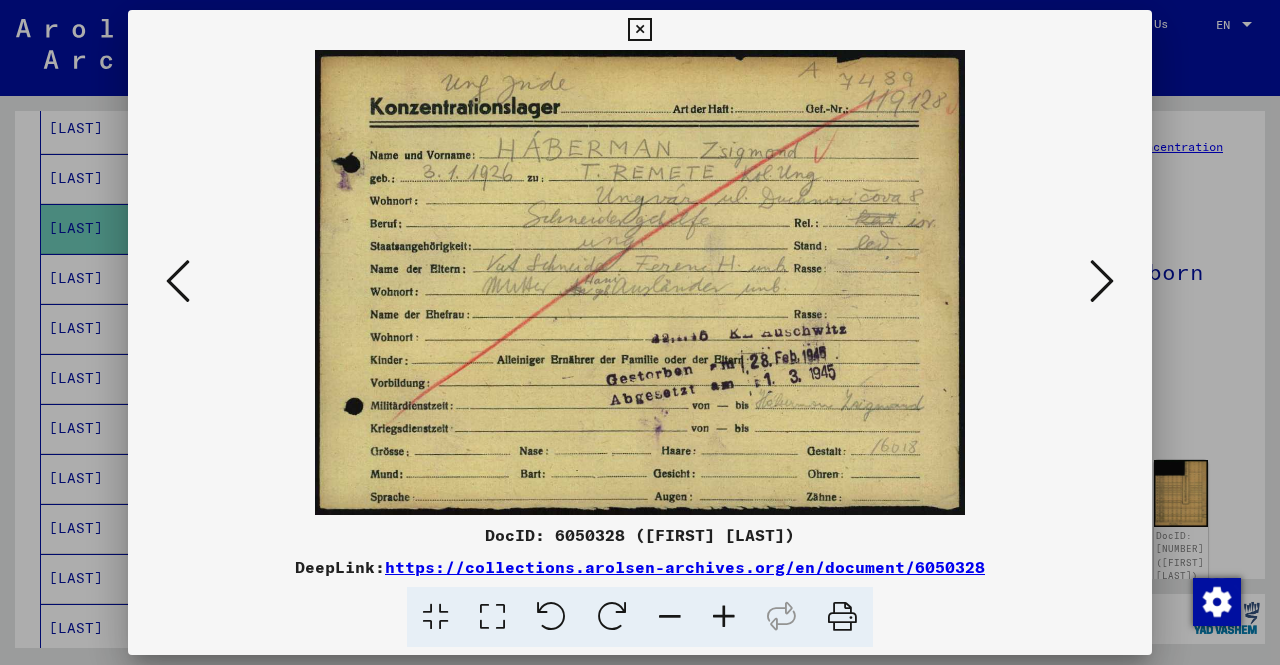 click at bounding box center [1102, 282] 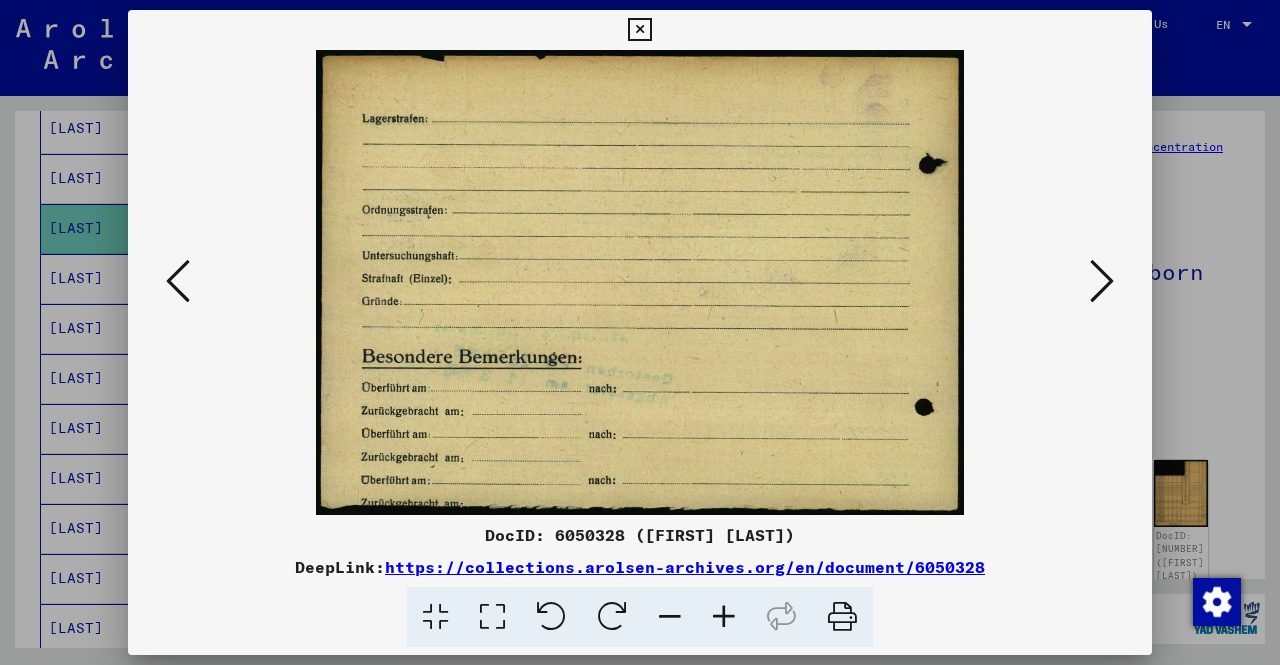 click at bounding box center (640, 332) 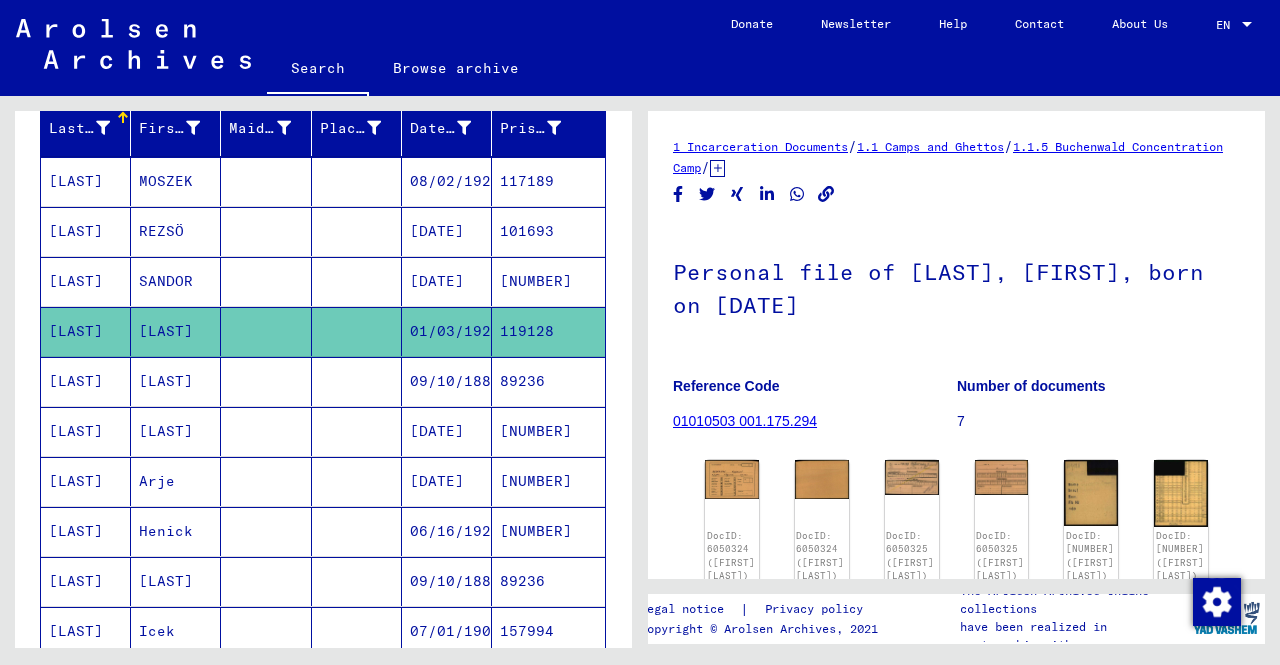 scroll, scrollTop: 247, scrollLeft: 0, axis: vertical 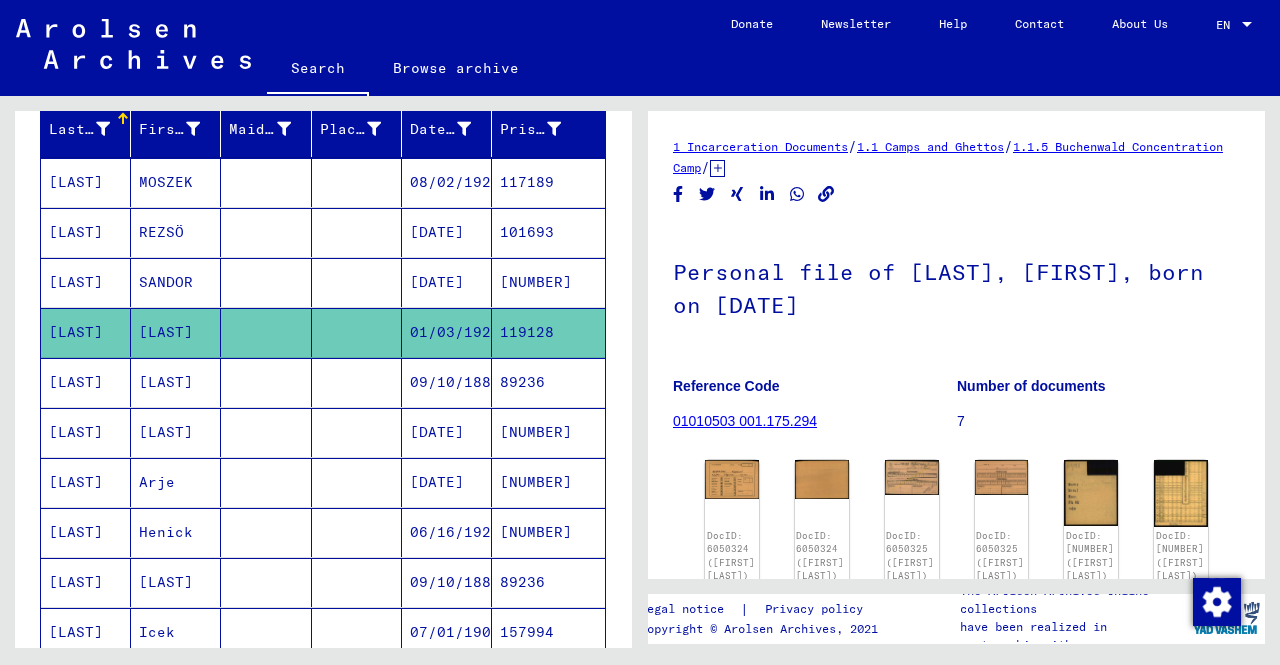 click on "MOSZEK" at bounding box center [176, 232] 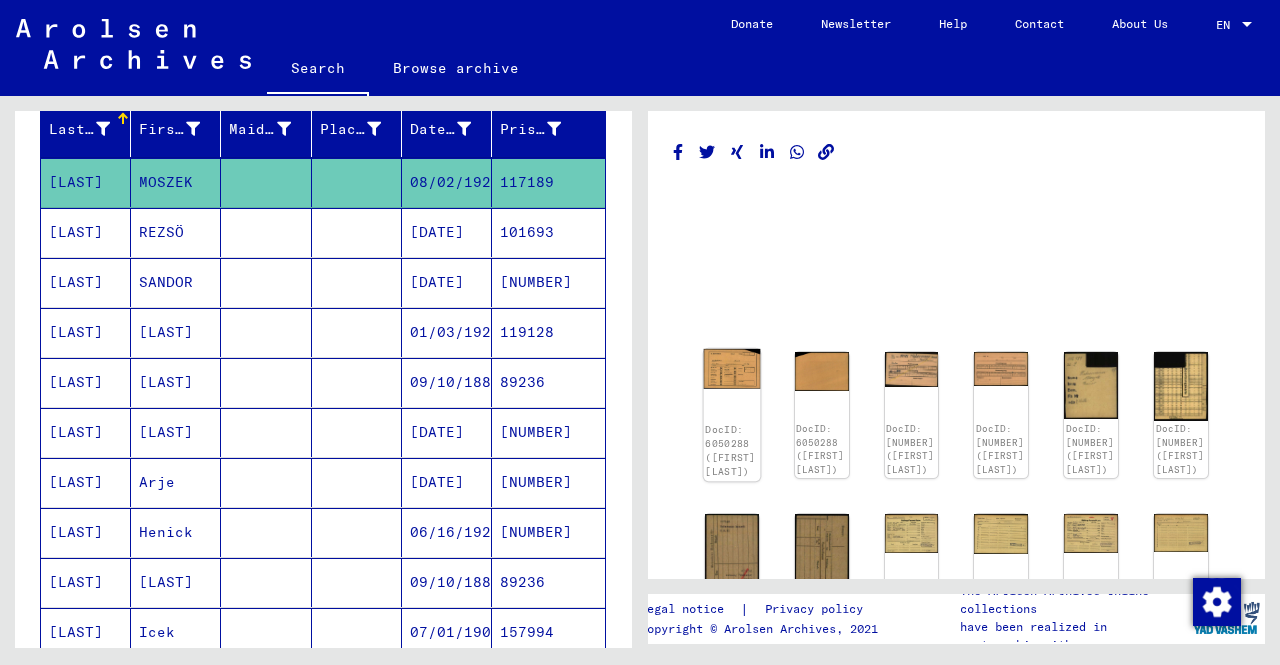 click on "DocID: 6050288 ([FIRST] [LAST])" 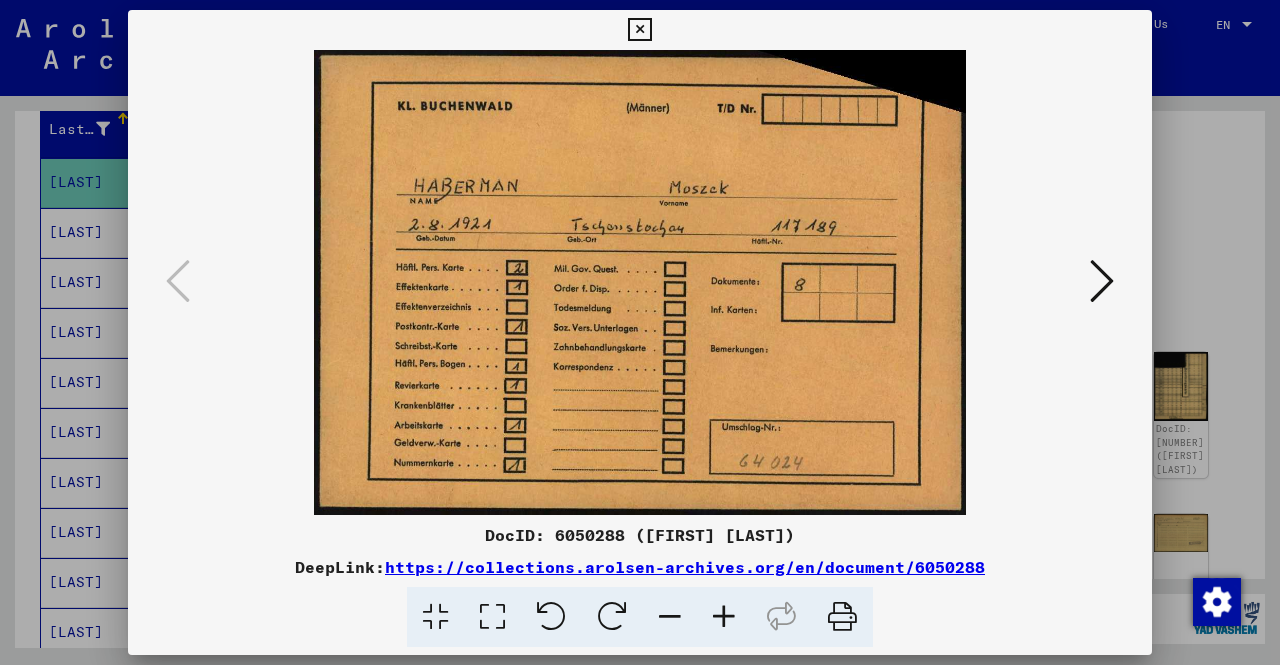 click at bounding box center [1102, 281] 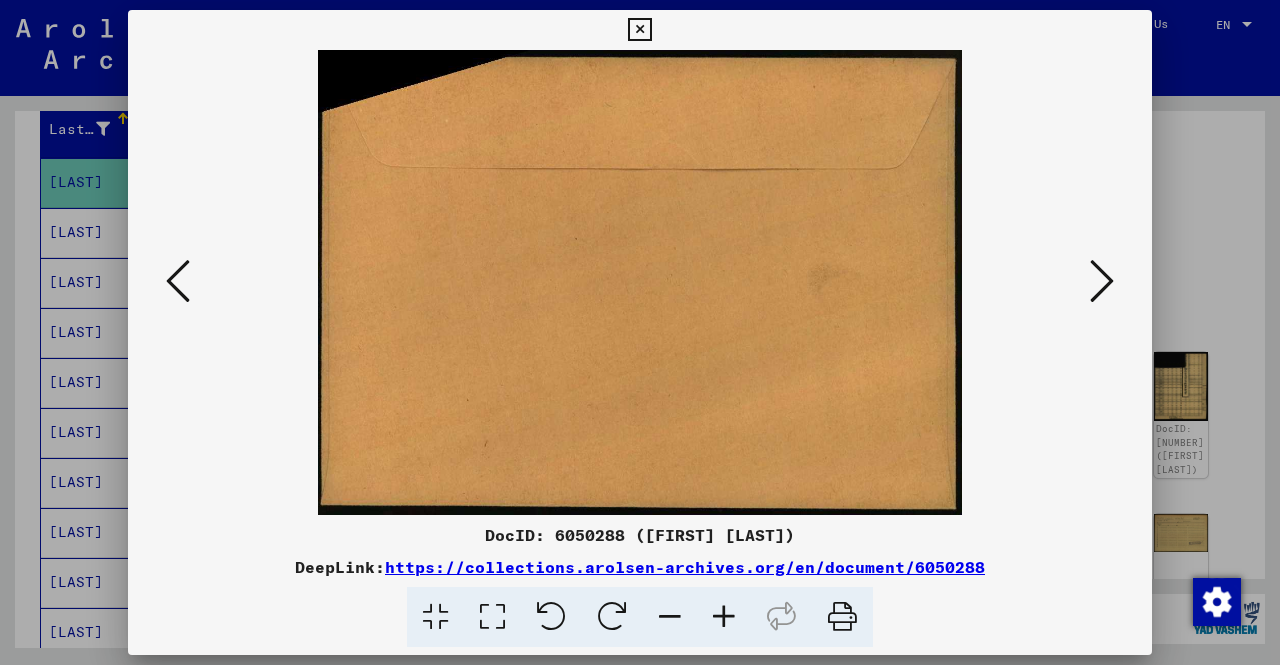click at bounding box center [1102, 281] 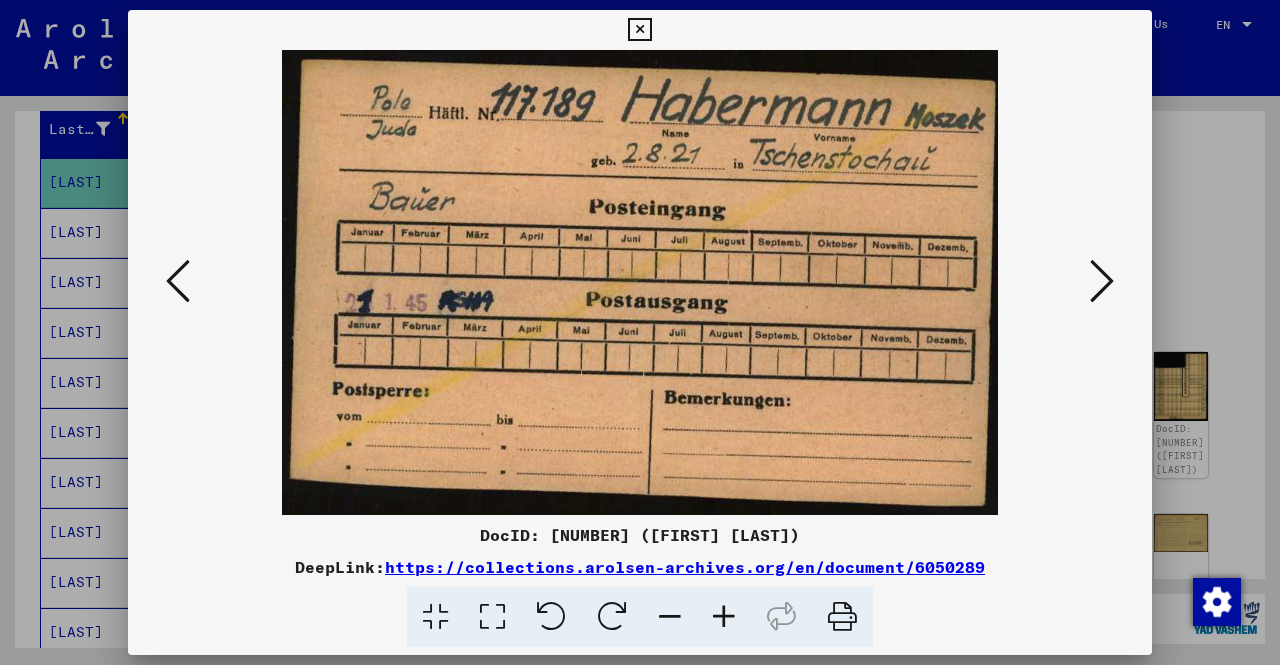 click at bounding box center [1102, 281] 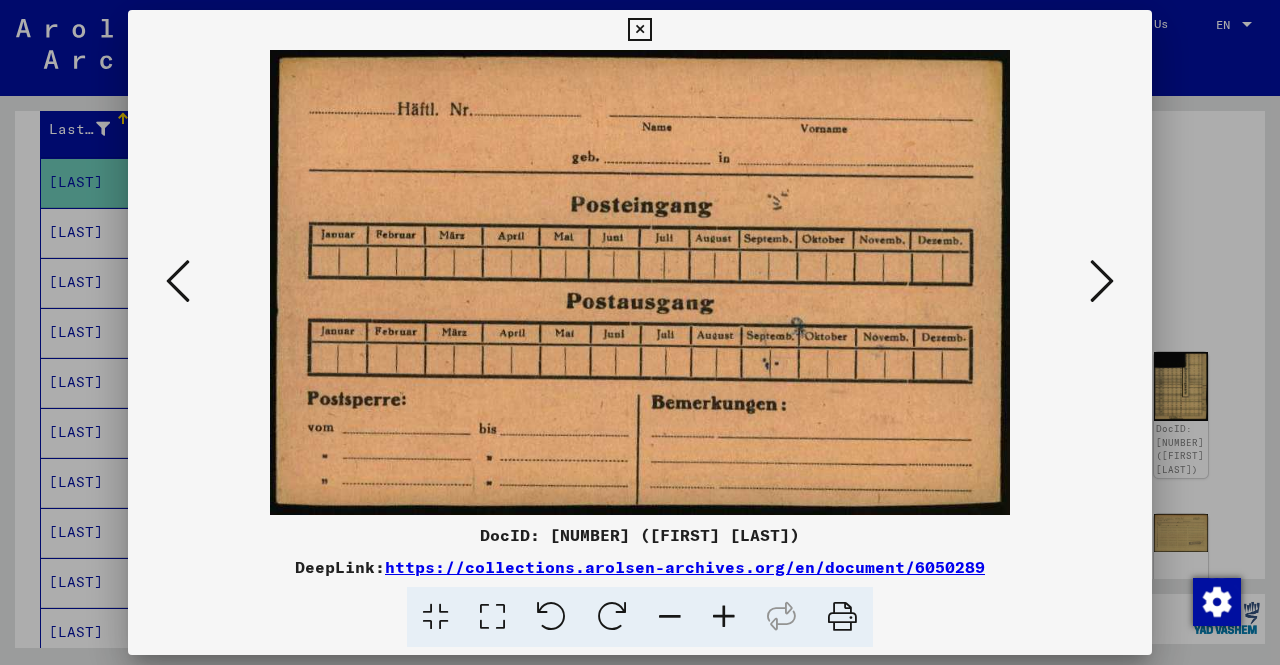 click at bounding box center (1102, 281) 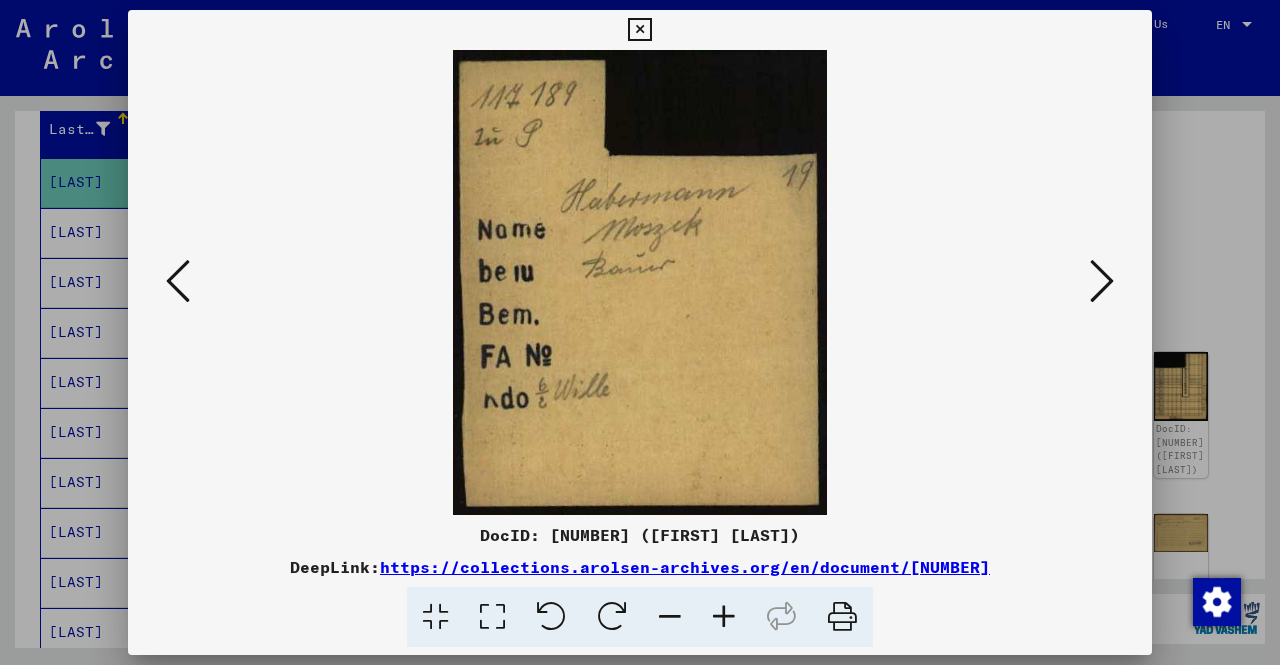 click at bounding box center [1102, 281] 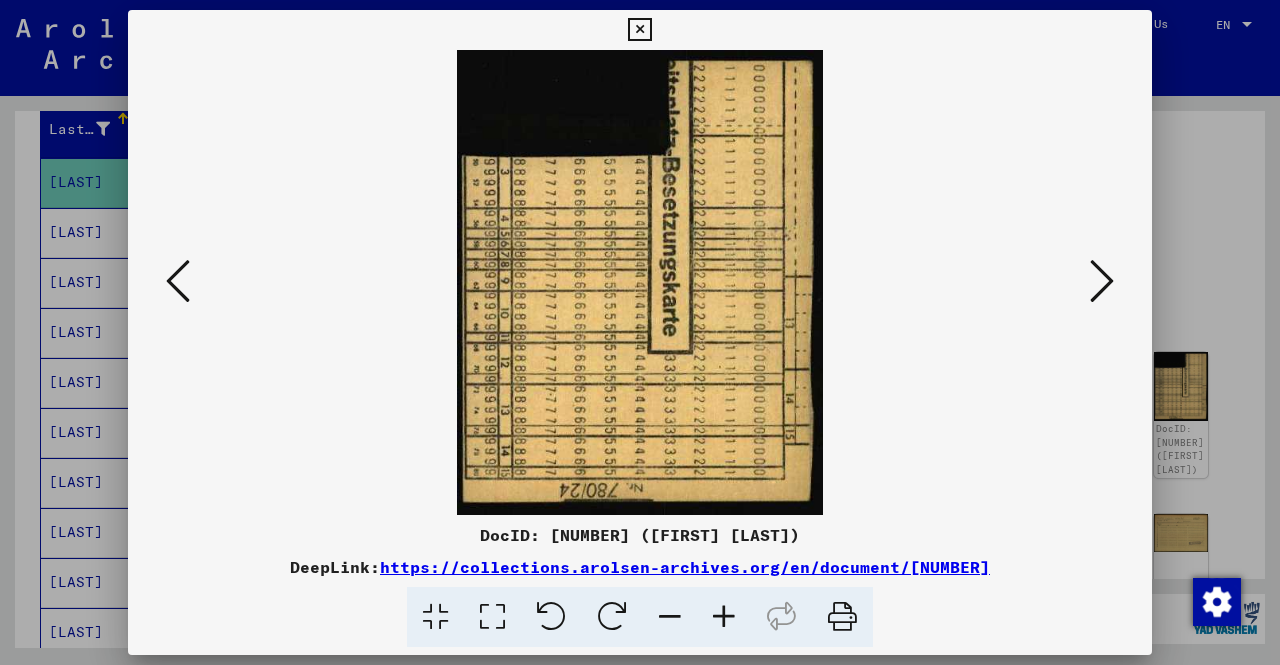 click at bounding box center [1102, 281] 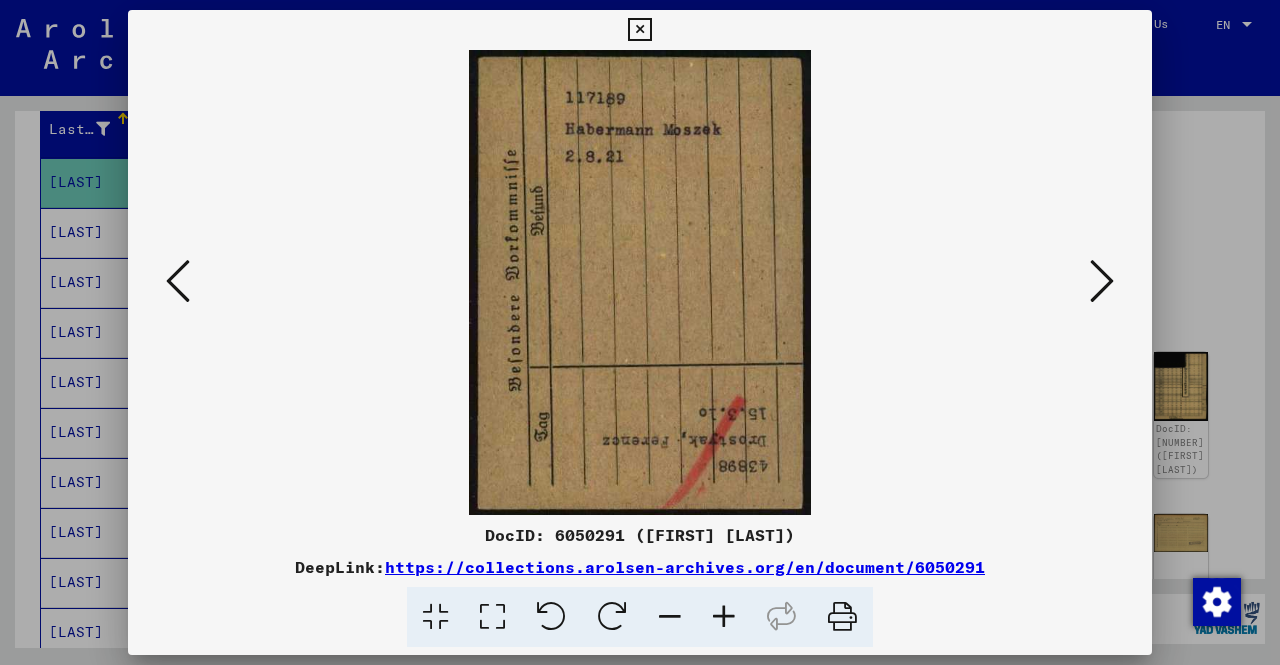 click at bounding box center (1102, 281) 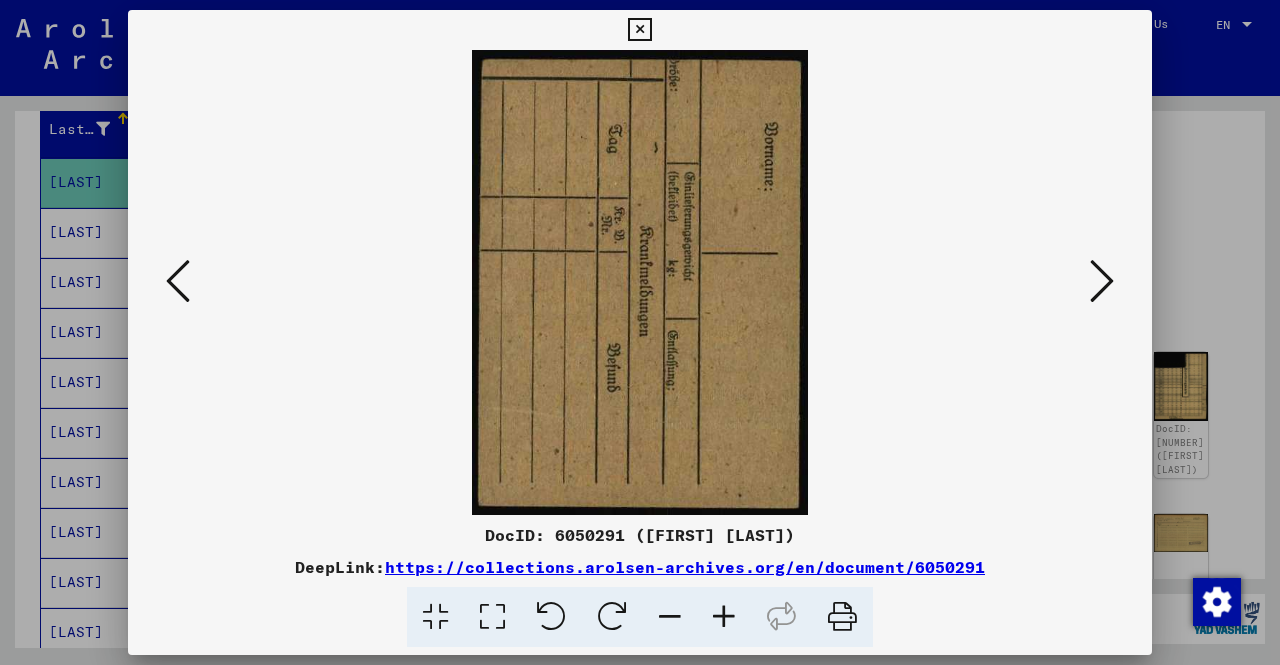 click at bounding box center (1102, 281) 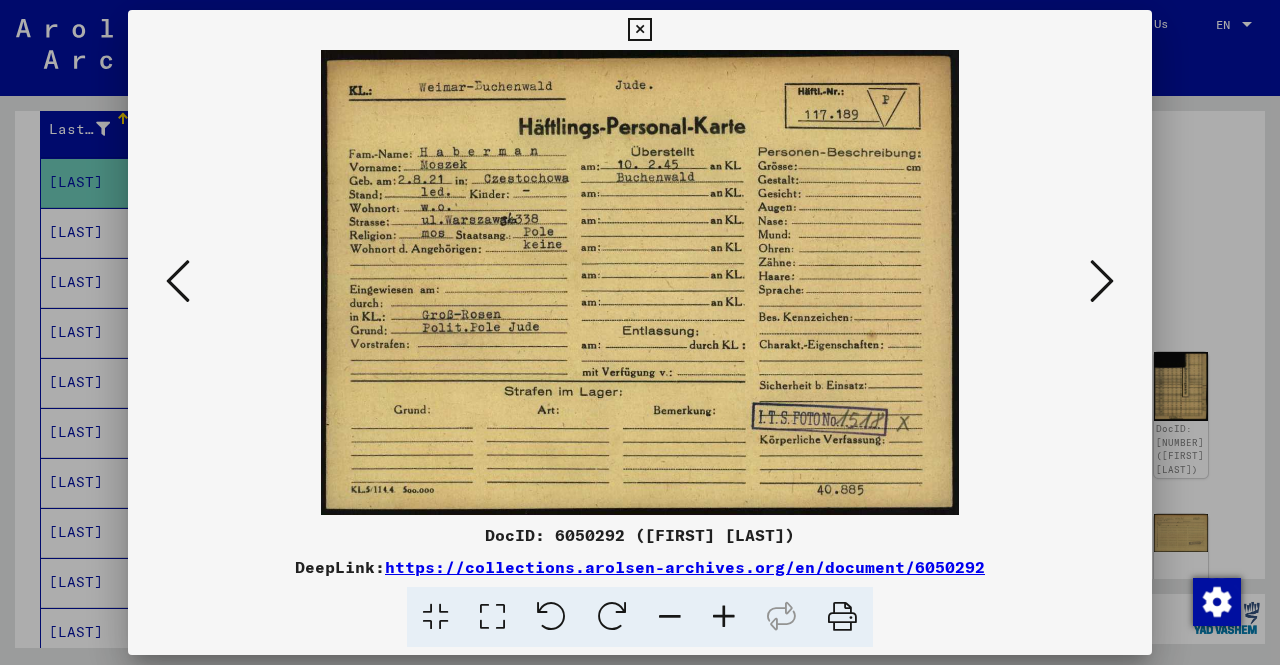 click at bounding box center (1102, 281) 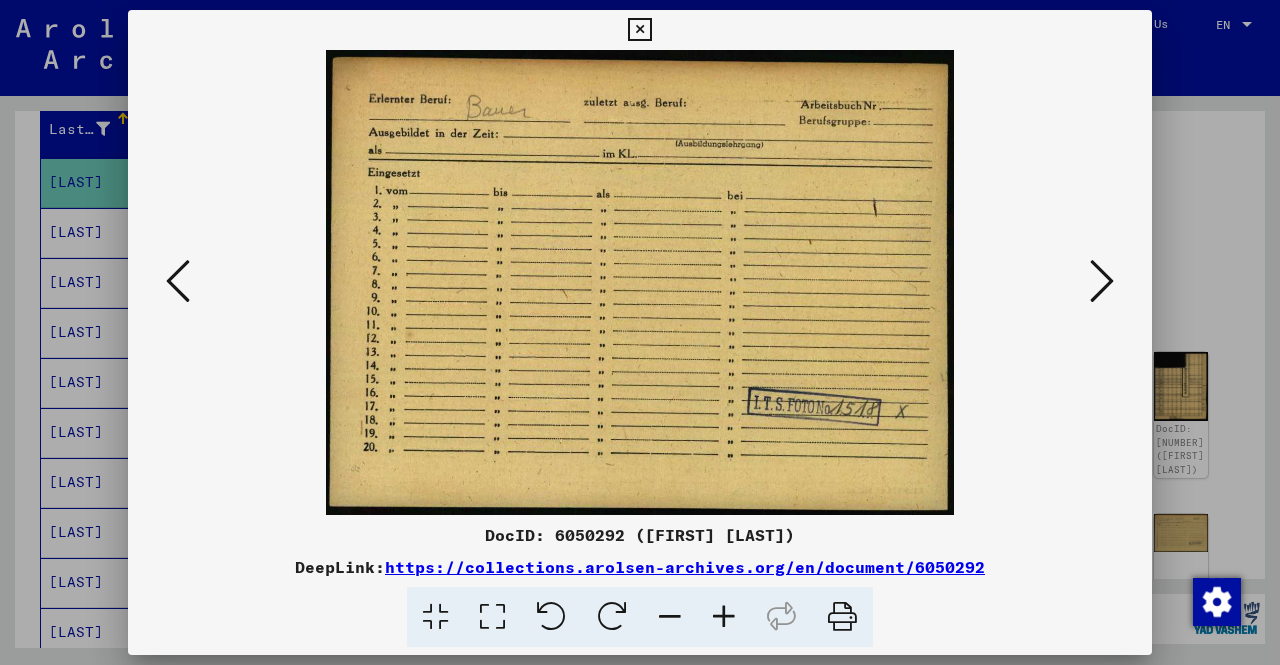 click at bounding box center [1102, 281] 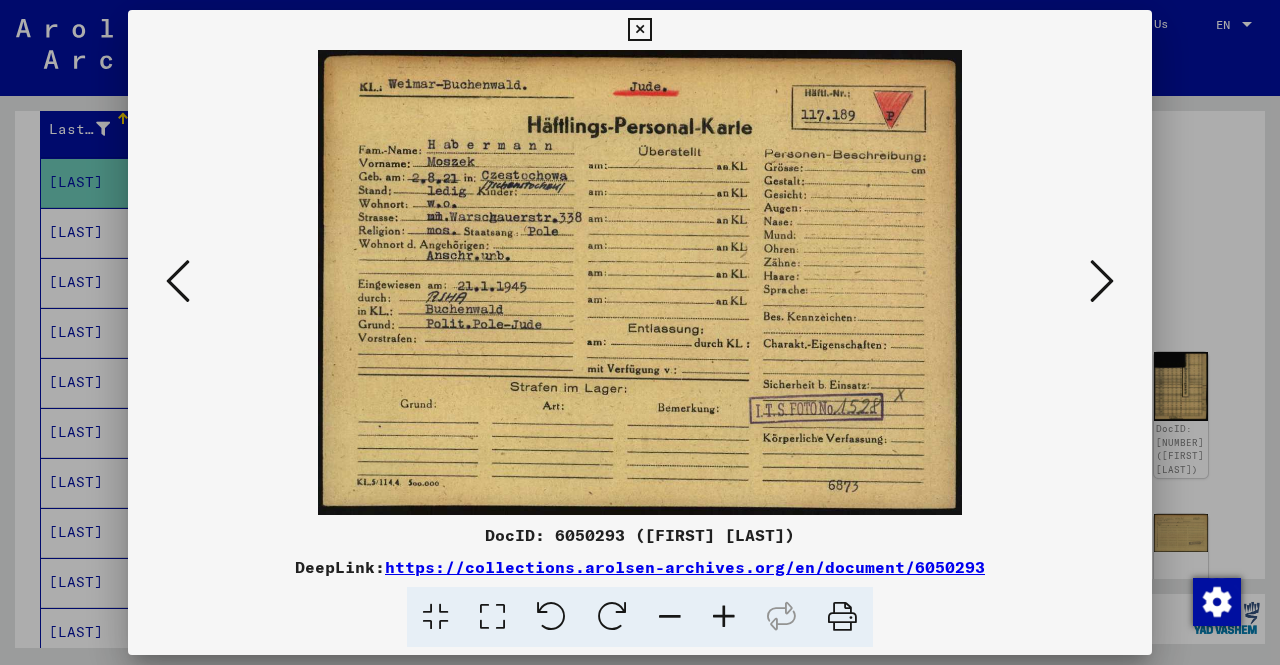 click at bounding box center [1102, 281] 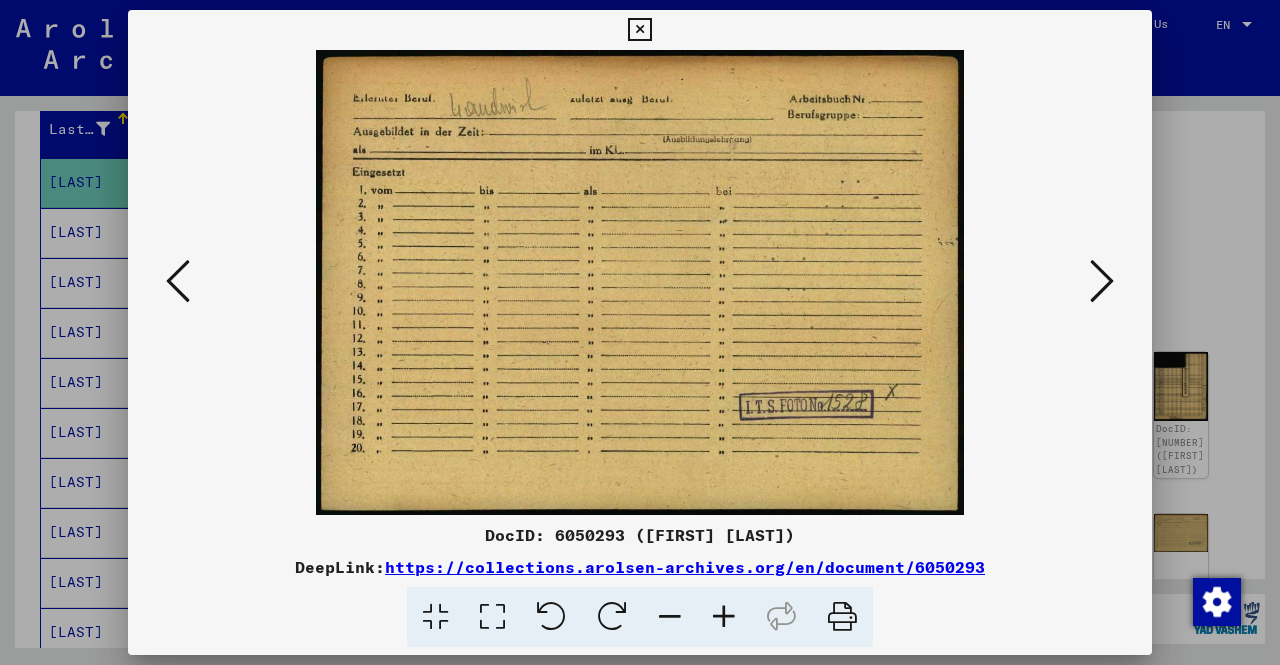 click at bounding box center [1102, 281] 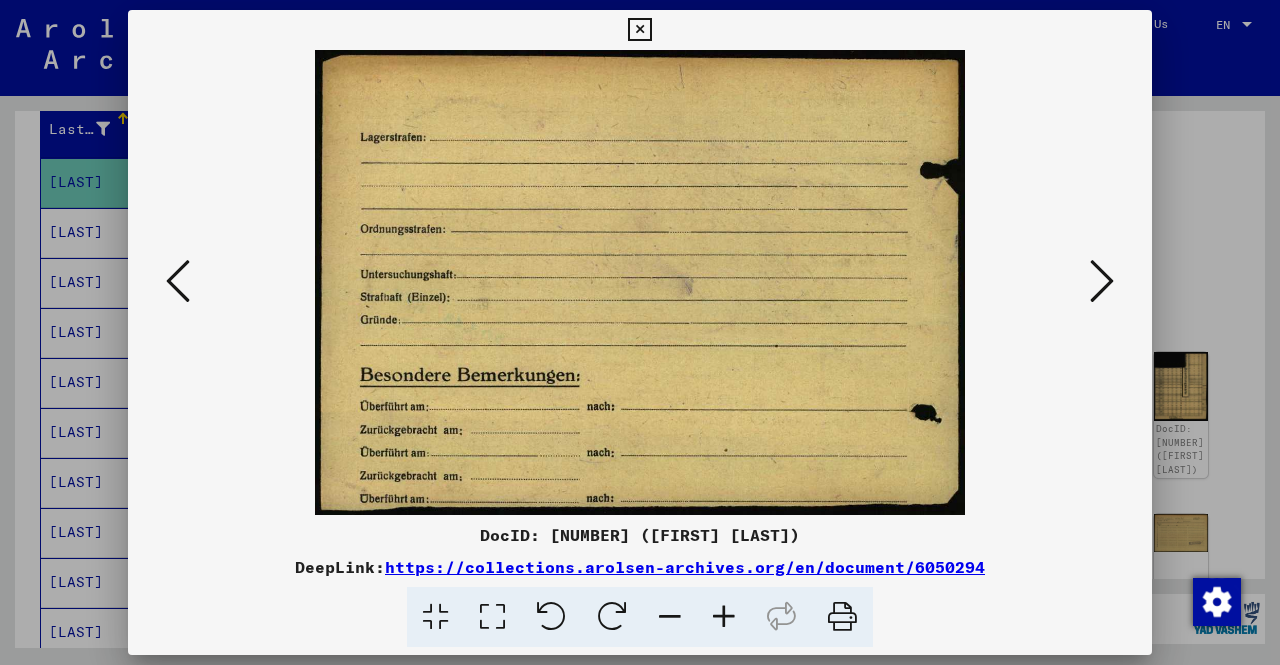 click at bounding box center (178, 282) 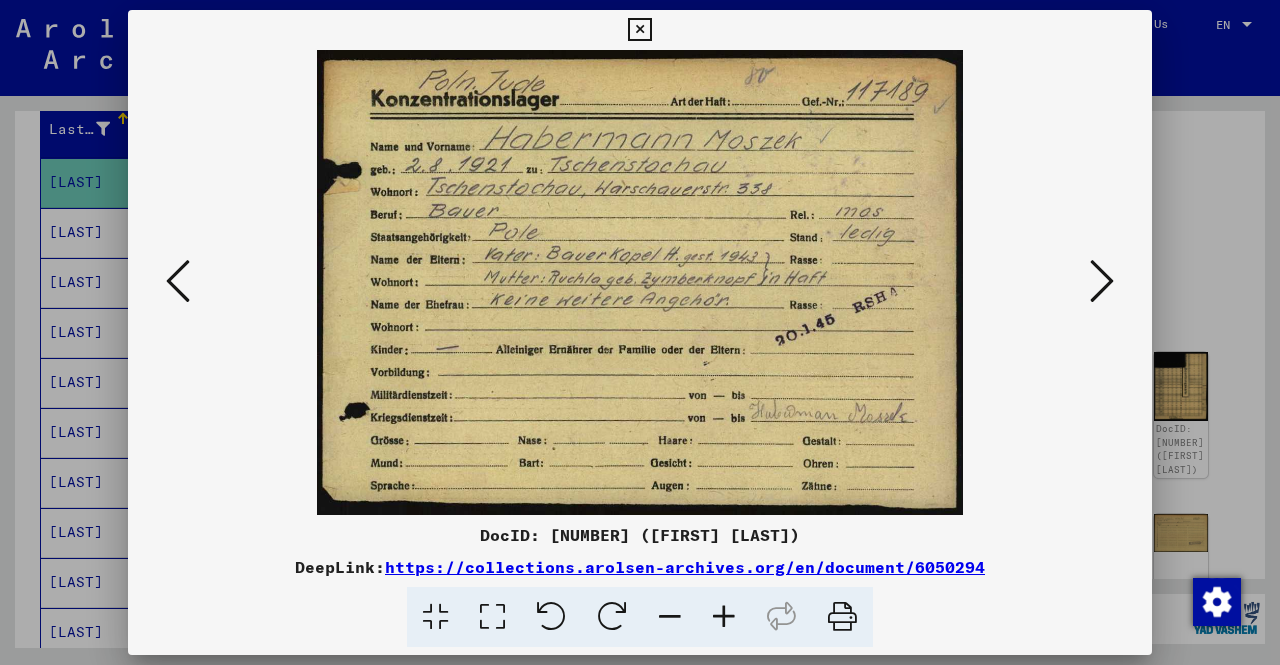click at bounding box center [640, 332] 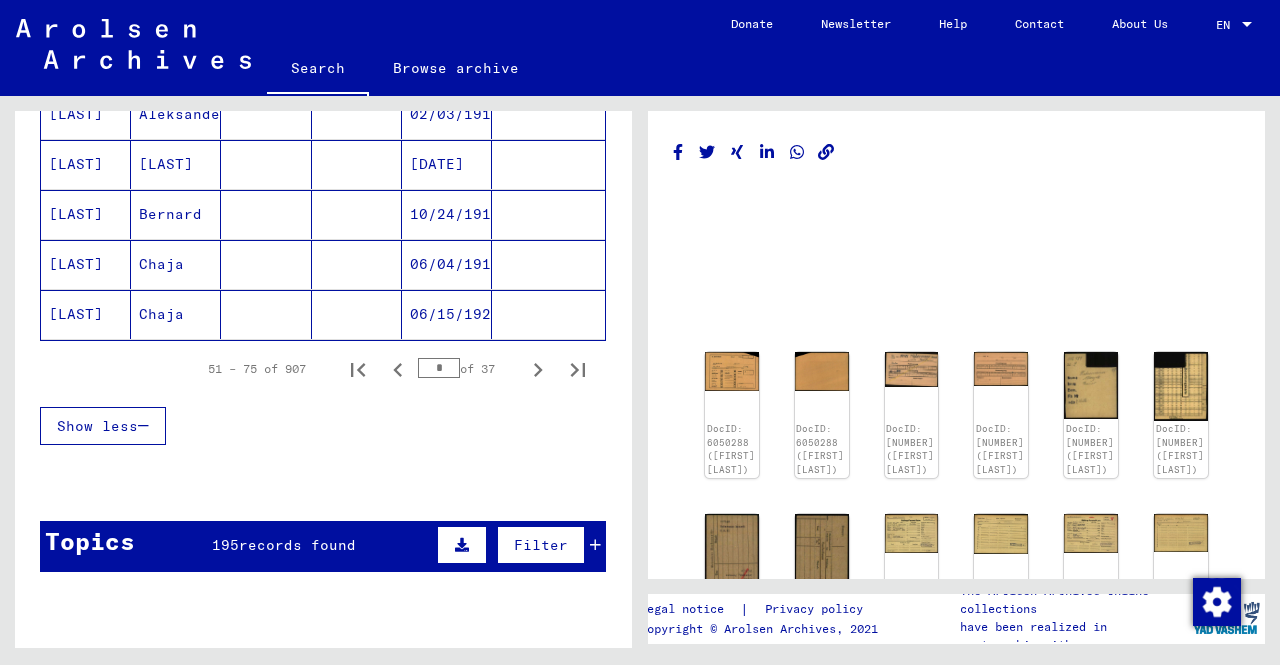 scroll, scrollTop: 1314, scrollLeft: 0, axis: vertical 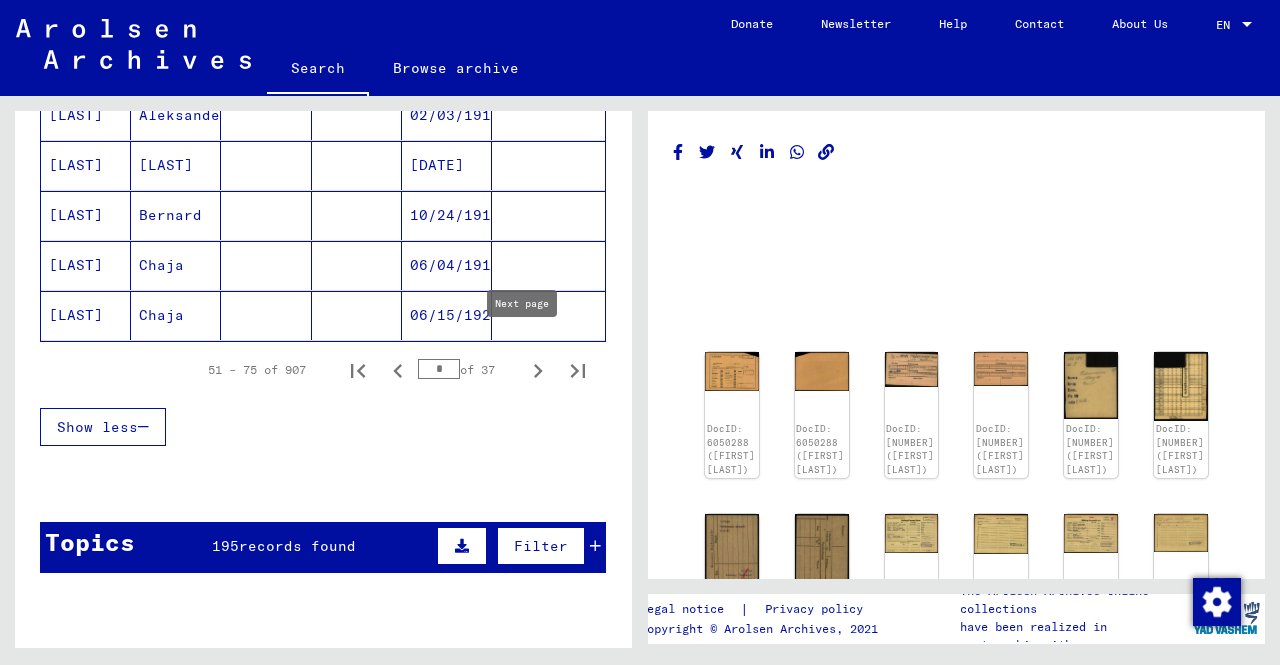 click 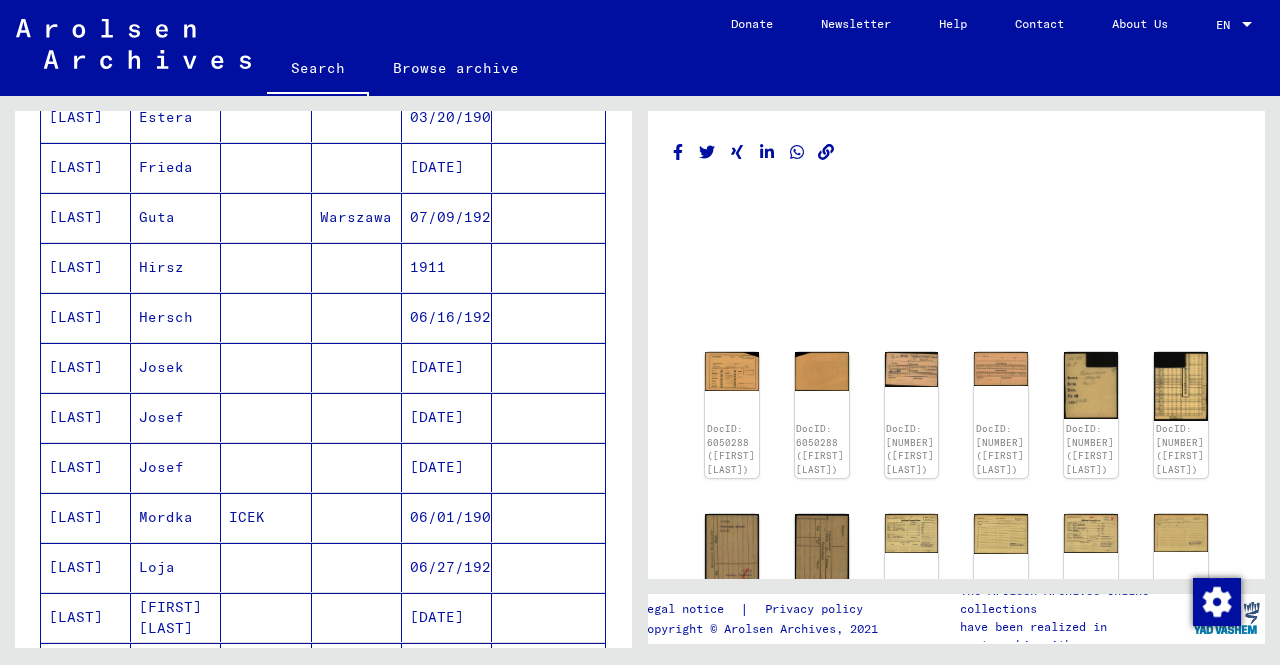 scroll, scrollTop: 1276, scrollLeft: 0, axis: vertical 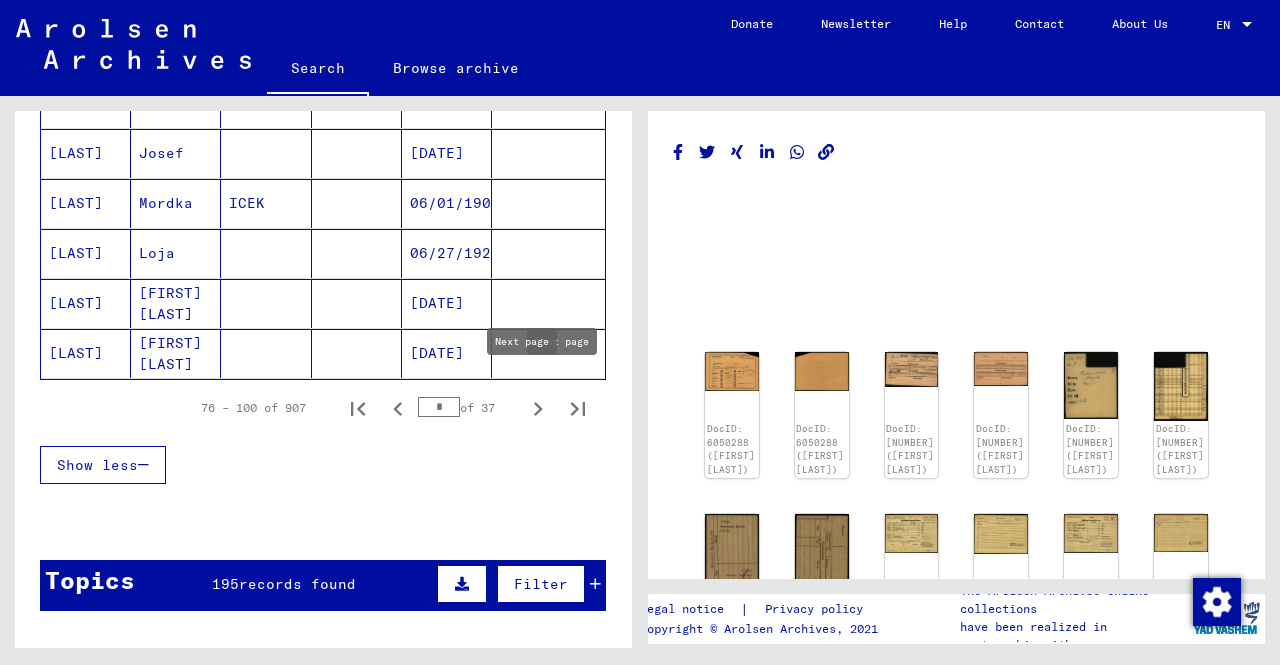 click 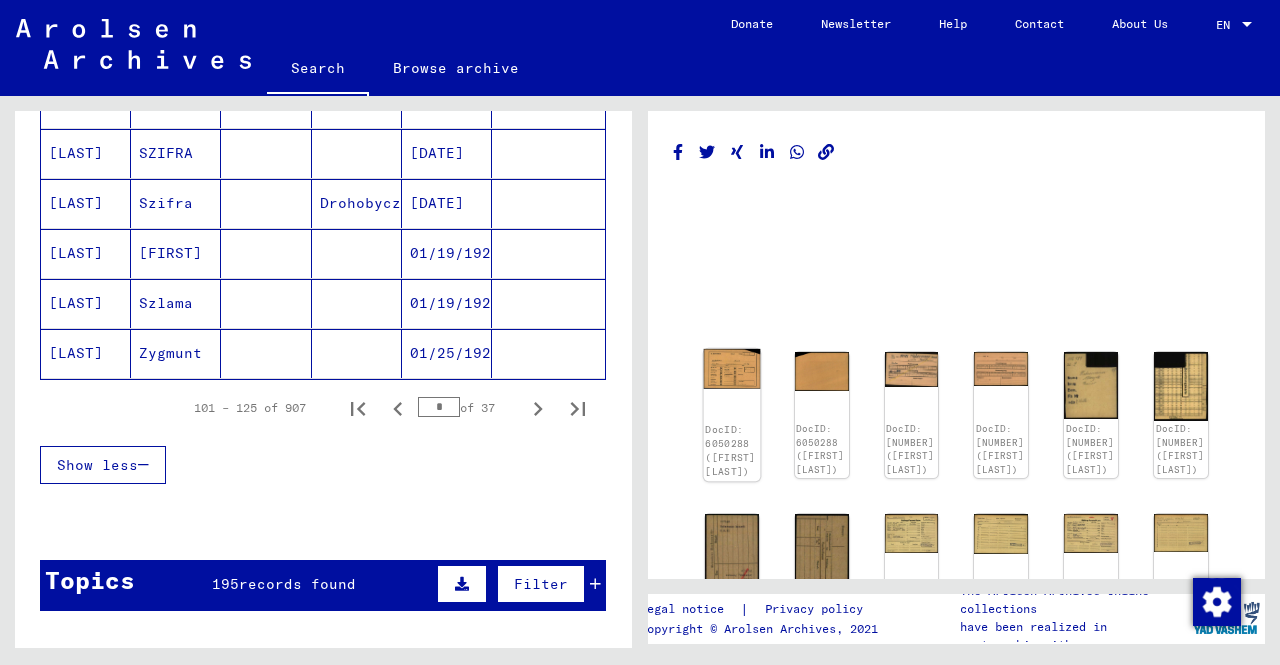 click 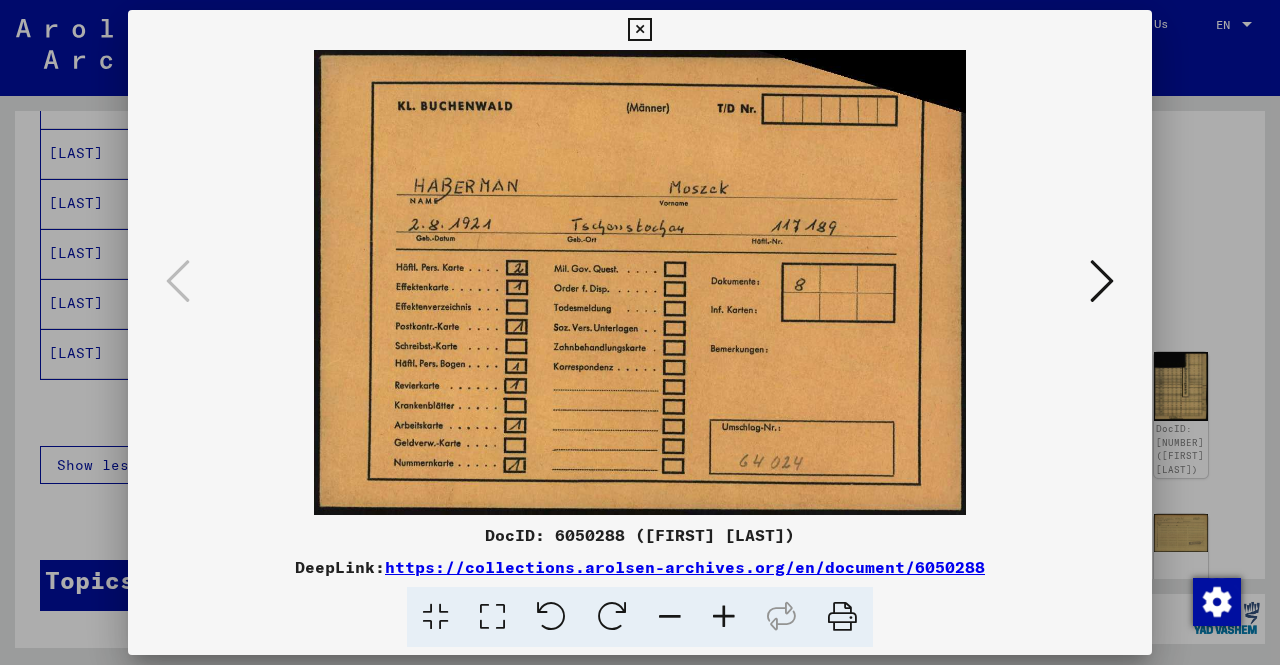 click at bounding box center [640, 282] 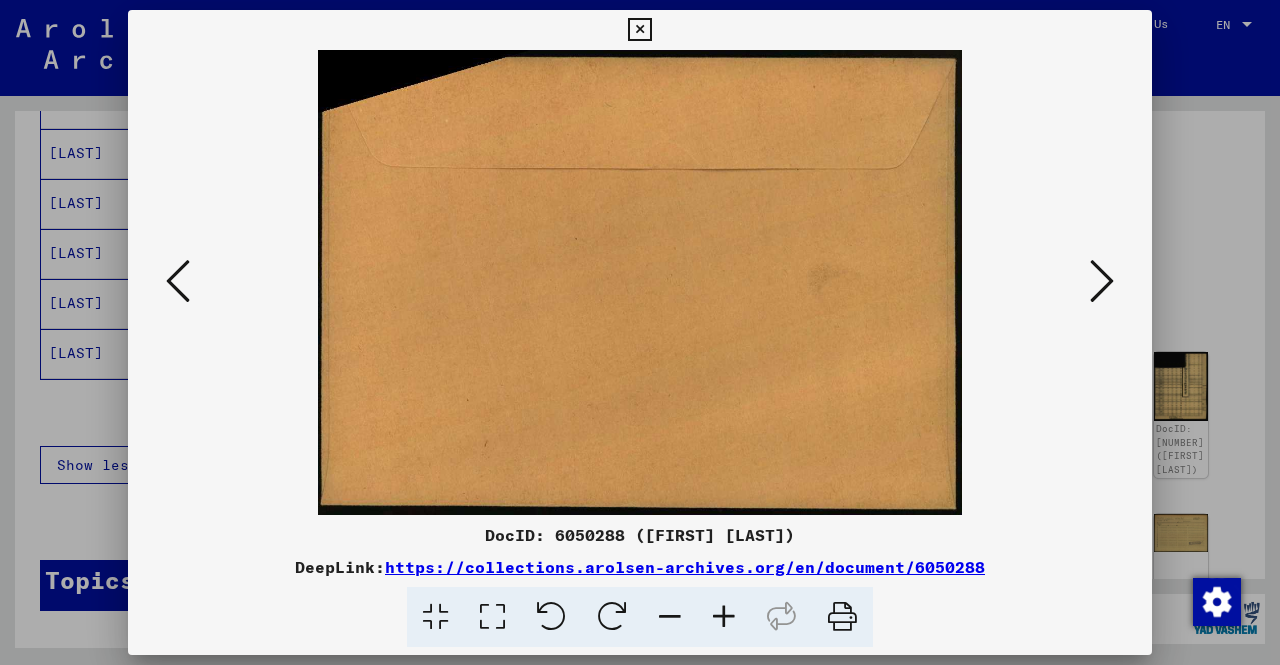 click at bounding box center (1102, 281) 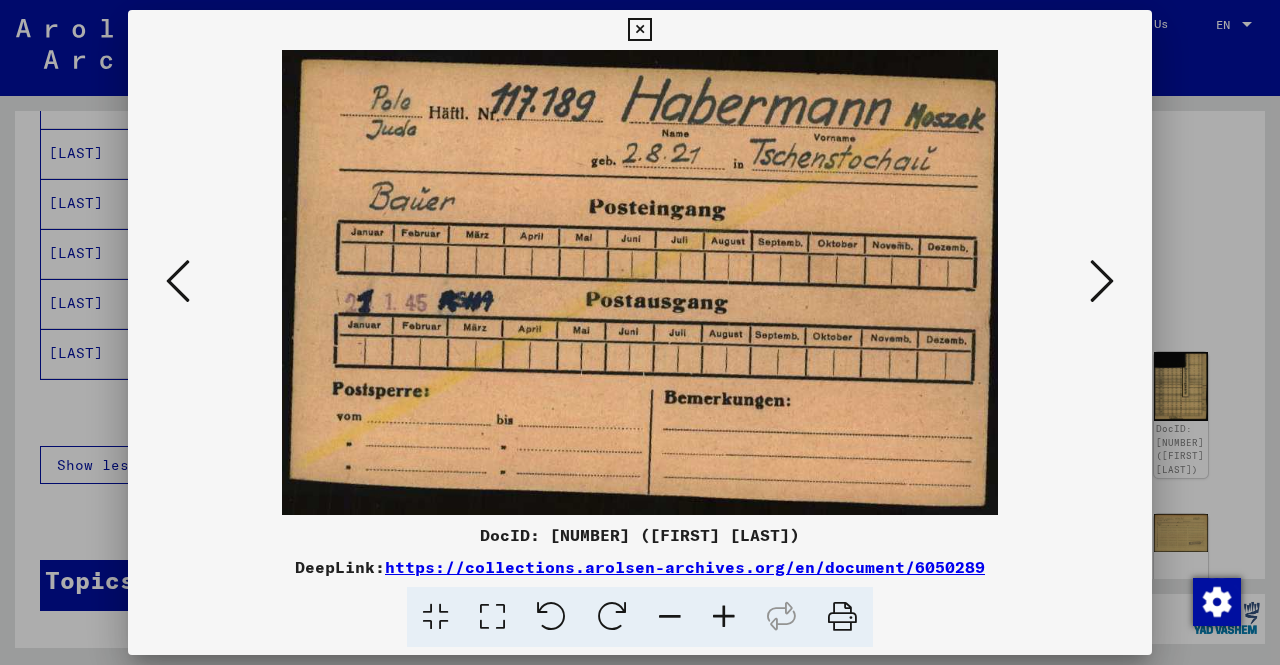 click at bounding box center [1102, 281] 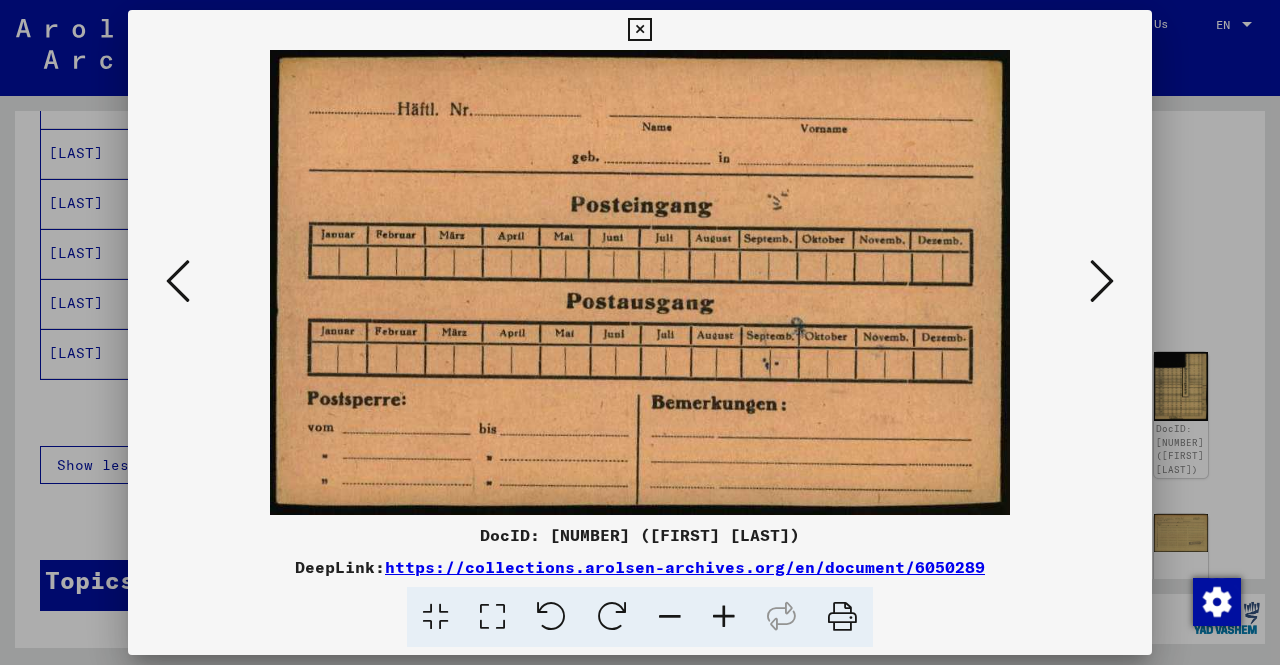 click at bounding box center [1102, 281] 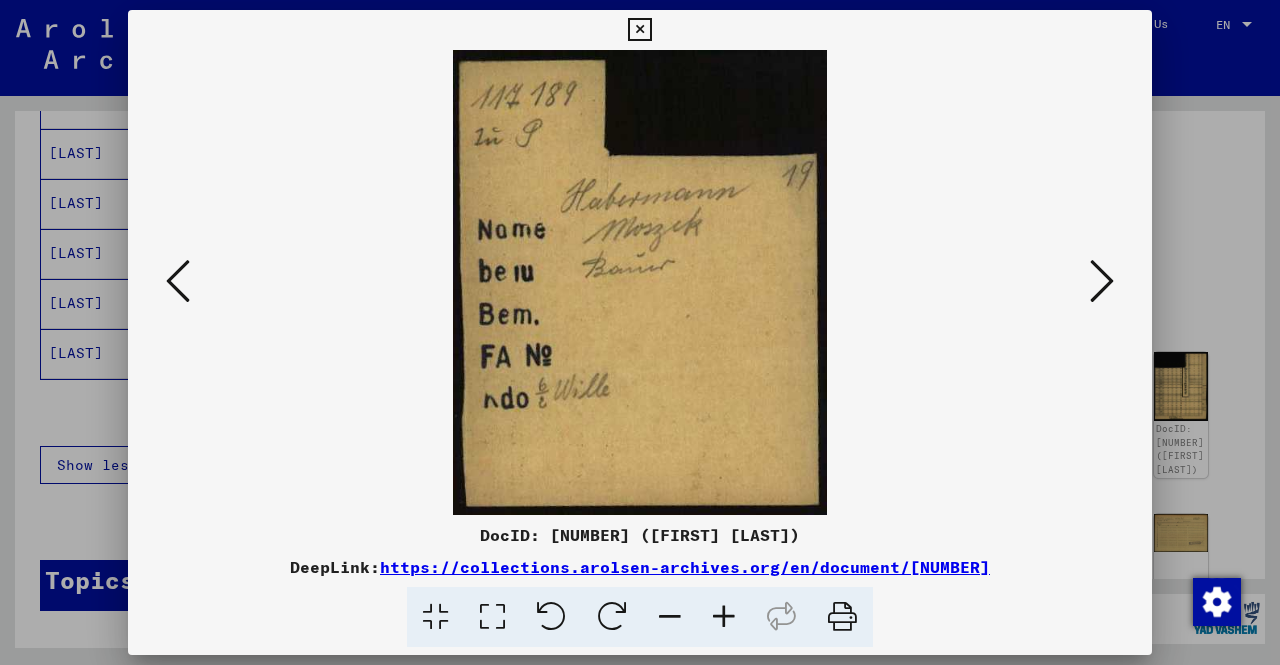click at bounding box center (1102, 281) 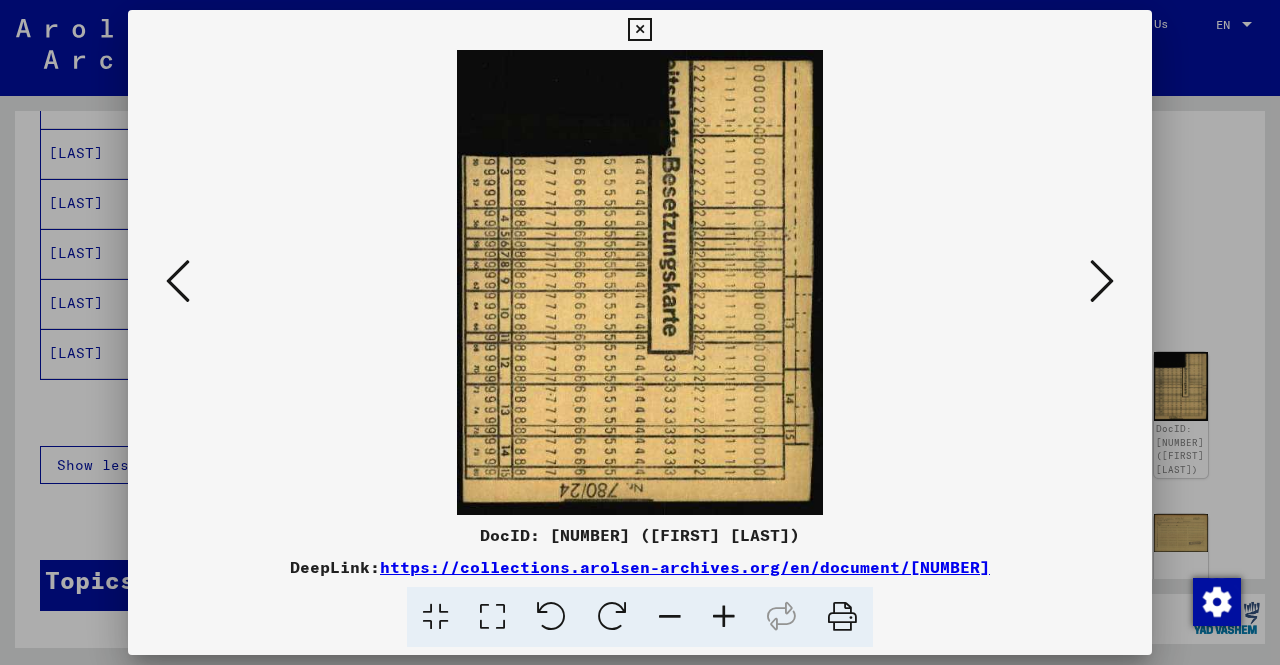 click at bounding box center [1102, 281] 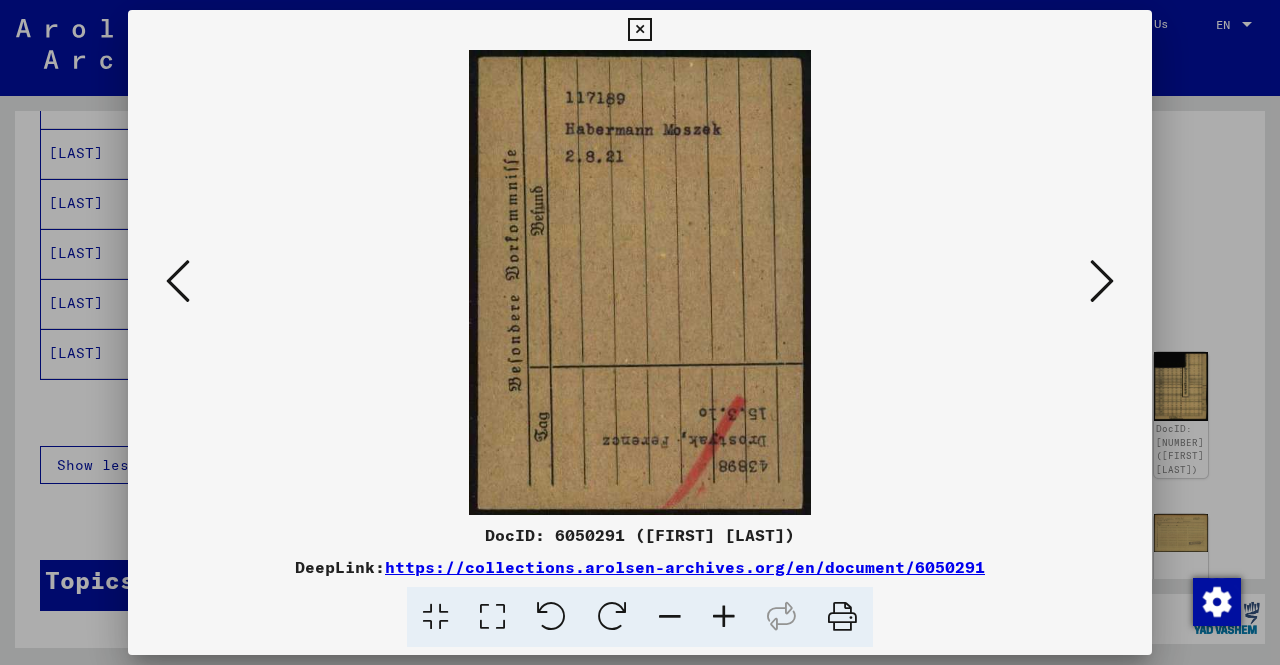 click at bounding box center [1102, 281] 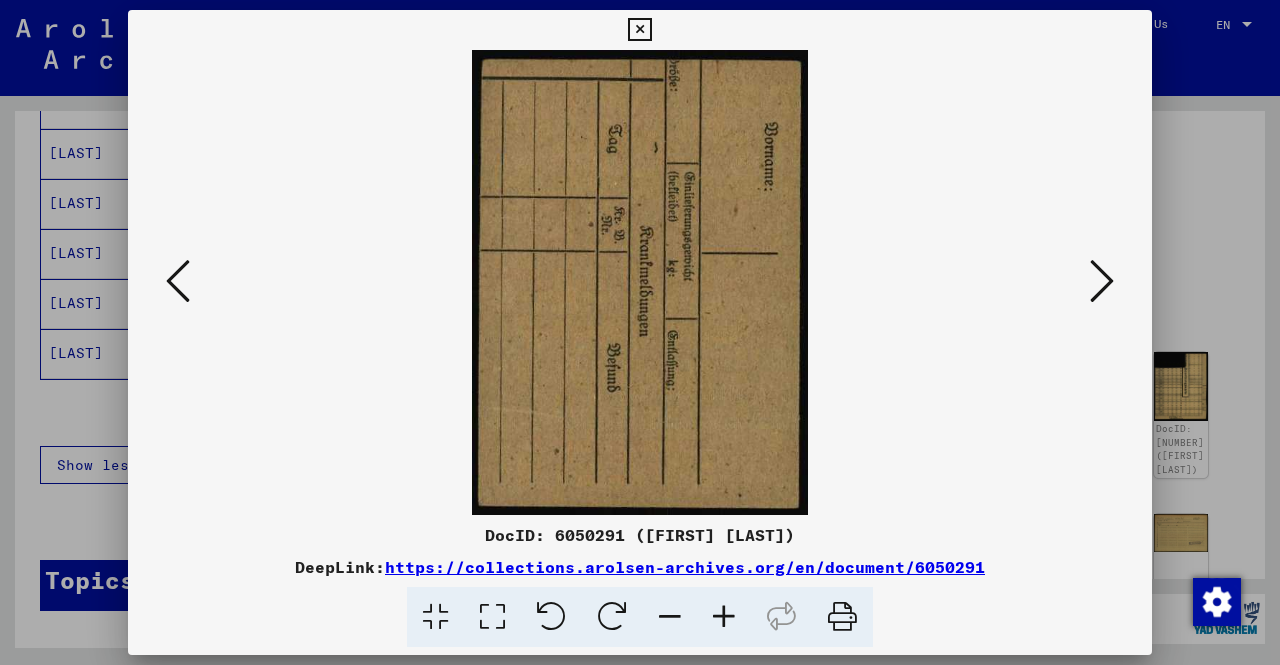 click at bounding box center [1102, 281] 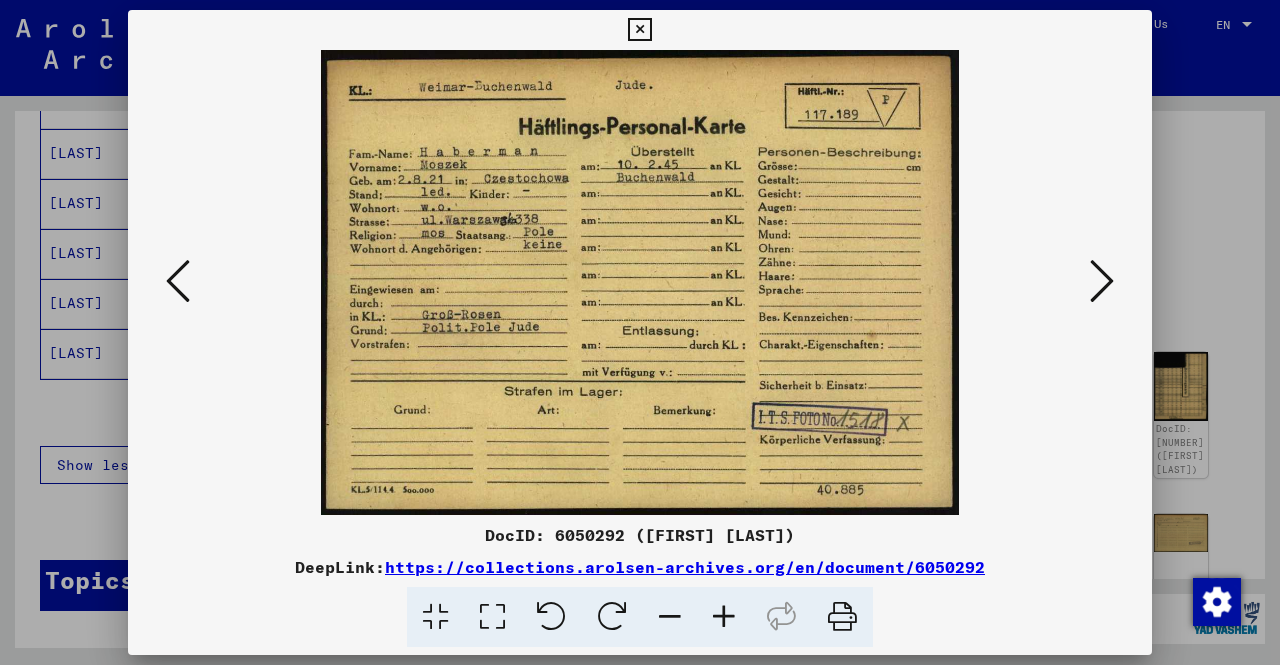 click at bounding box center (1102, 281) 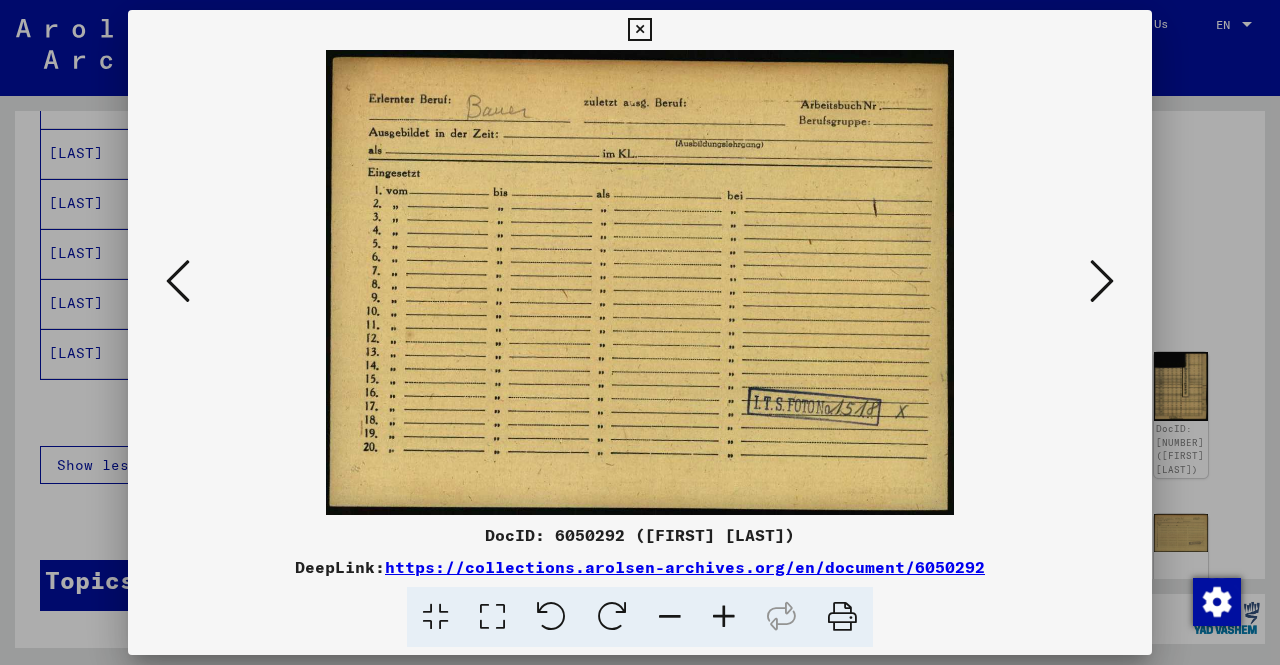 click at bounding box center (1102, 281) 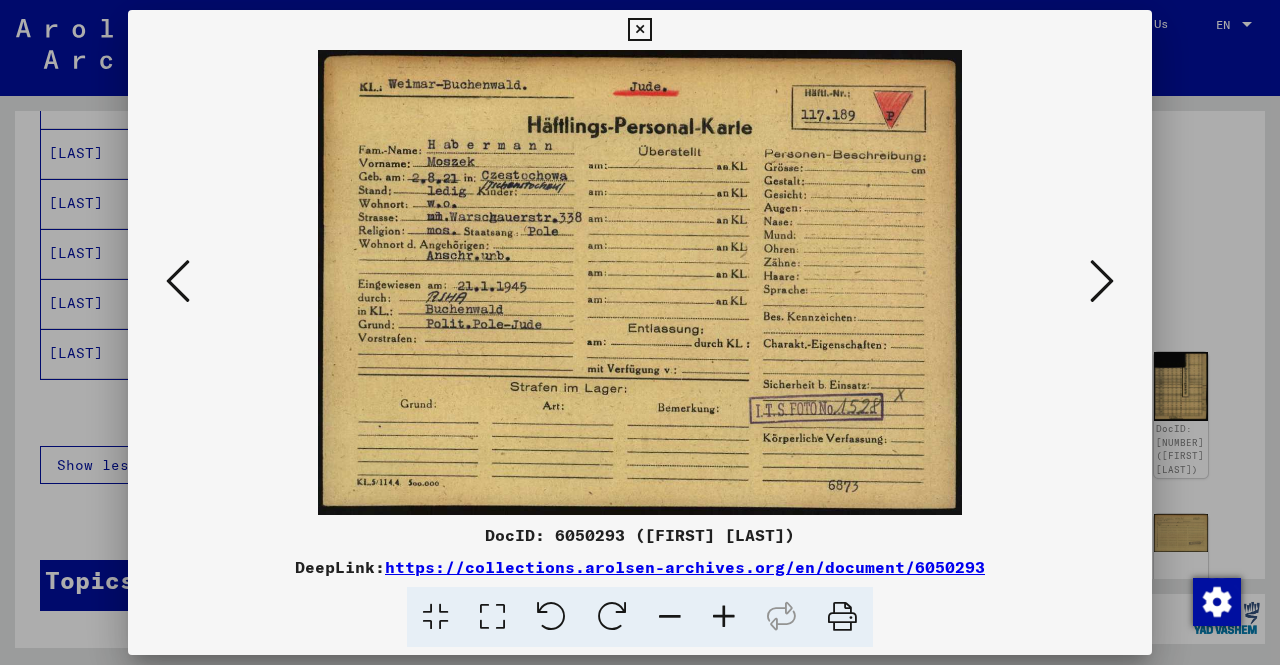 click at bounding box center (1102, 281) 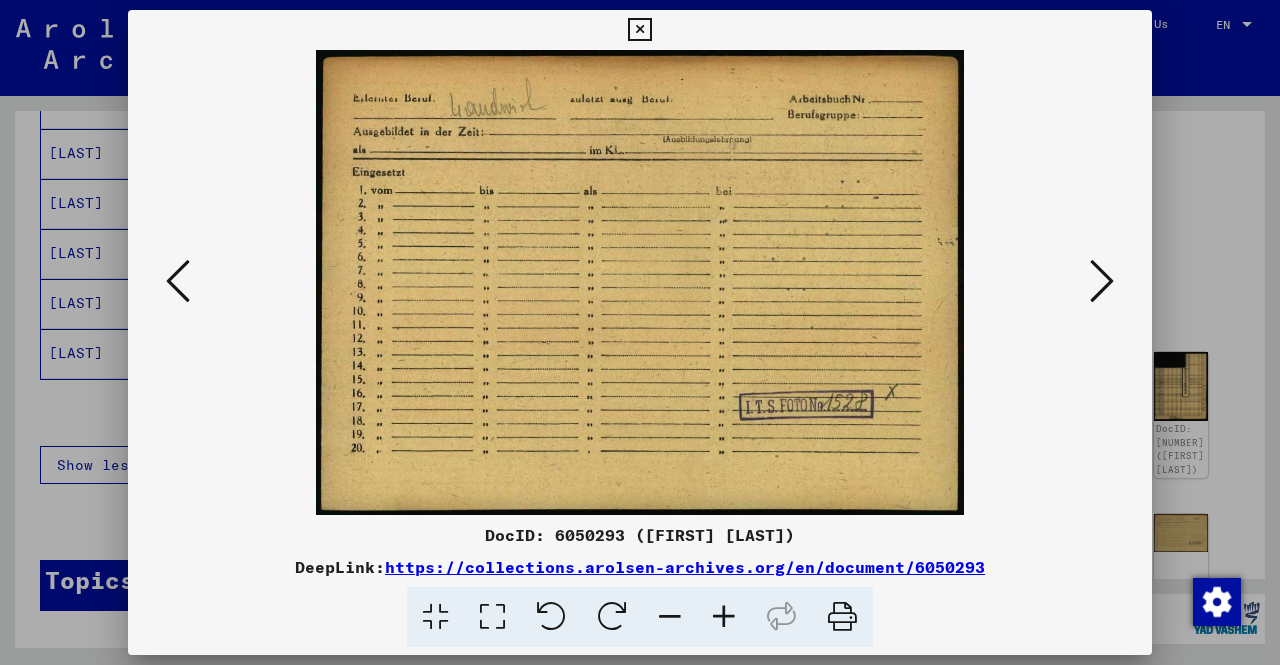 click at bounding box center (1102, 281) 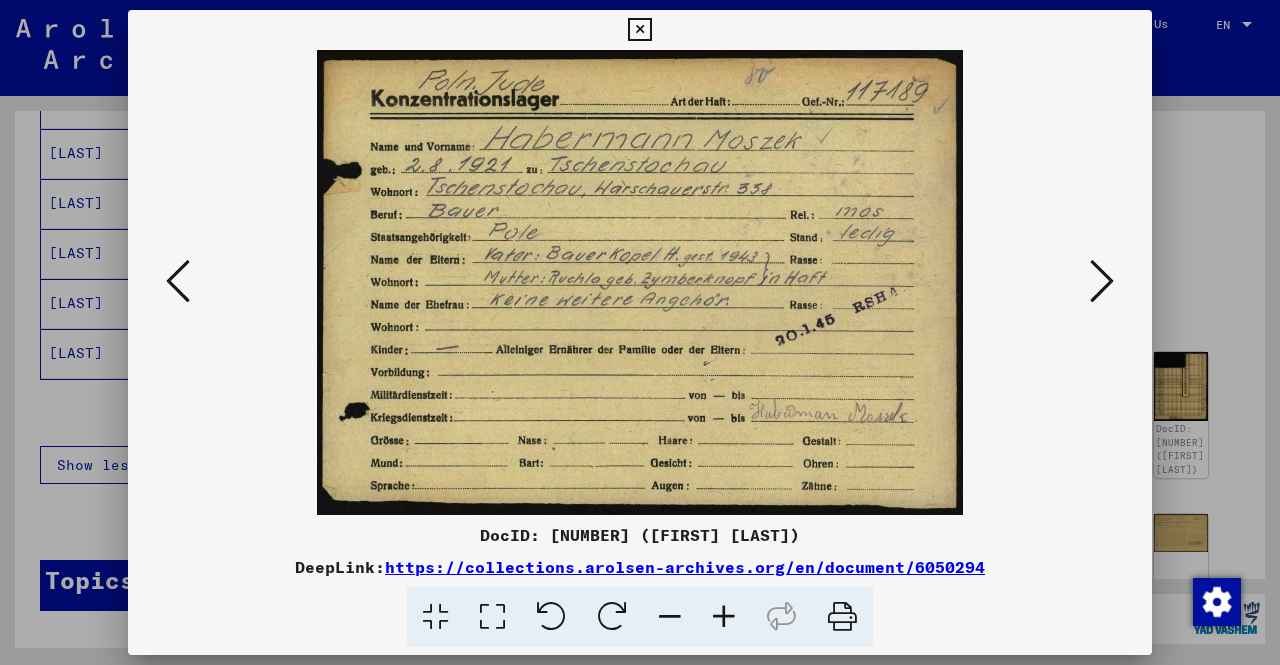 click at bounding box center (1102, 281) 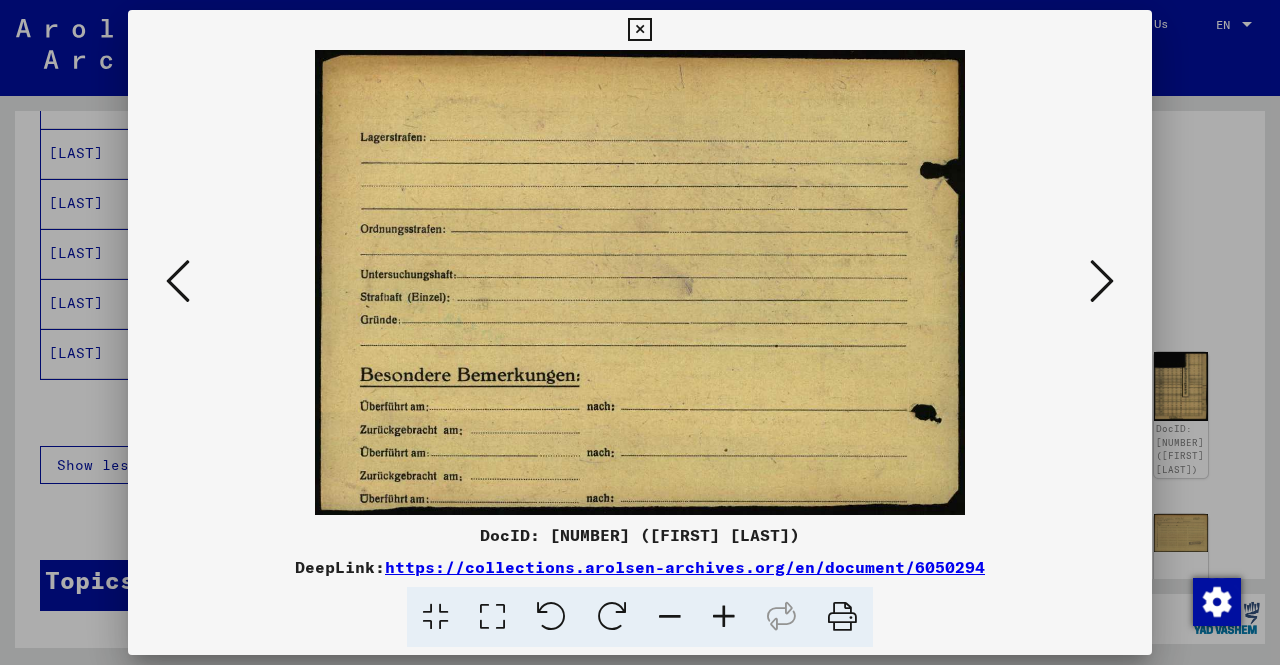 click at bounding box center (1102, 281) 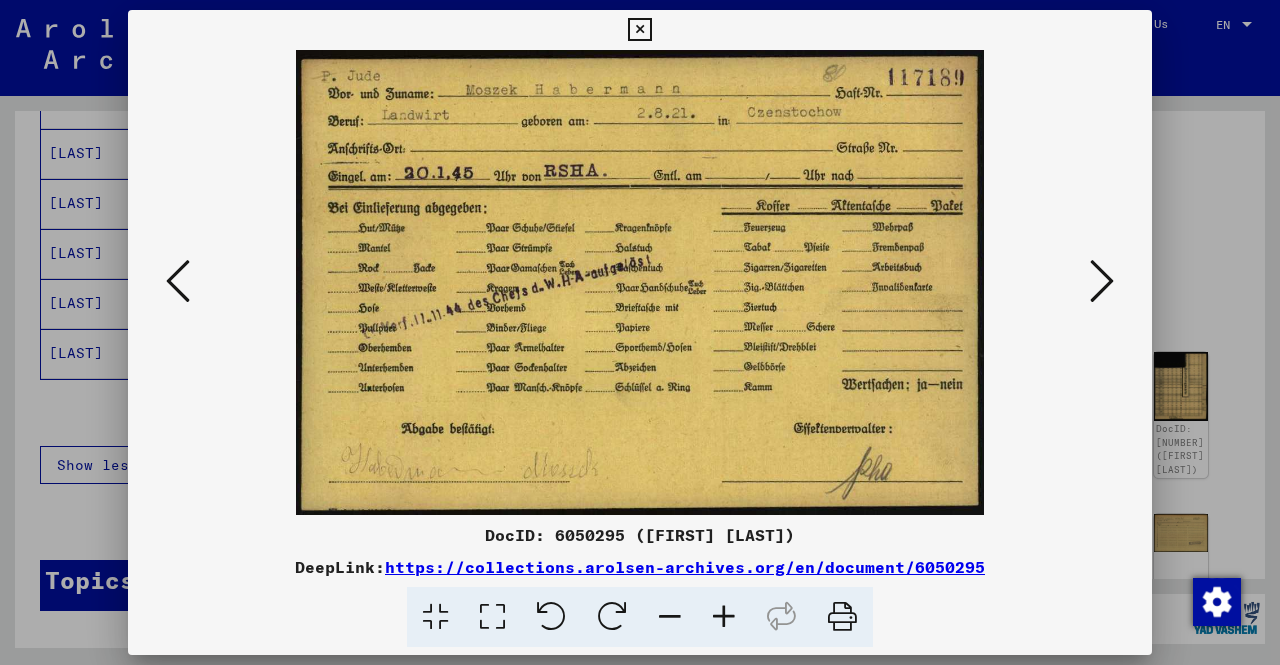 click at bounding box center [640, 332] 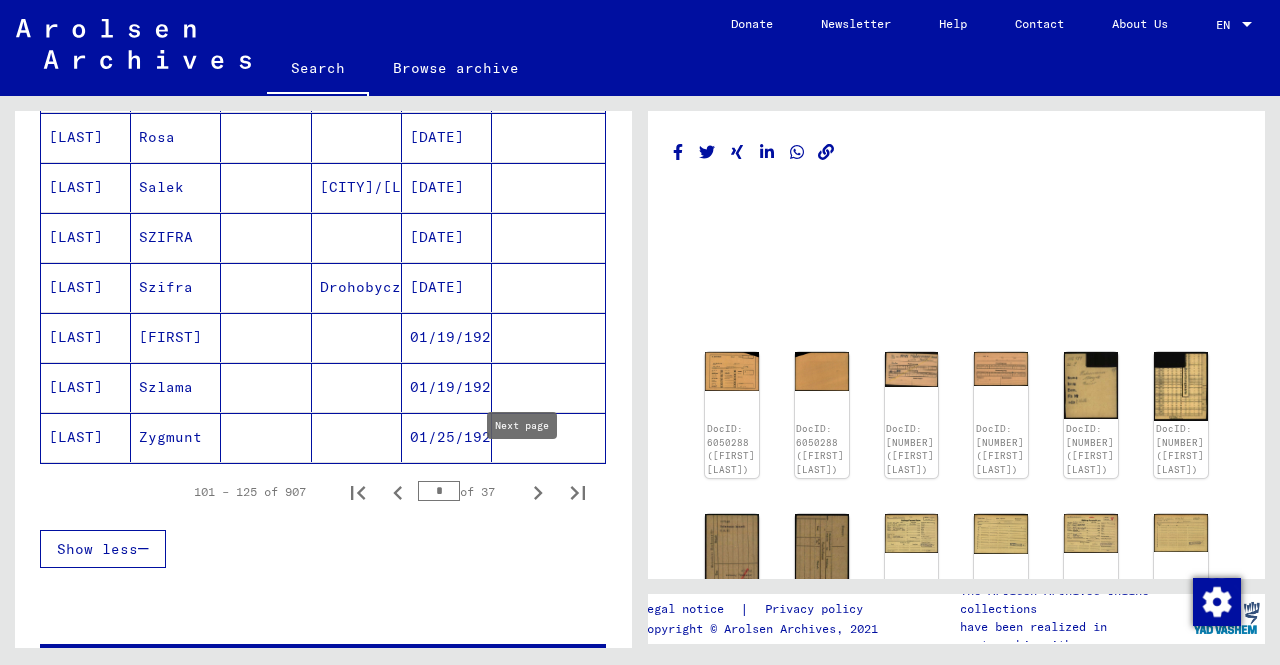 click 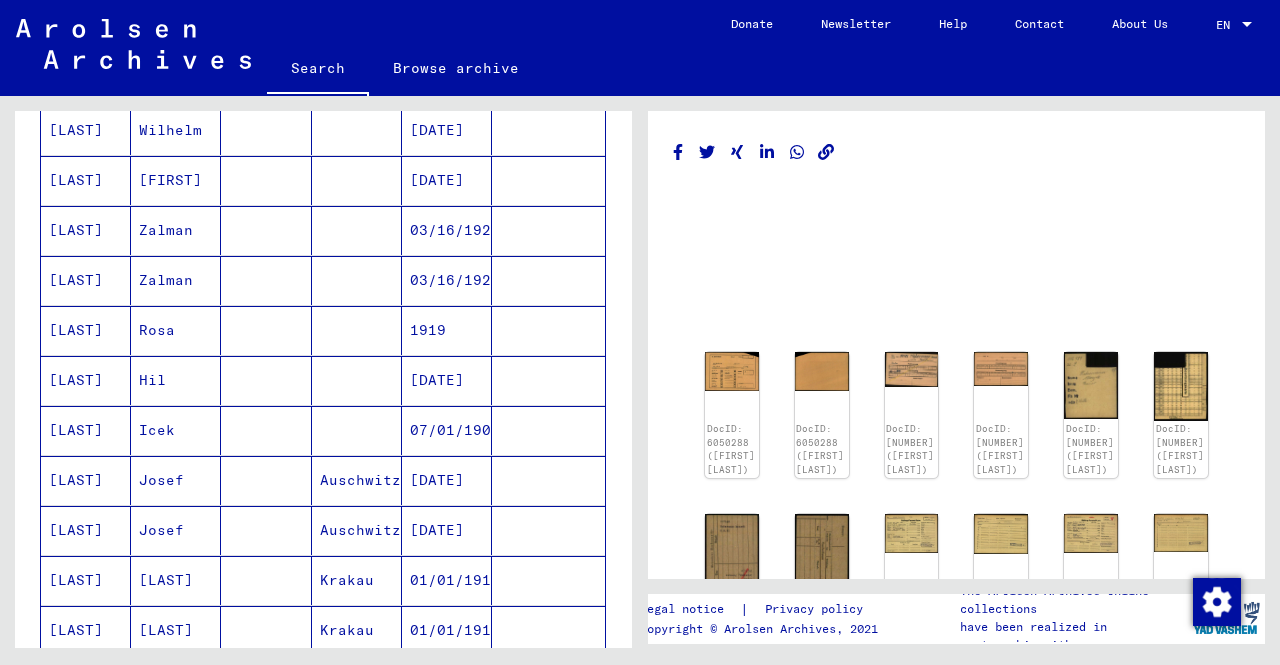 scroll, scrollTop: 1024, scrollLeft: 0, axis: vertical 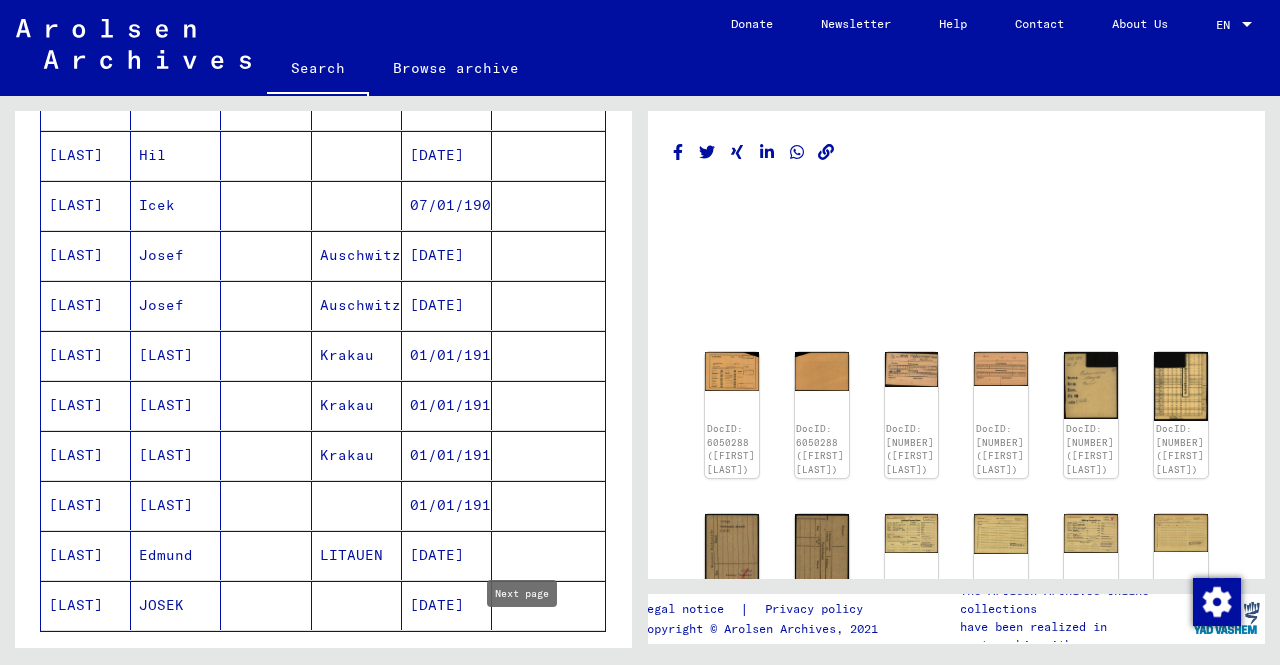click 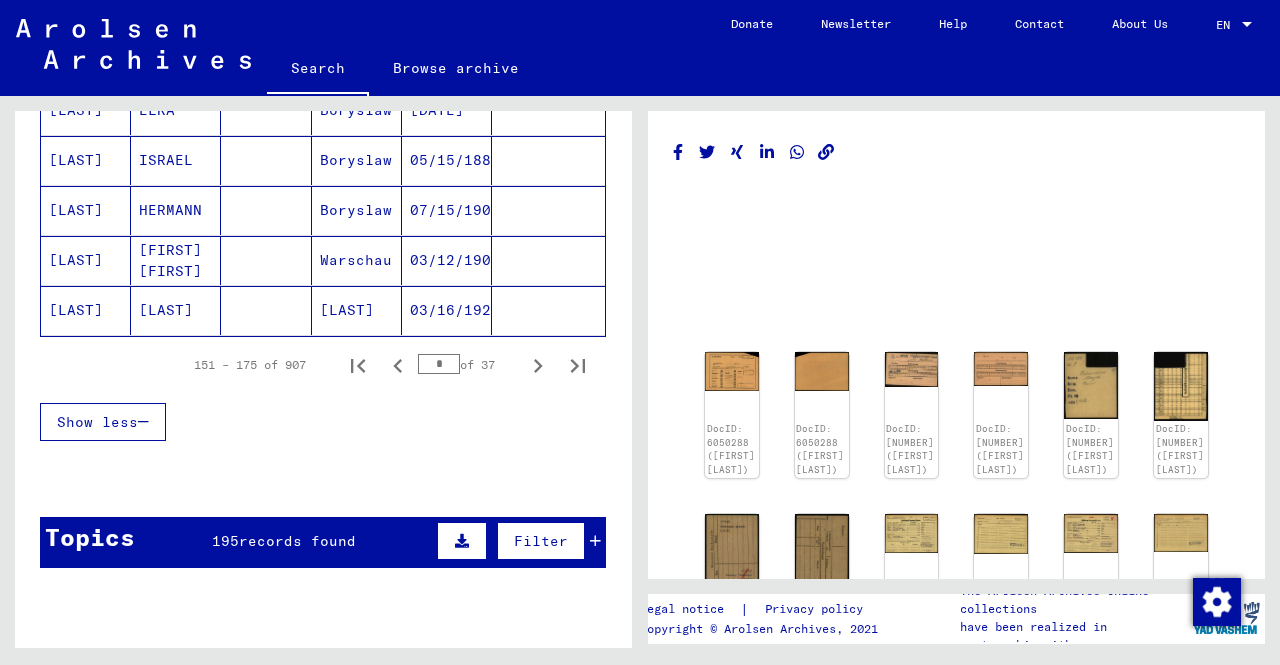 scroll, scrollTop: 1290, scrollLeft: 0, axis: vertical 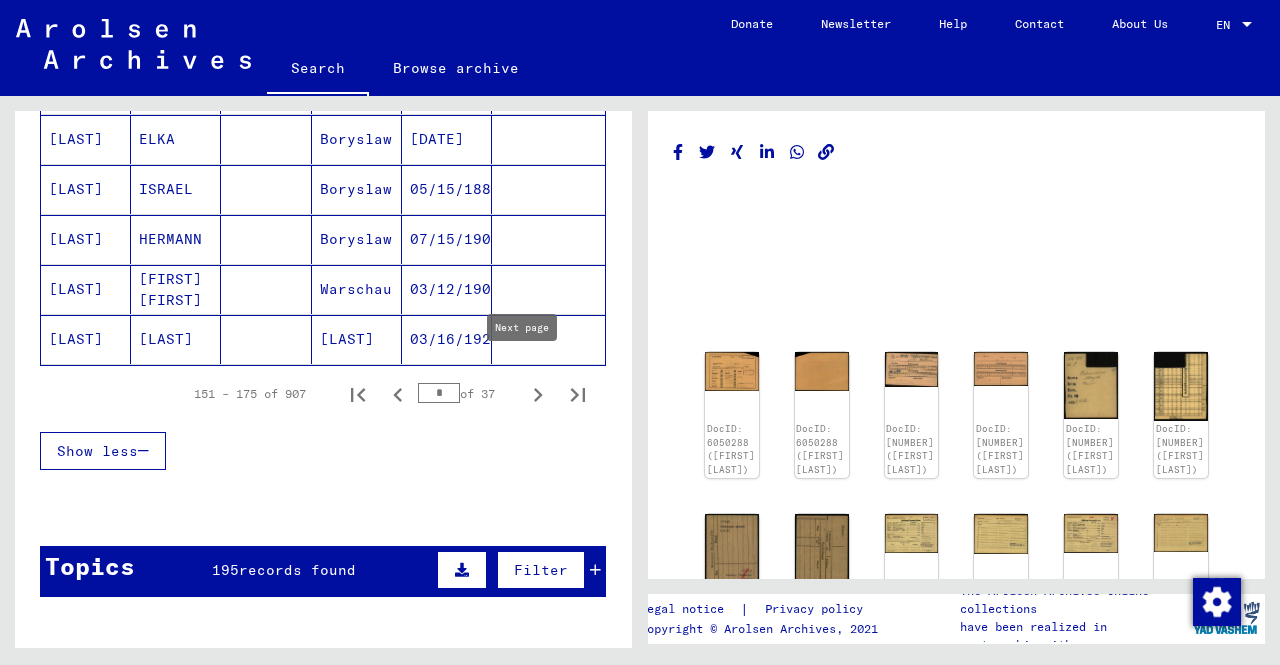 click 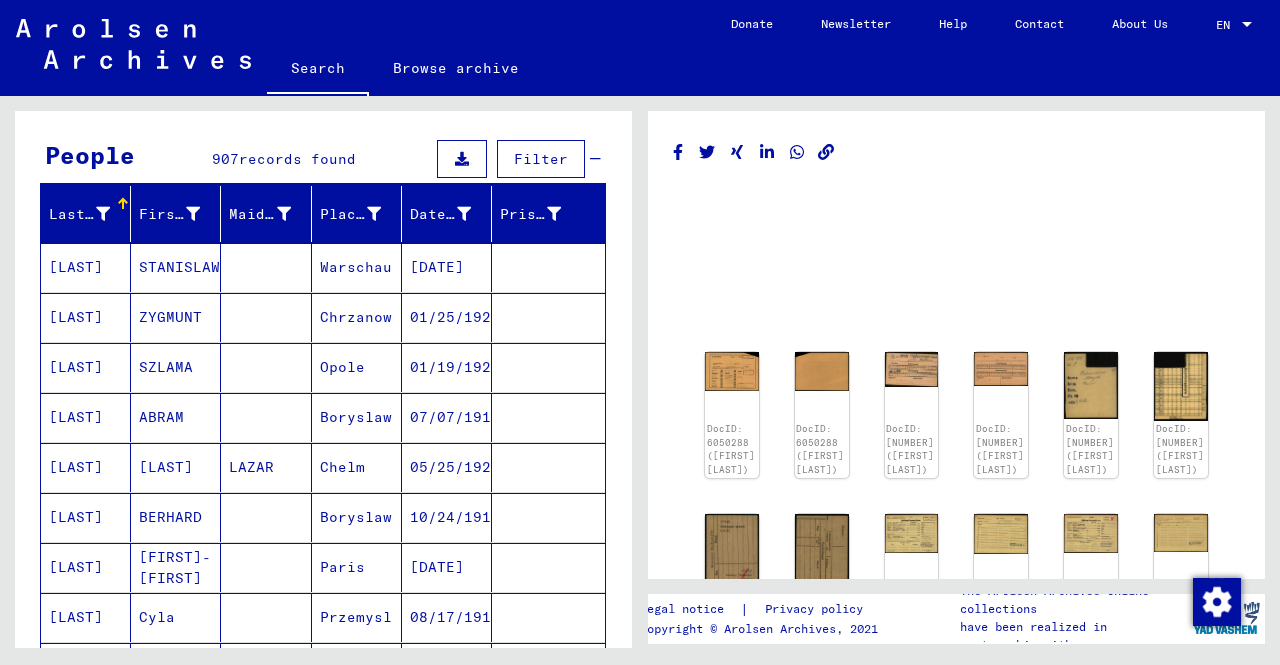scroll, scrollTop: 0, scrollLeft: 0, axis: both 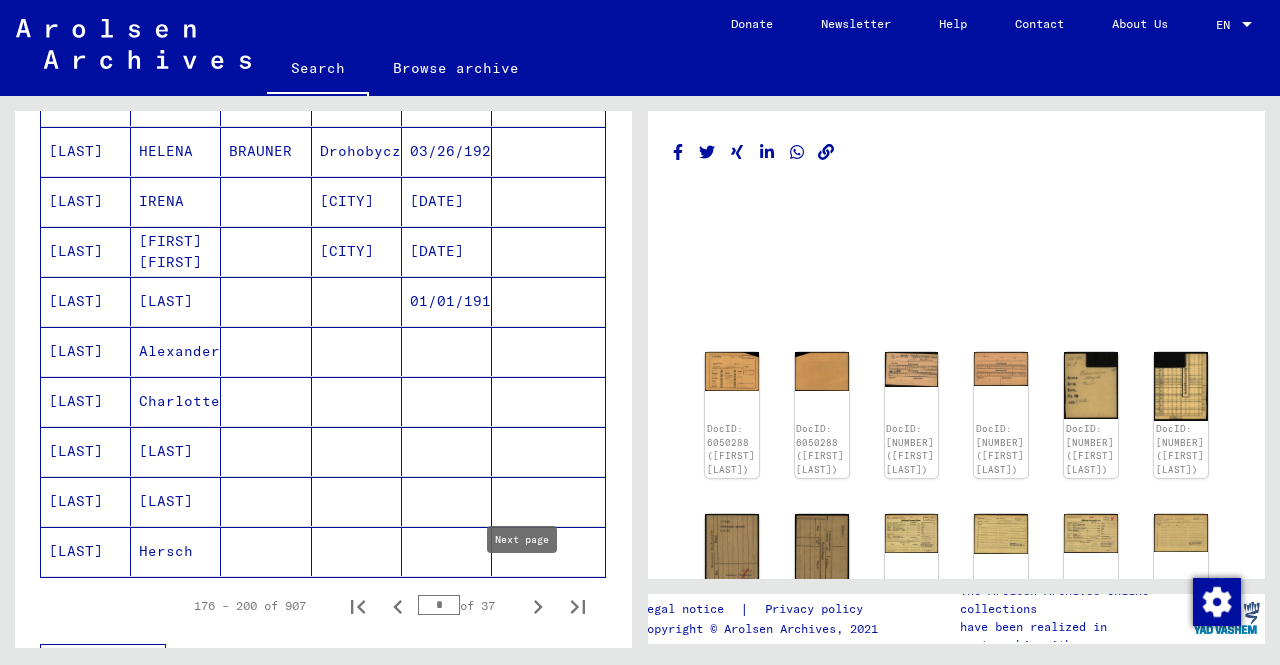 click 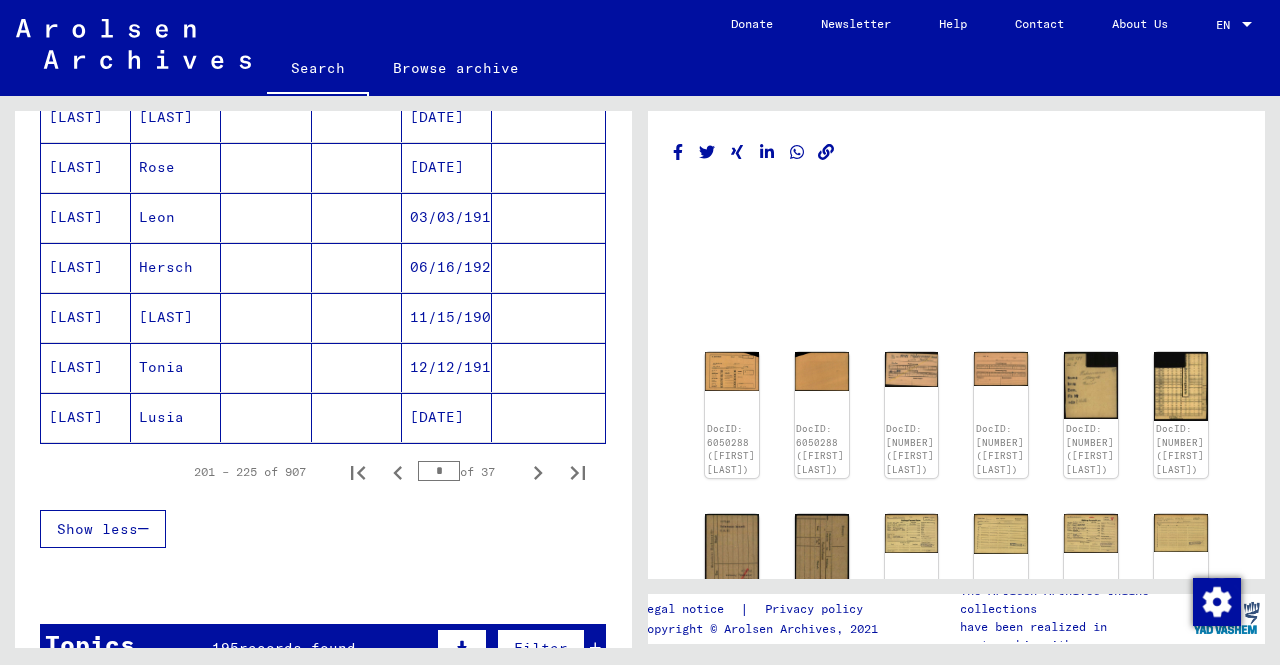 scroll, scrollTop: 1214, scrollLeft: 0, axis: vertical 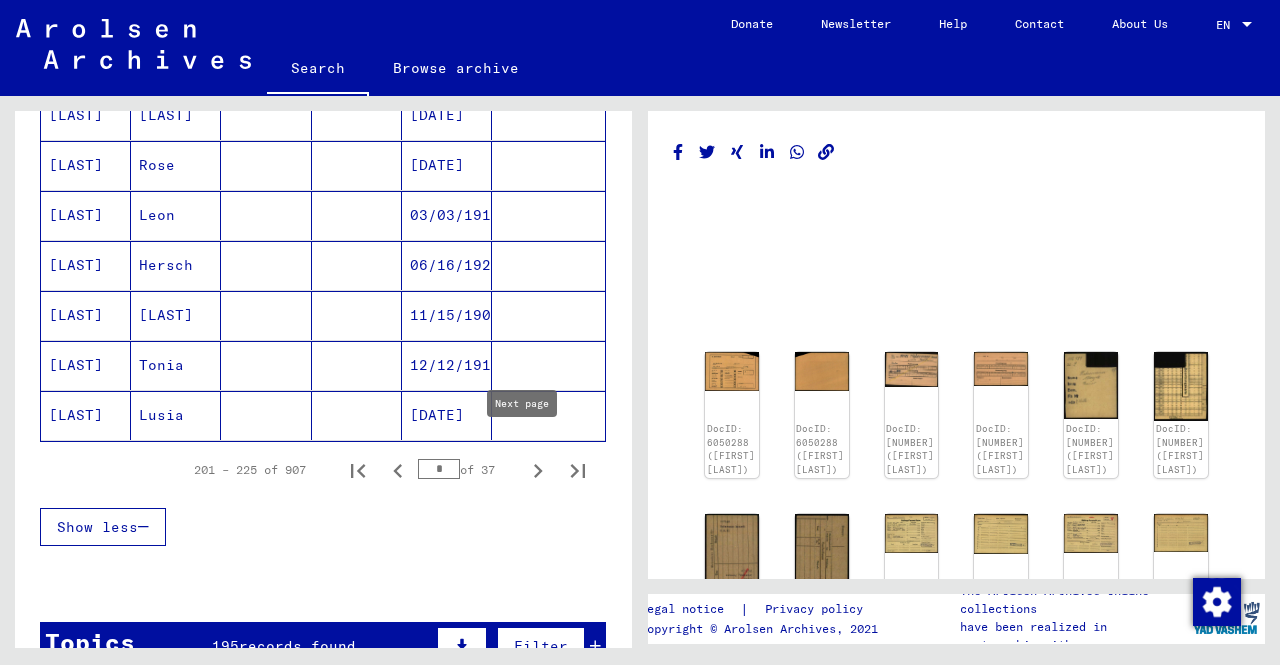 click 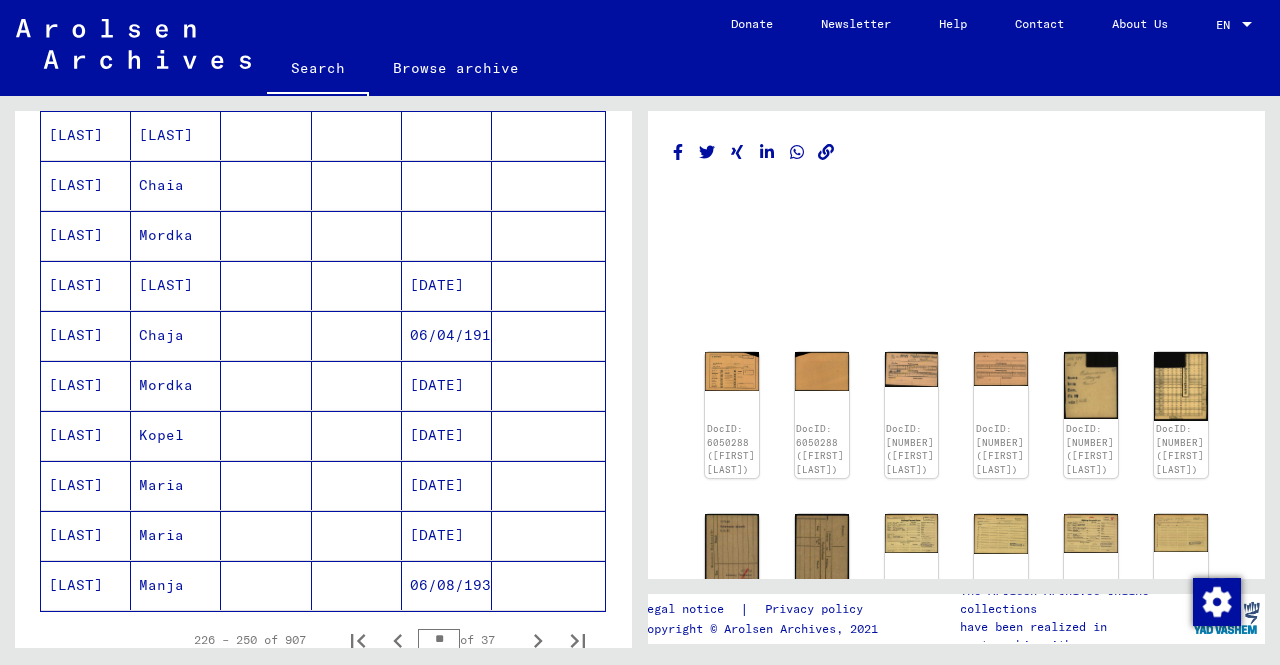 scroll, scrollTop: 1044, scrollLeft: 0, axis: vertical 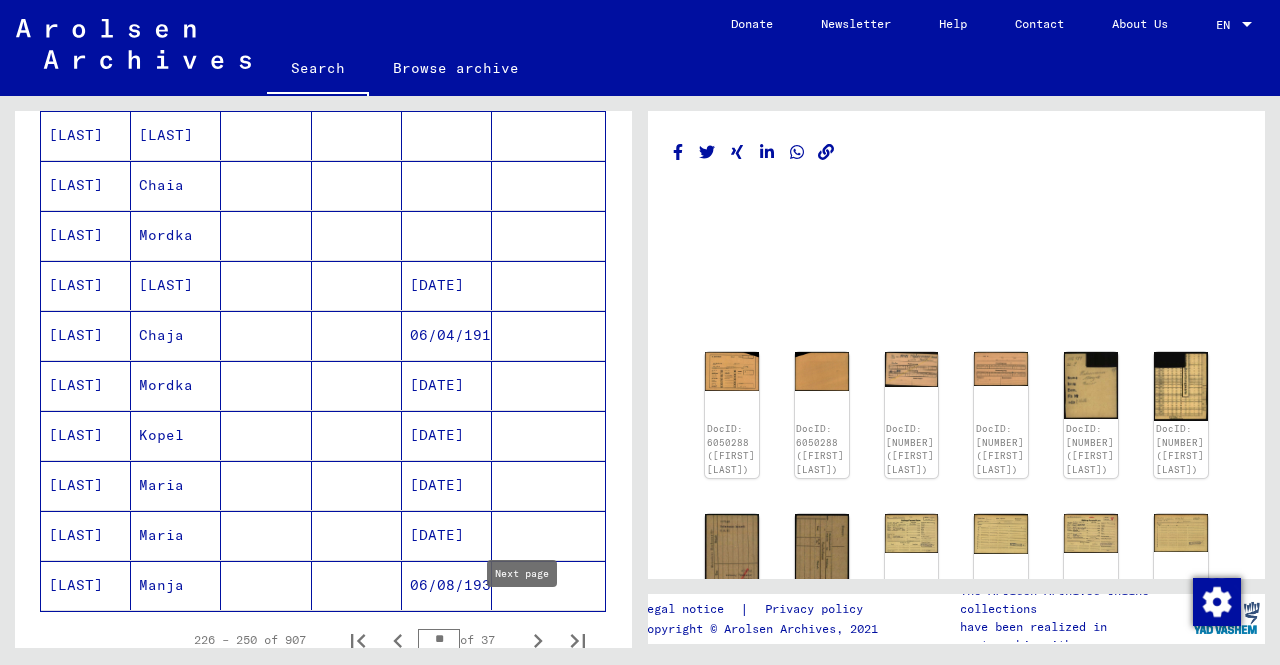 click 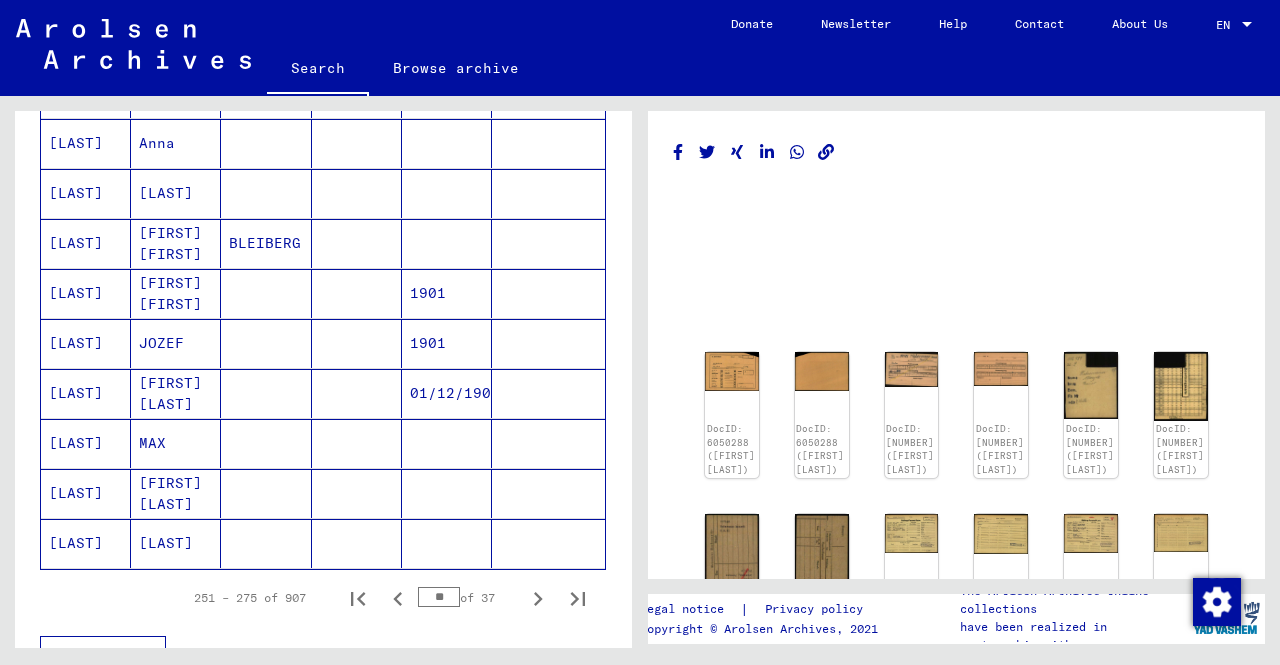 scroll, scrollTop: 1112, scrollLeft: 0, axis: vertical 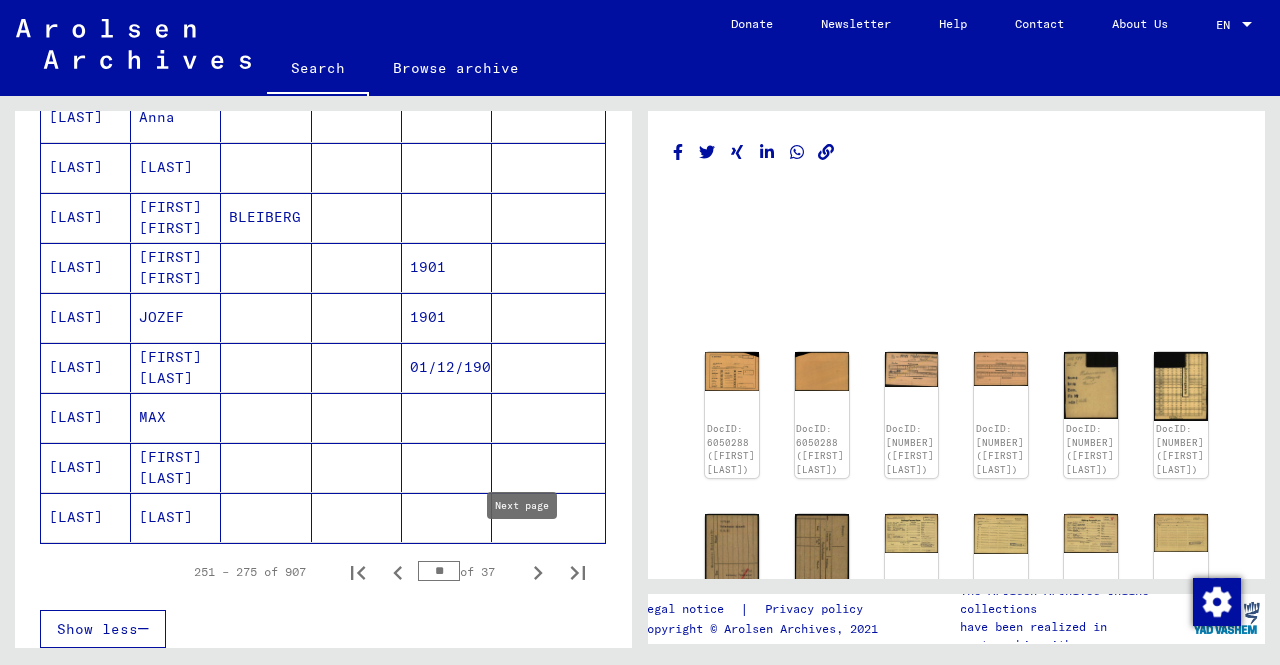 click 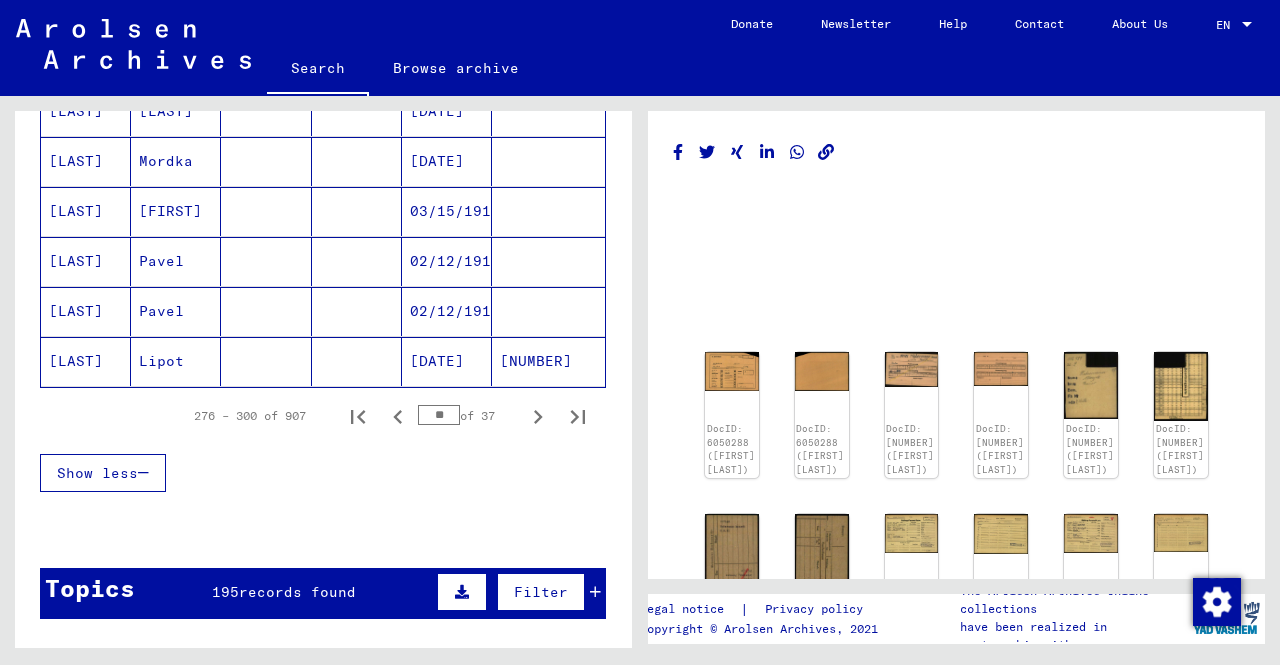 scroll, scrollTop: 1269, scrollLeft: 0, axis: vertical 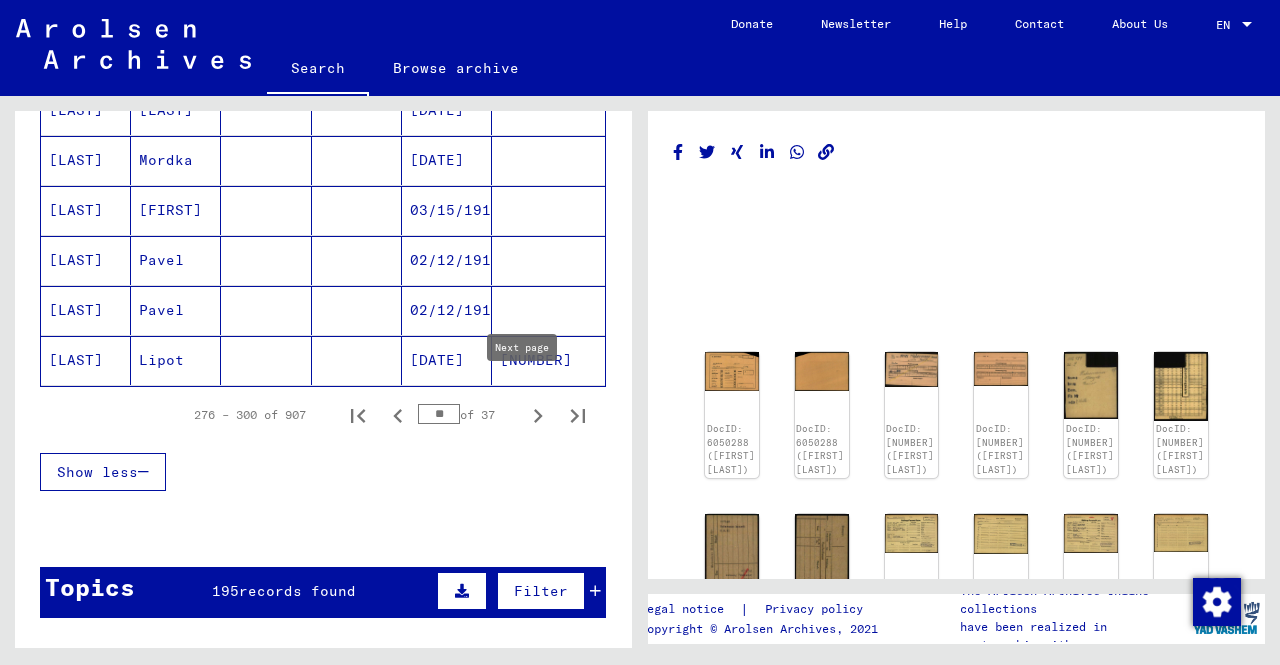 click 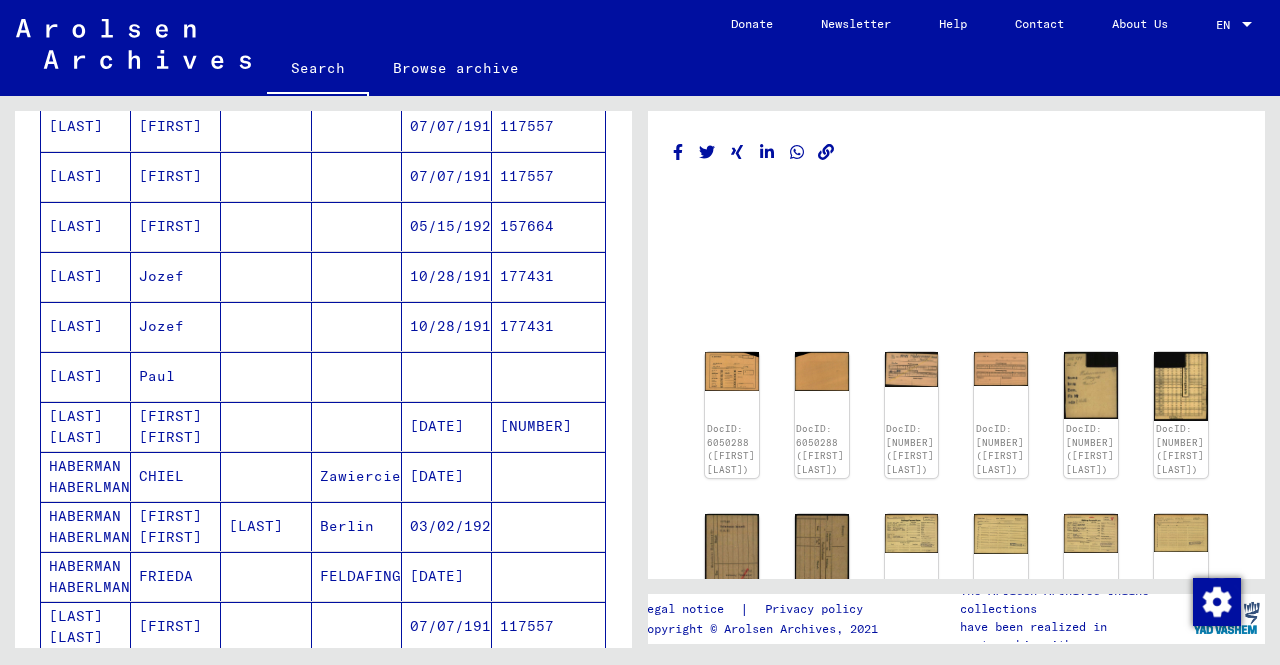 scroll, scrollTop: 335, scrollLeft: 0, axis: vertical 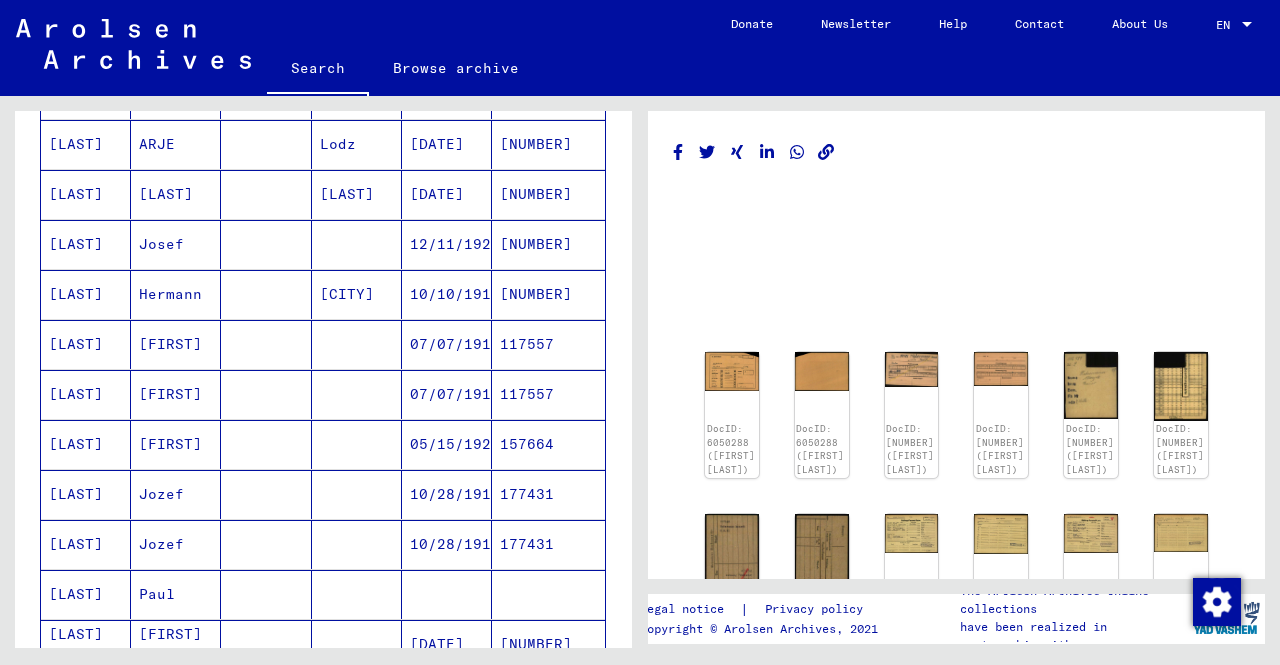 click on "[LAST]" at bounding box center (86, 494) 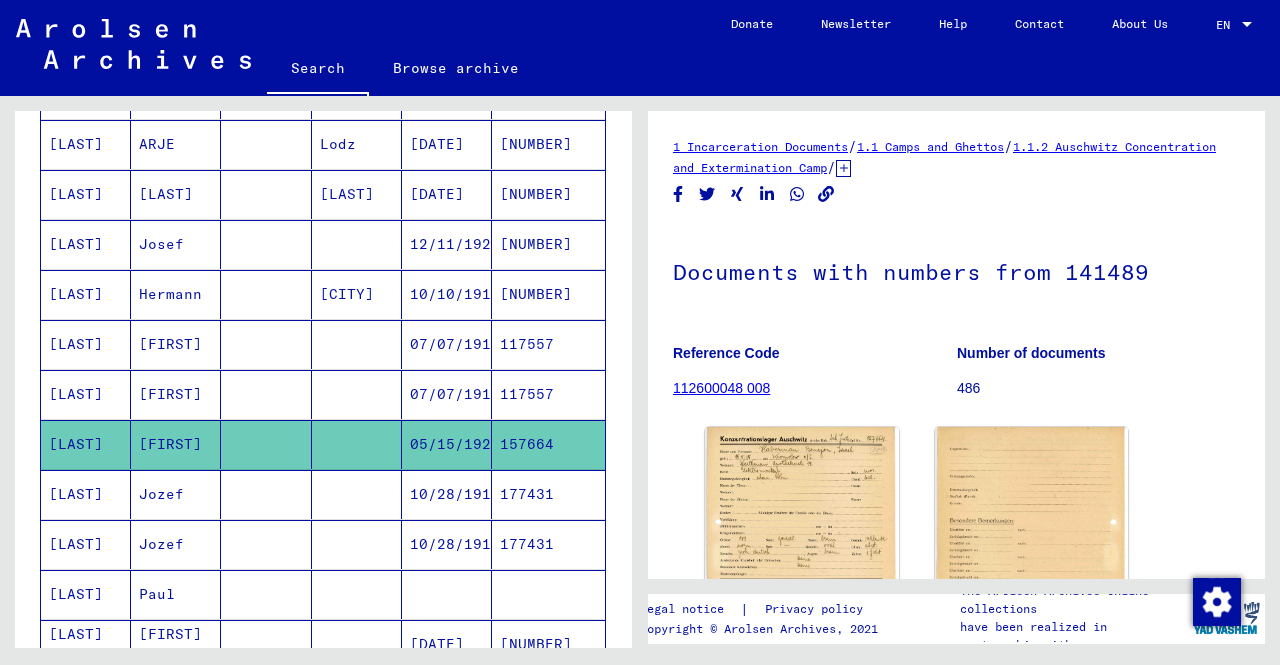 scroll, scrollTop: 0, scrollLeft: 0, axis: both 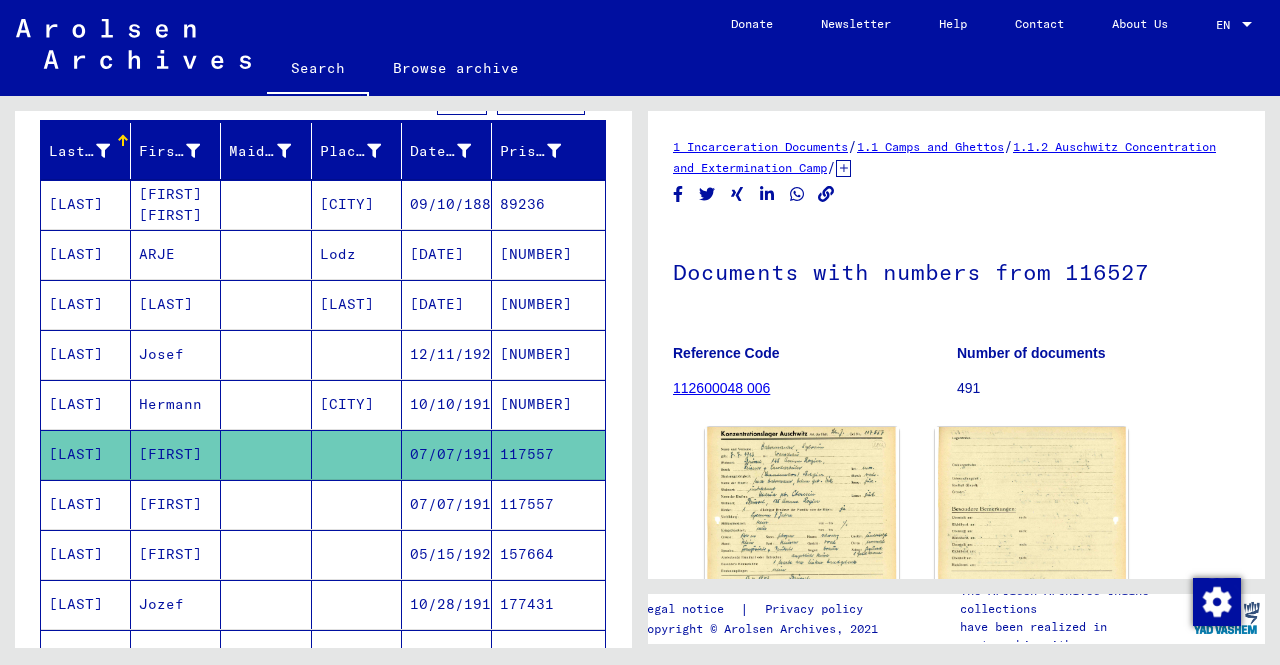 click on "[LAST]" at bounding box center [86, 354] 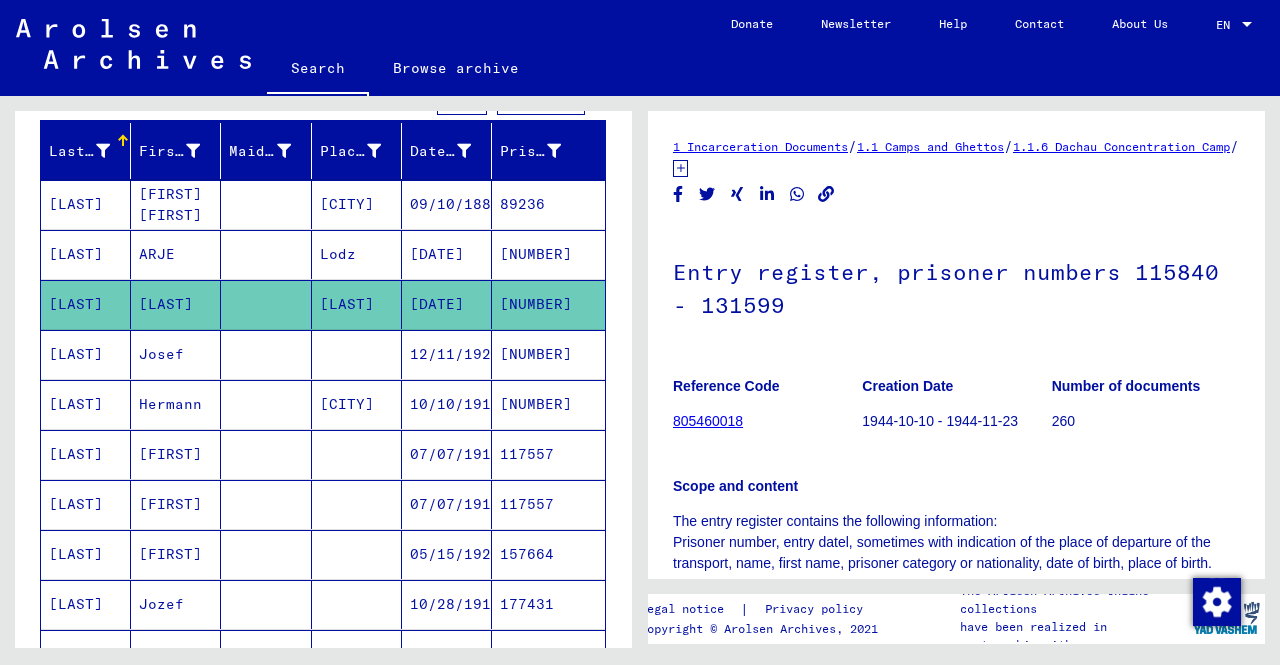 scroll, scrollTop: 0, scrollLeft: 0, axis: both 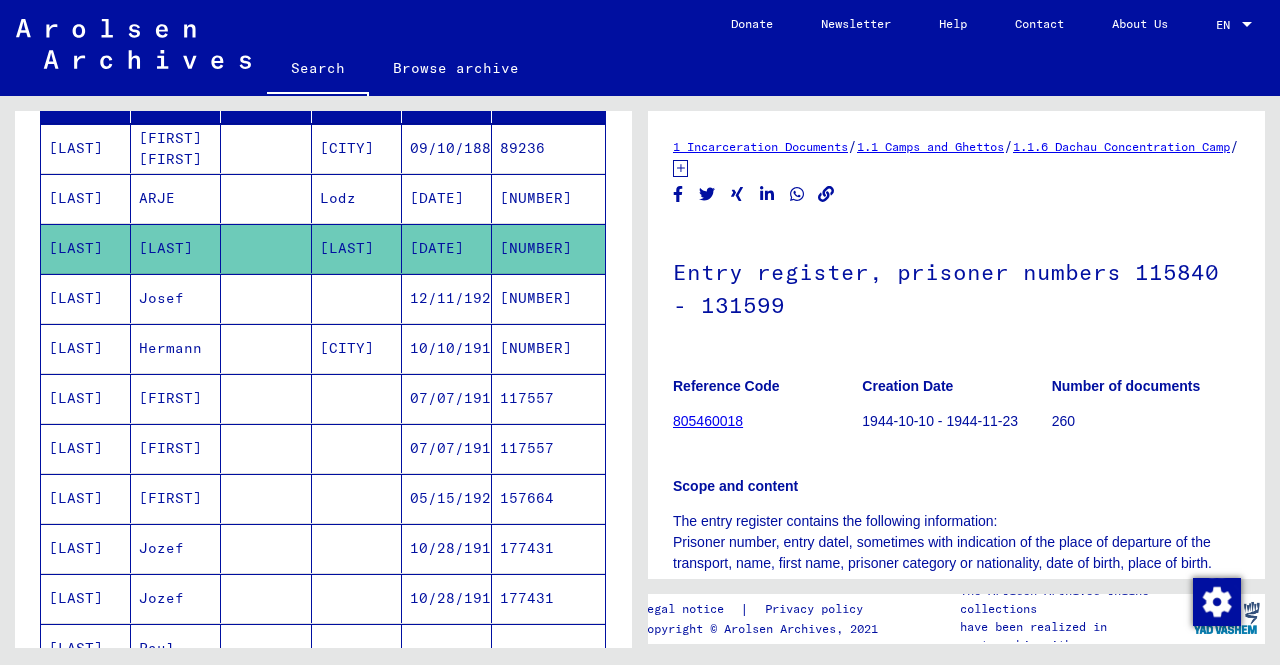 click on "Josef" at bounding box center [176, 348] 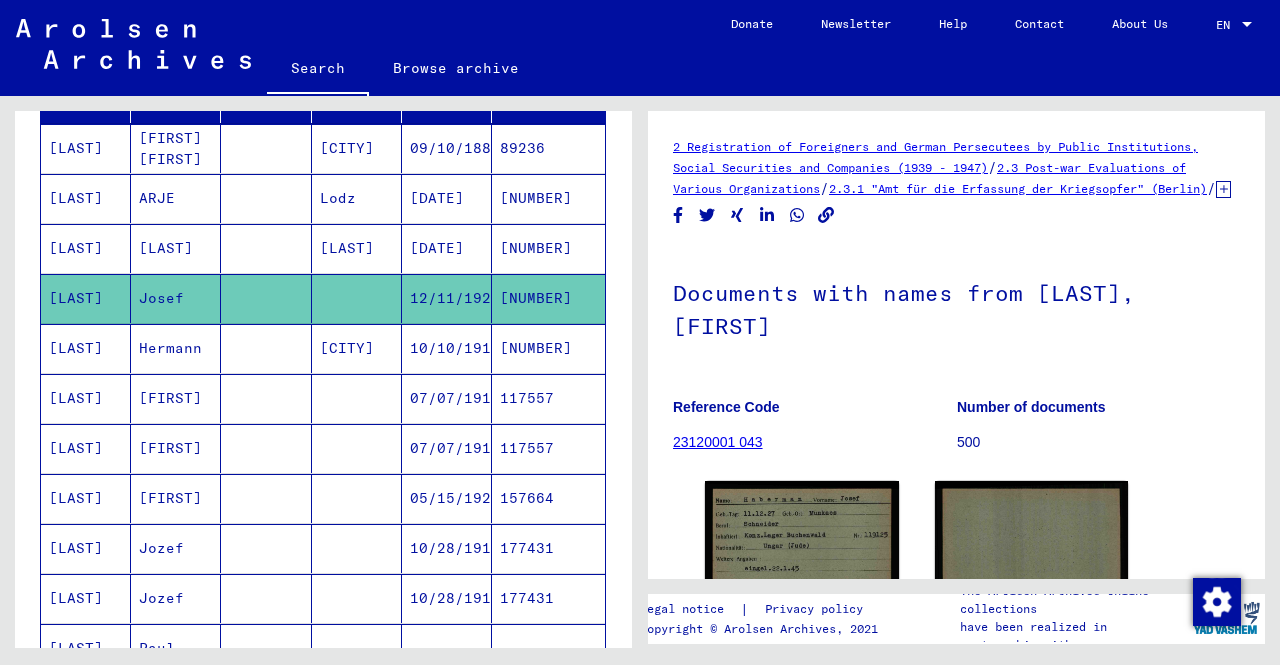 scroll, scrollTop: 0, scrollLeft: 0, axis: both 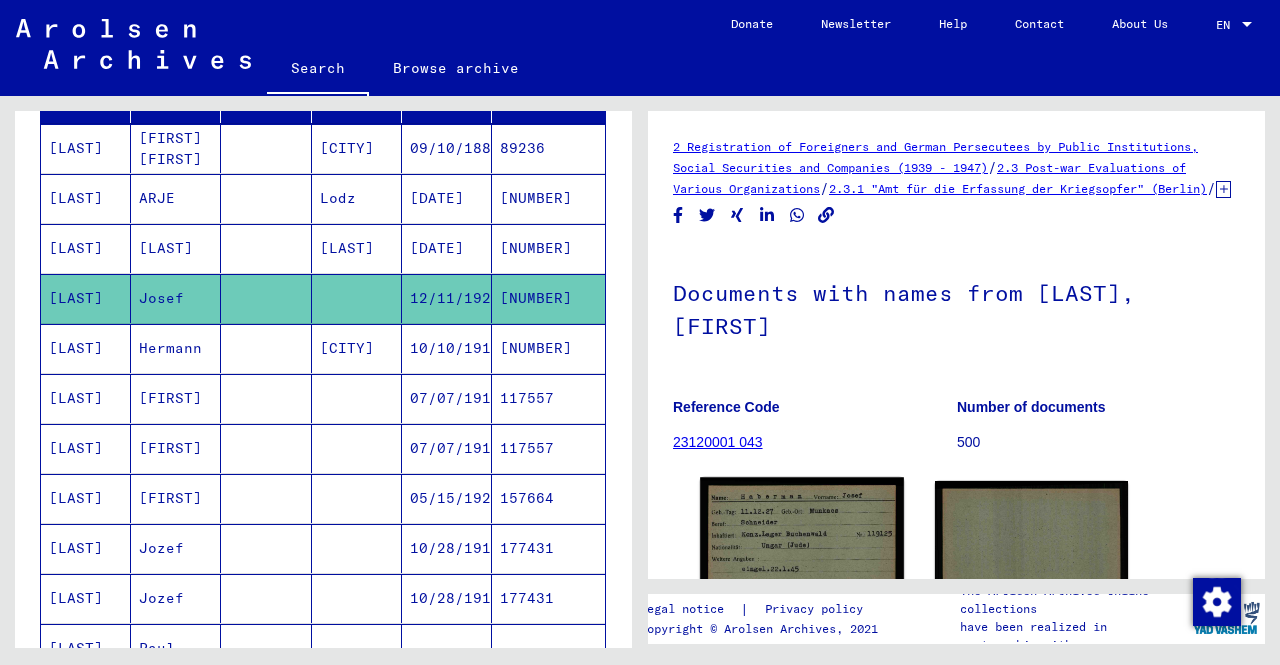 click 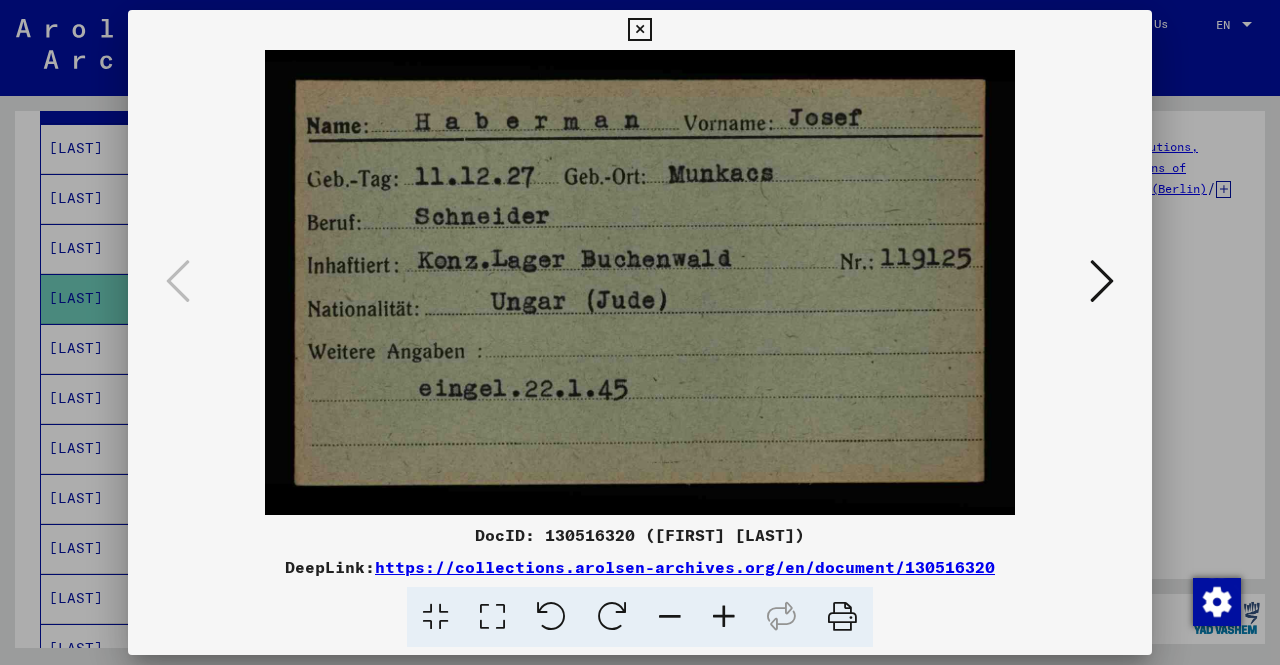 click at bounding box center [640, 332] 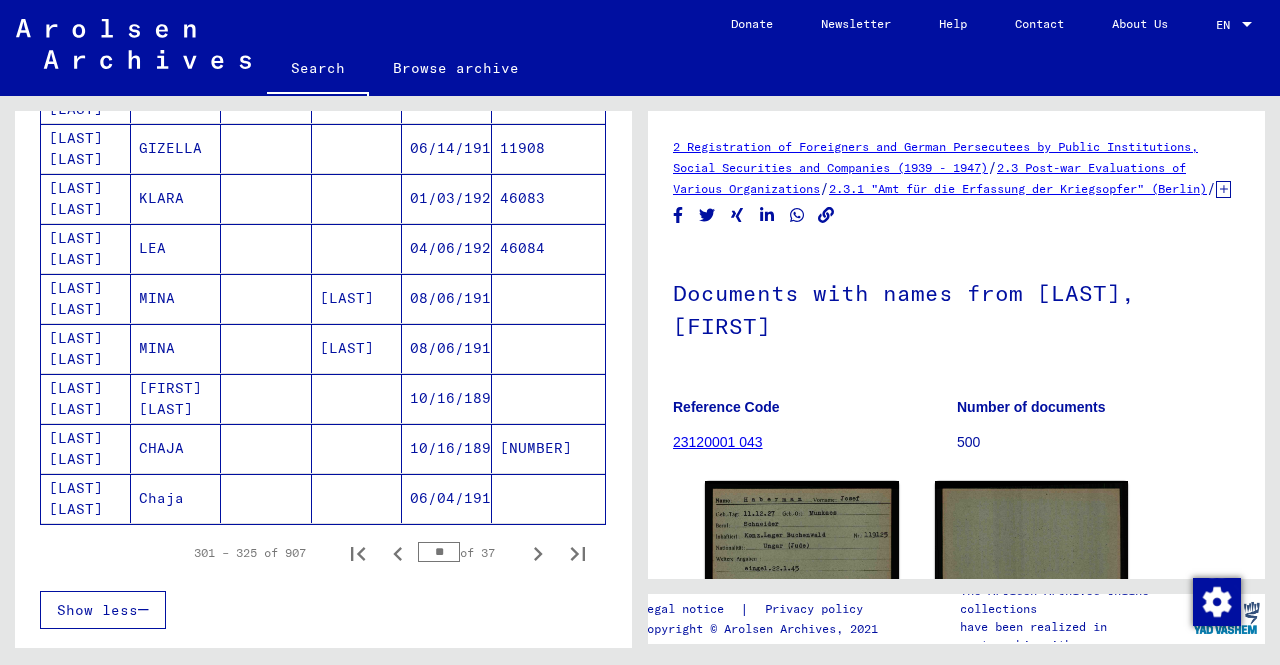 scroll, scrollTop: 1132, scrollLeft: 0, axis: vertical 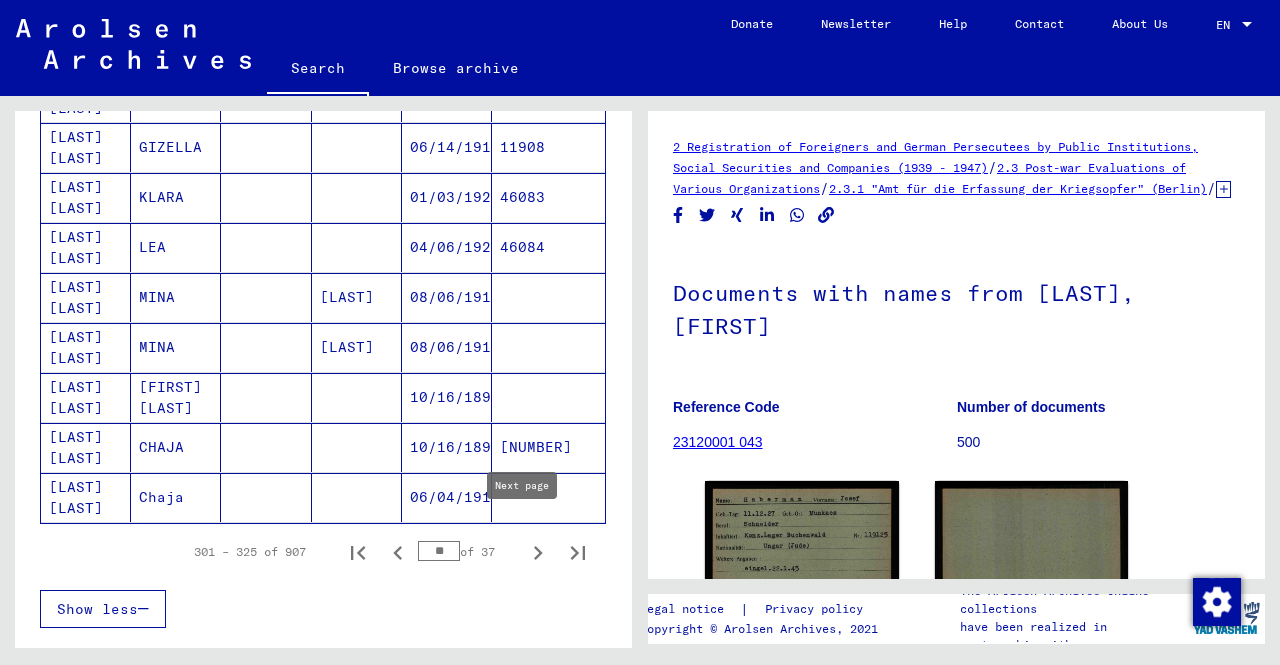 click 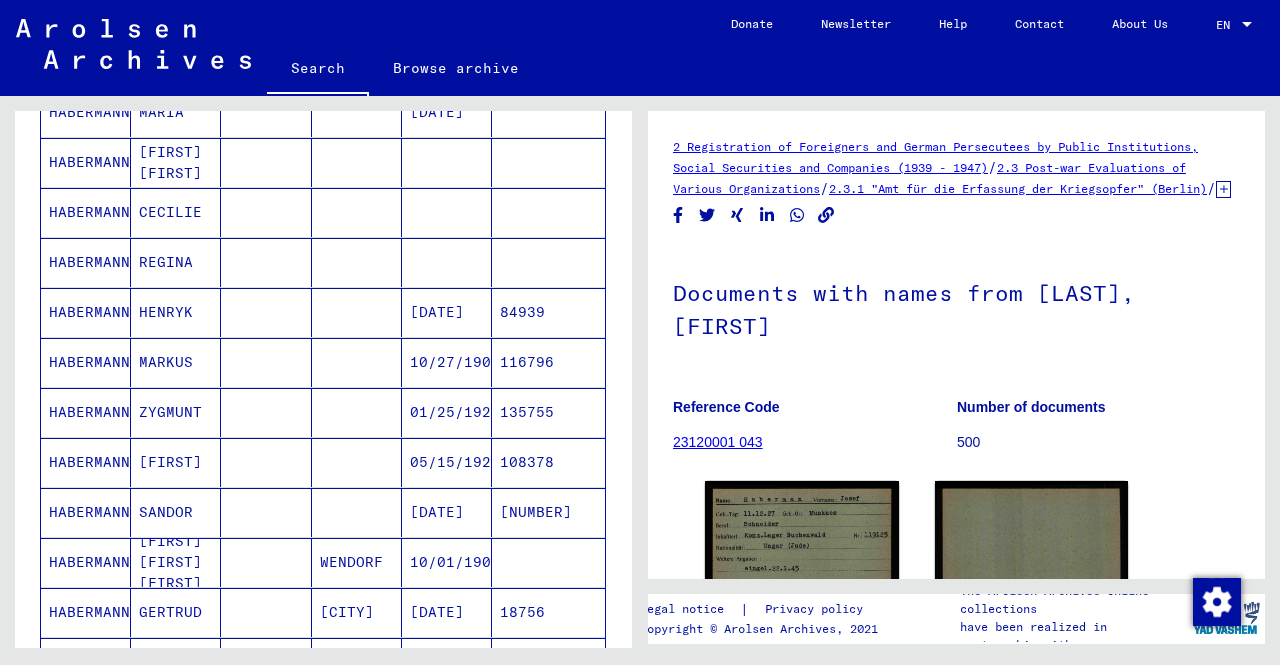 scroll, scrollTop: 466, scrollLeft: 0, axis: vertical 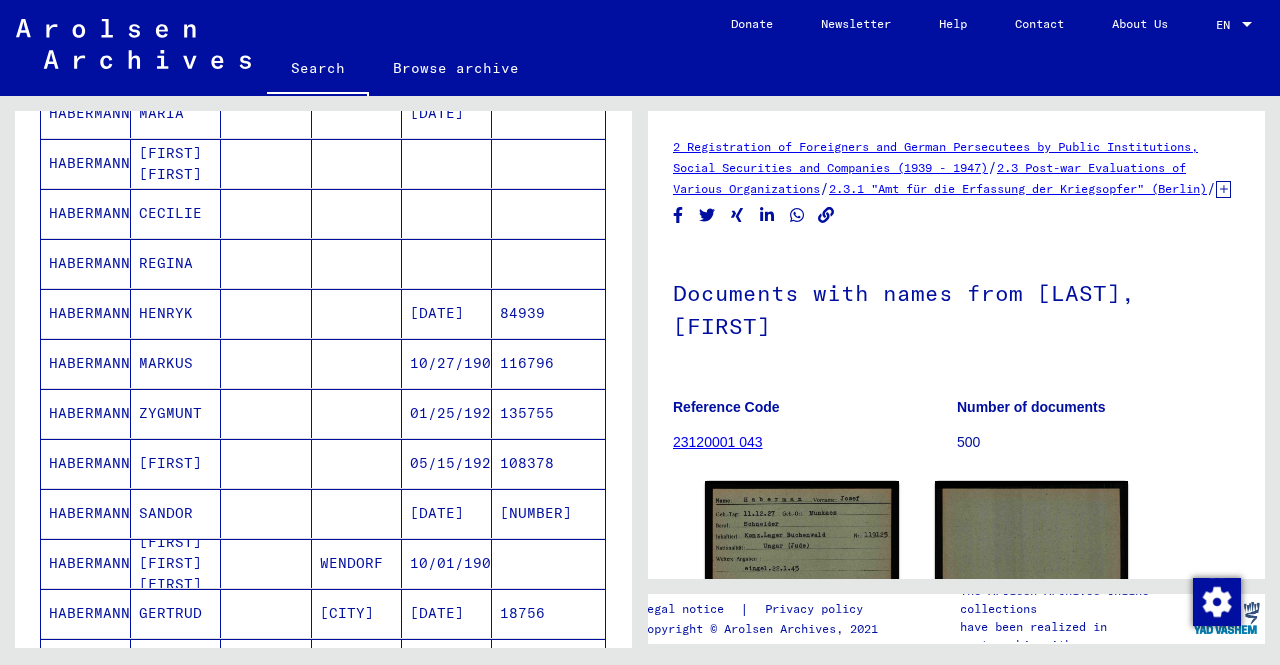 click on "ZYGMUNT" at bounding box center (176, 463) 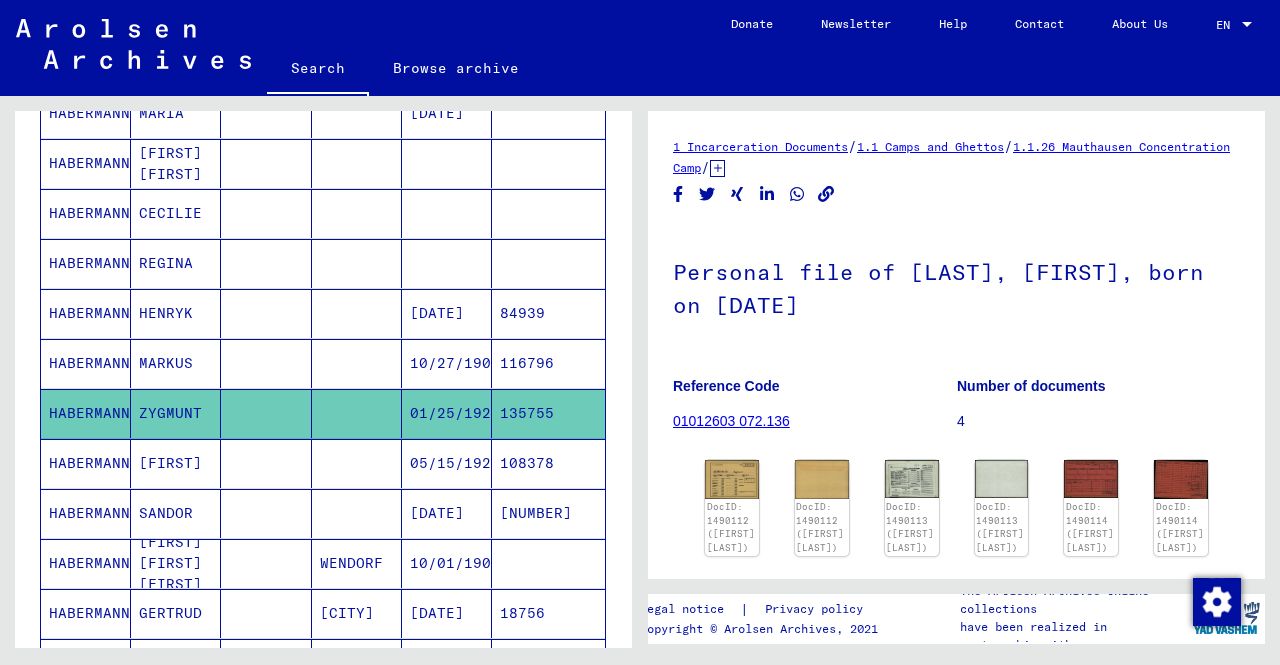 scroll, scrollTop: 0, scrollLeft: 0, axis: both 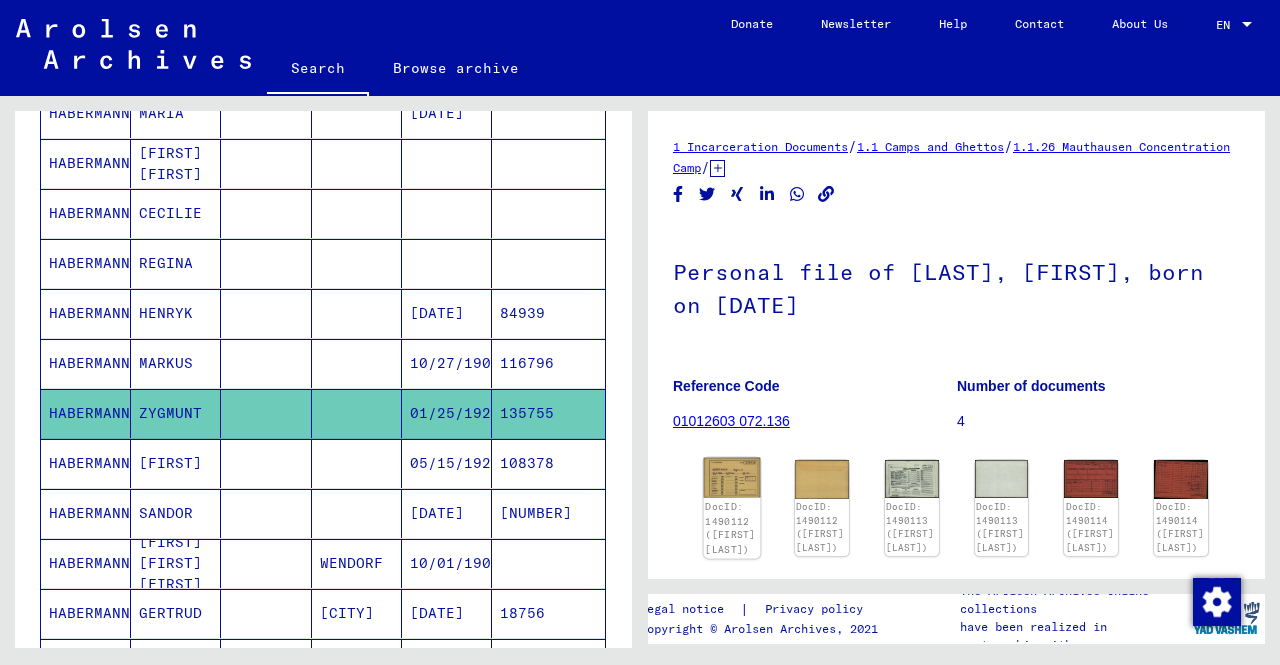 click on "DocID: 1490112 ([FIRST] [LAST])" 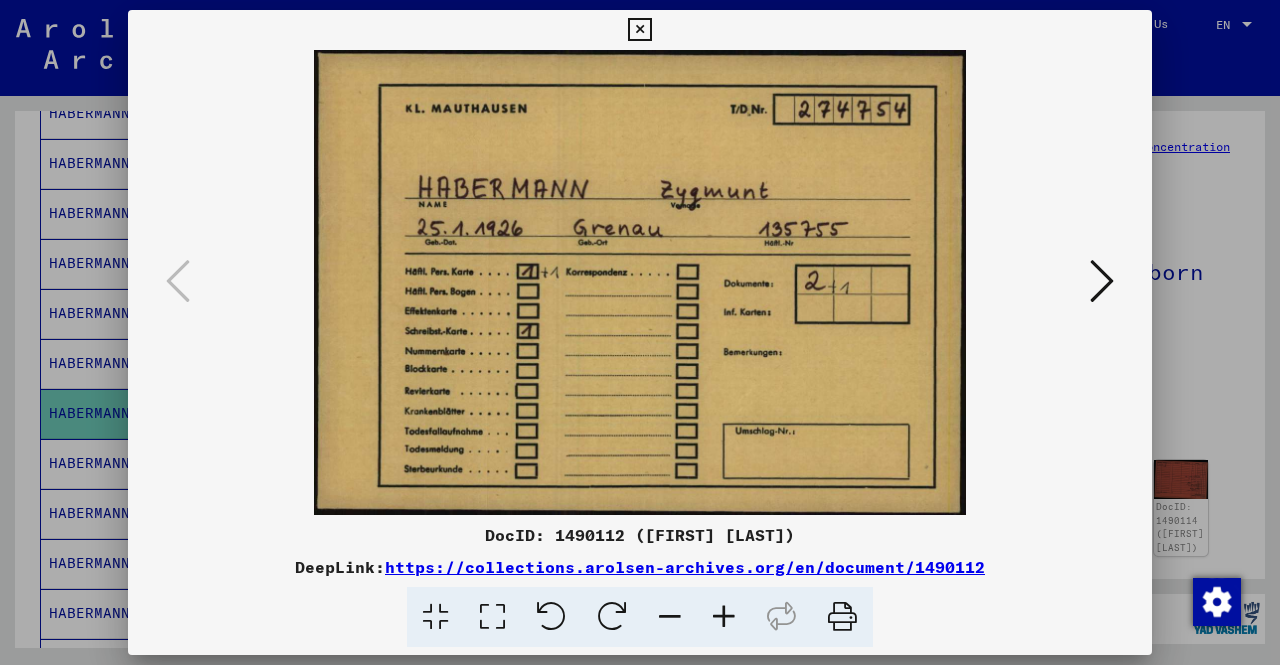 click at bounding box center [640, 332] 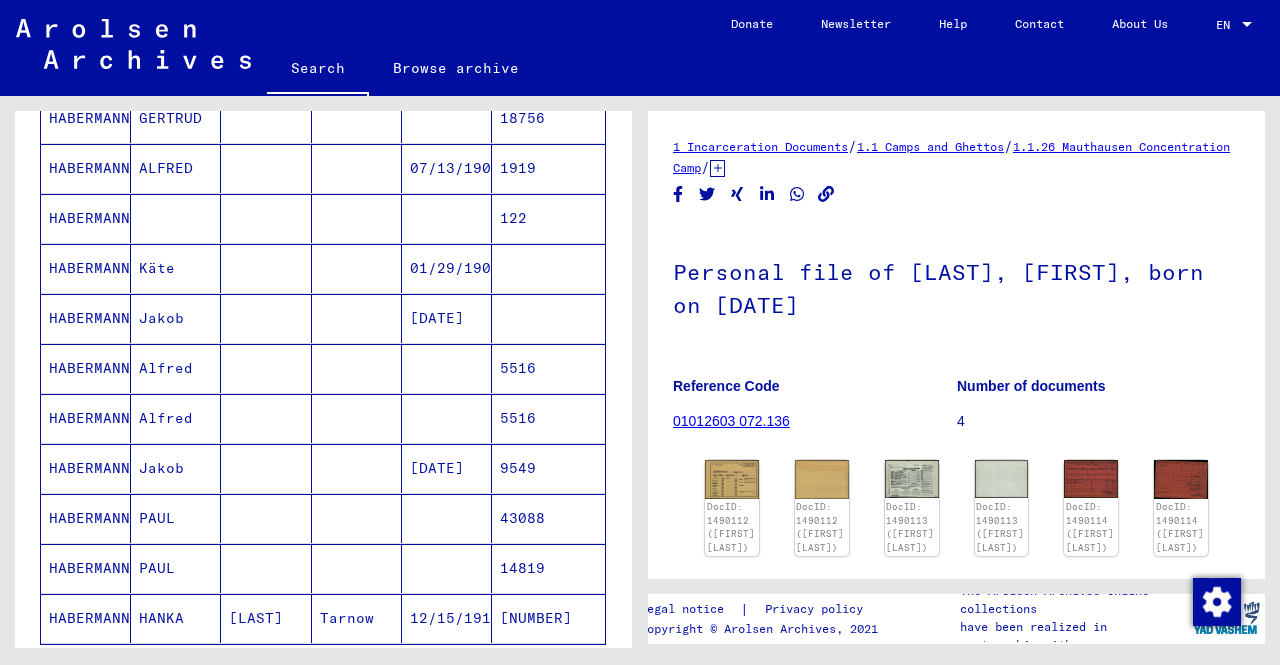 scroll, scrollTop: 1129, scrollLeft: 0, axis: vertical 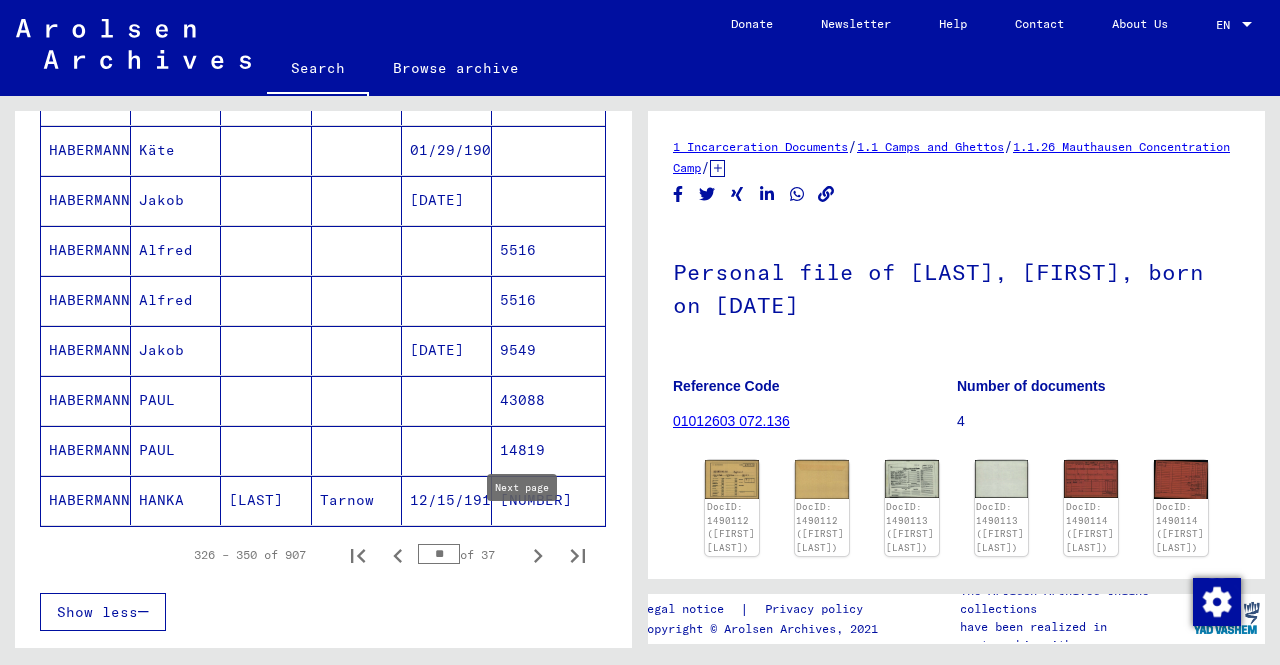 click 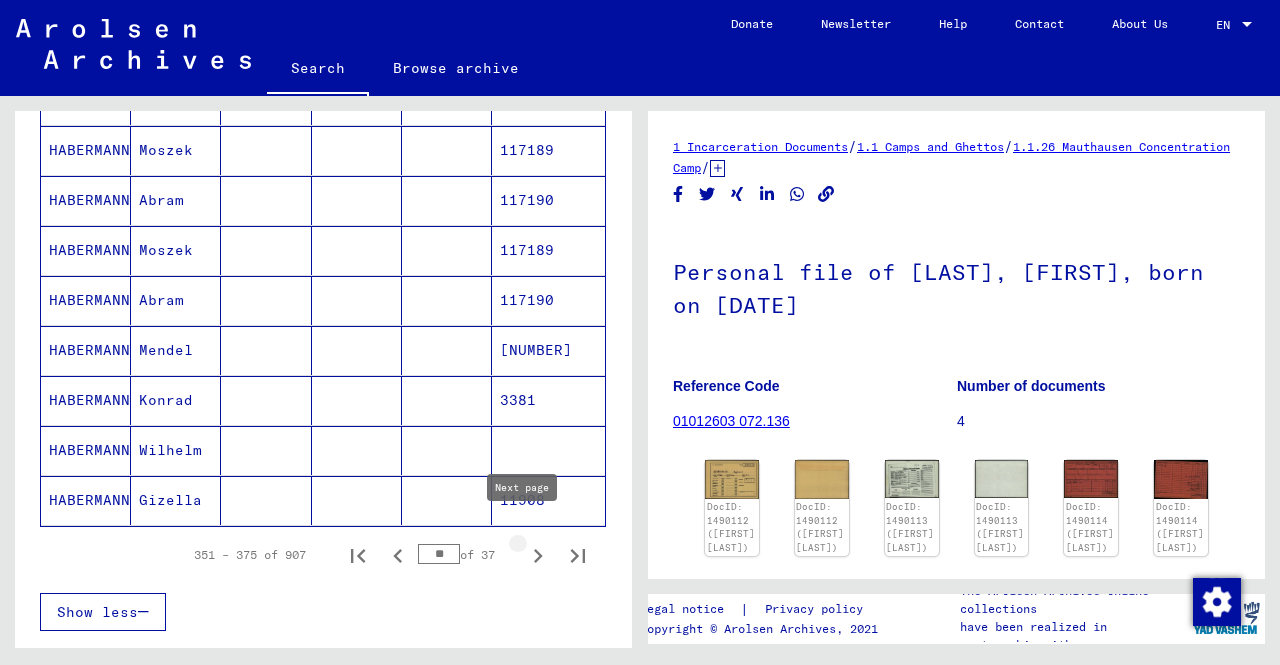 type on "**" 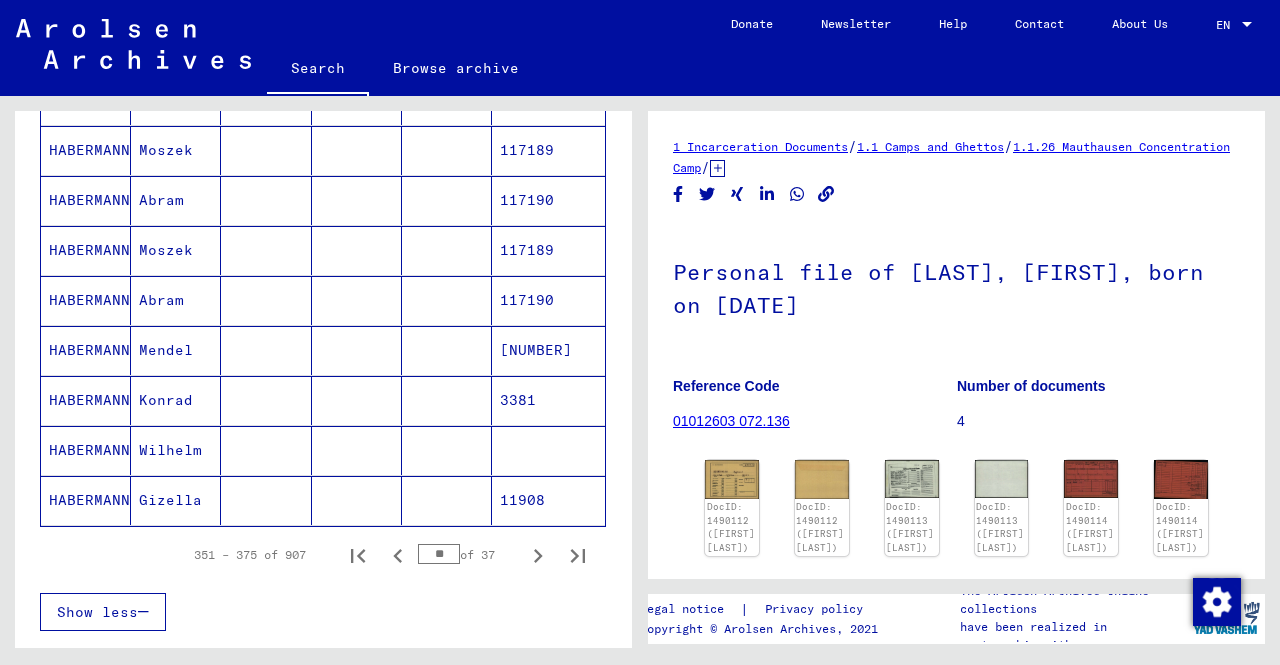 scroll, scrollTop: 1033, scrollLeft: 0, axis: vertical 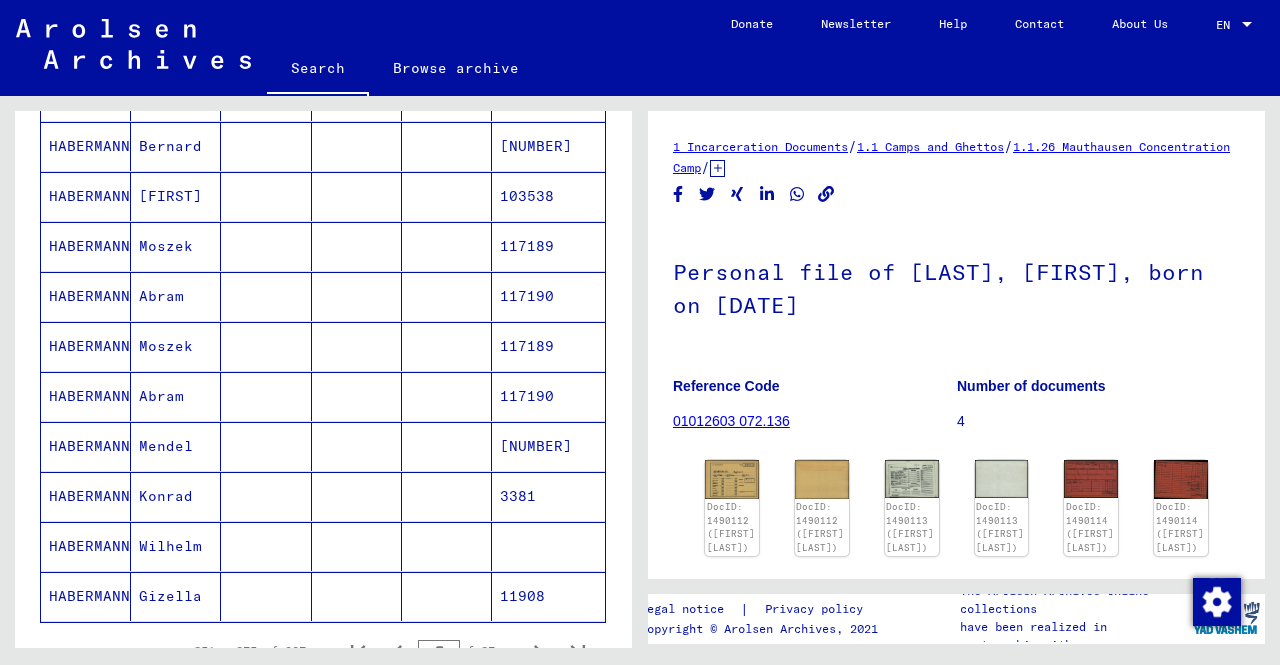 click on "HABERMANN" at bounding box center (86, 496) 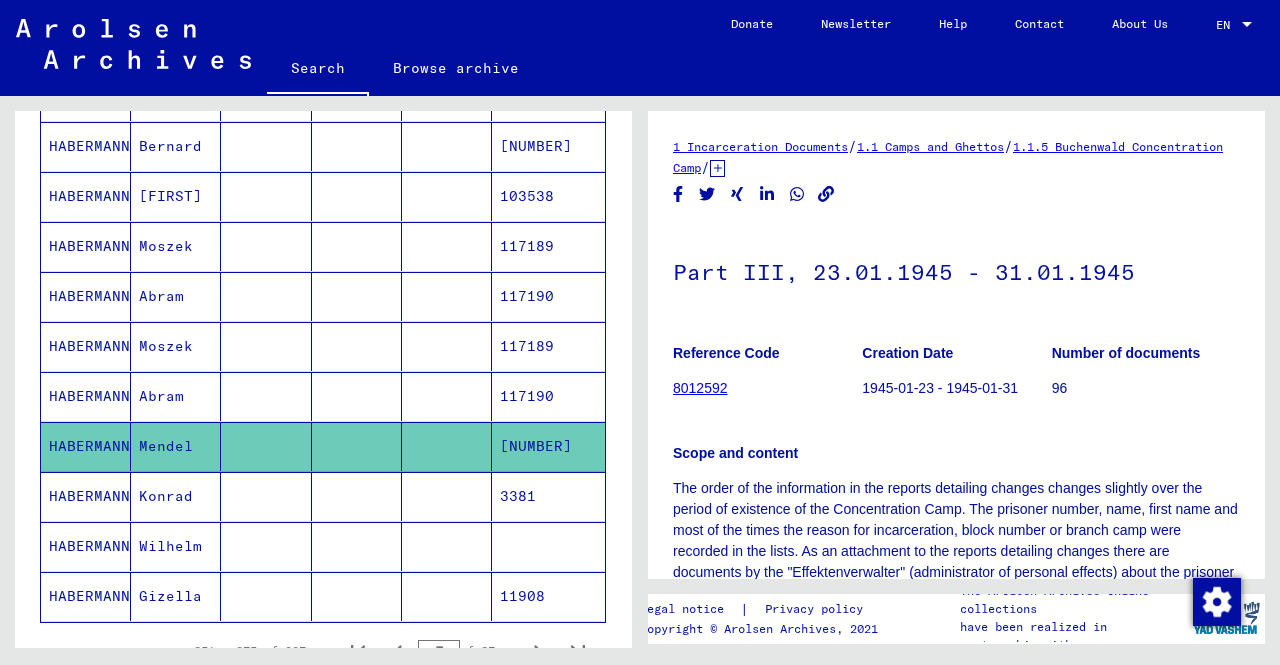 scroll, scrollTop: 0, scrollLeft: 0, axis: both 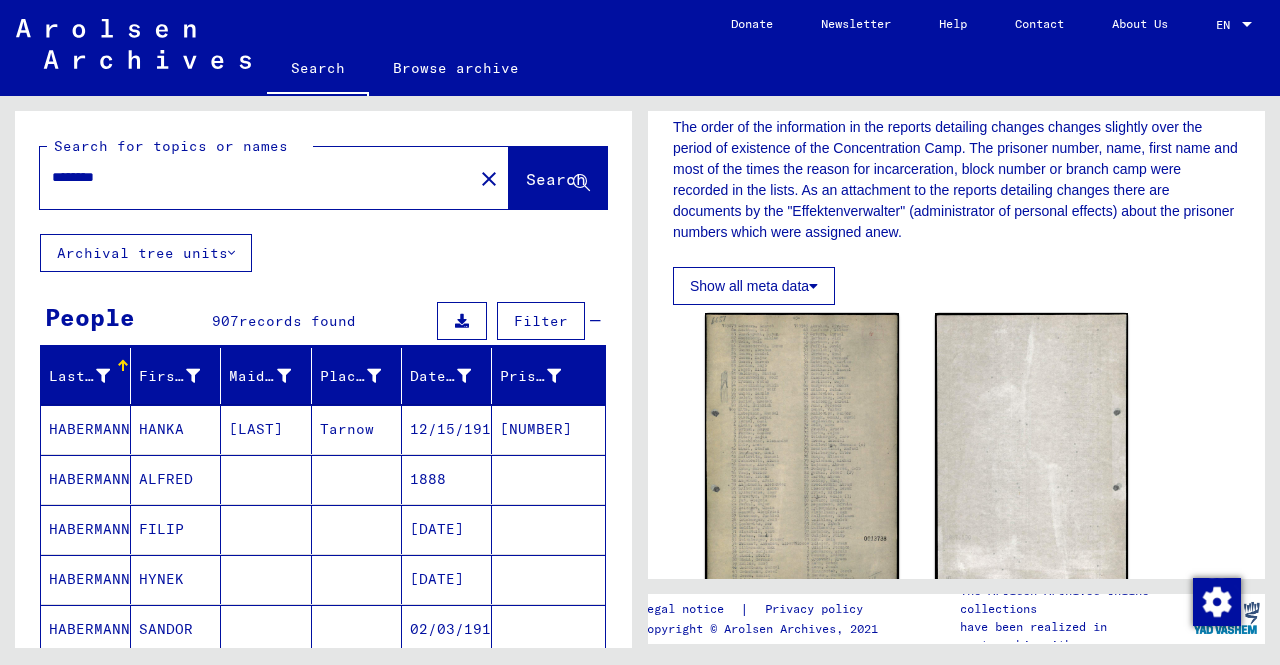 drag, startPoint x: 320, startPoint y: 167, endPoint x: 0, endPoint y: 191, distance: 320.89874 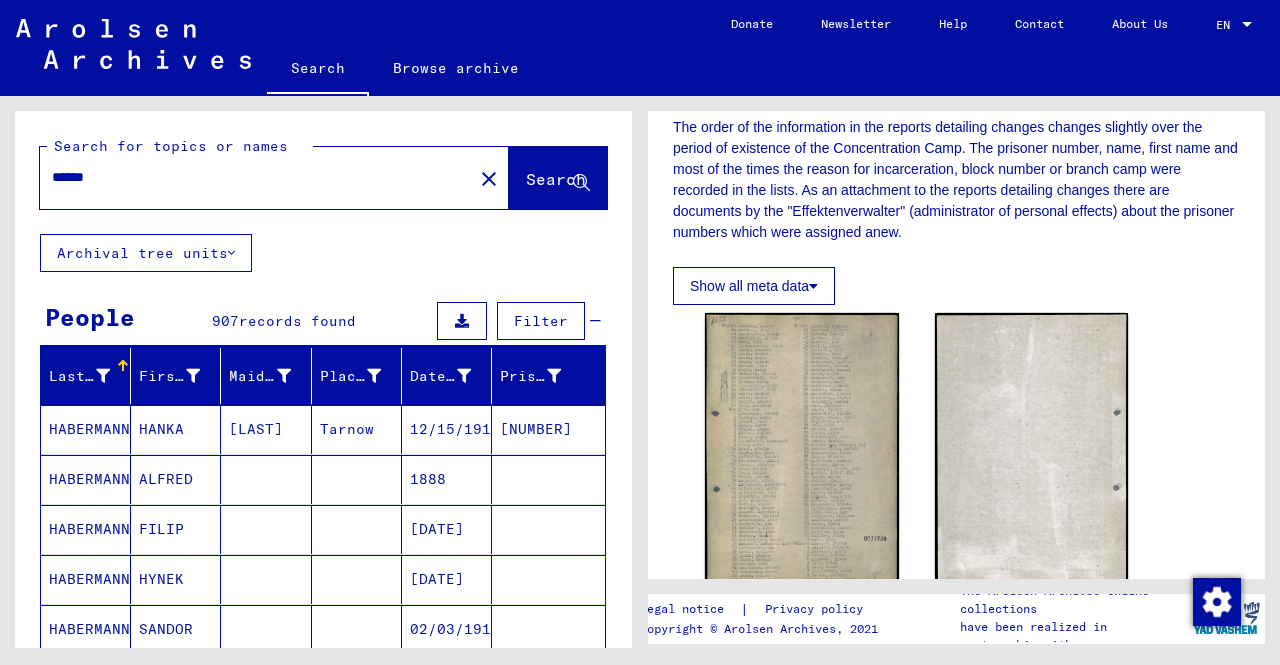 type on "******" 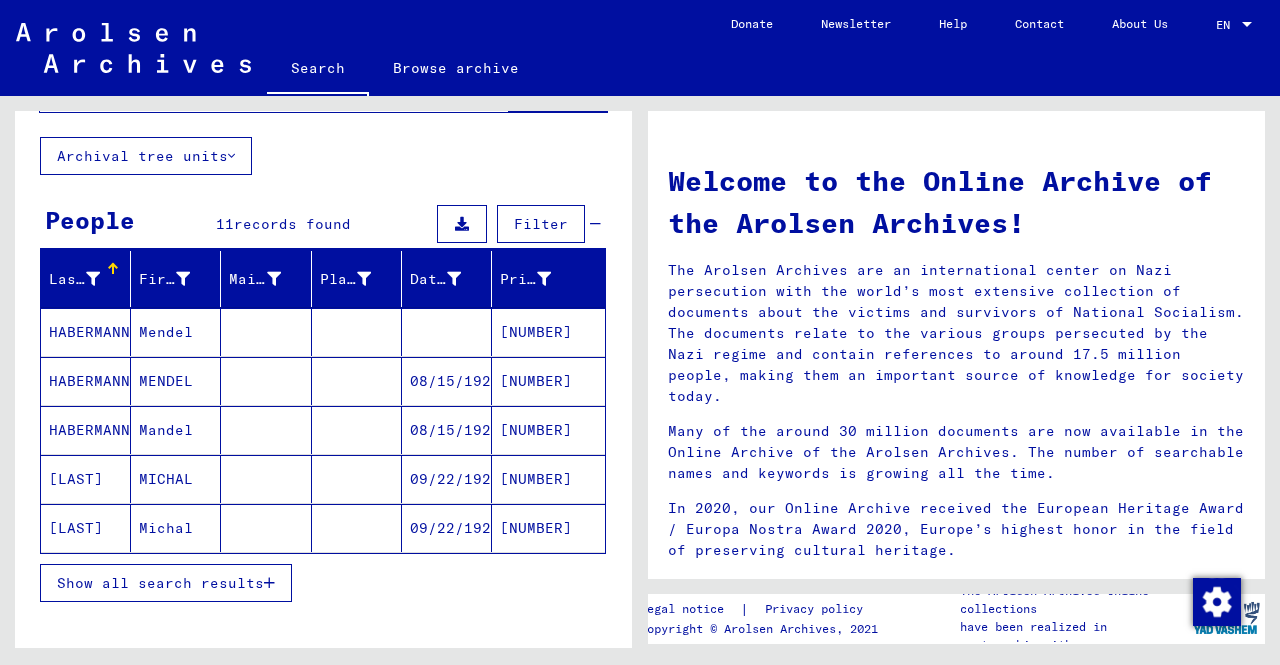 click on "HABERMANN" at bounding box center [86, 430] 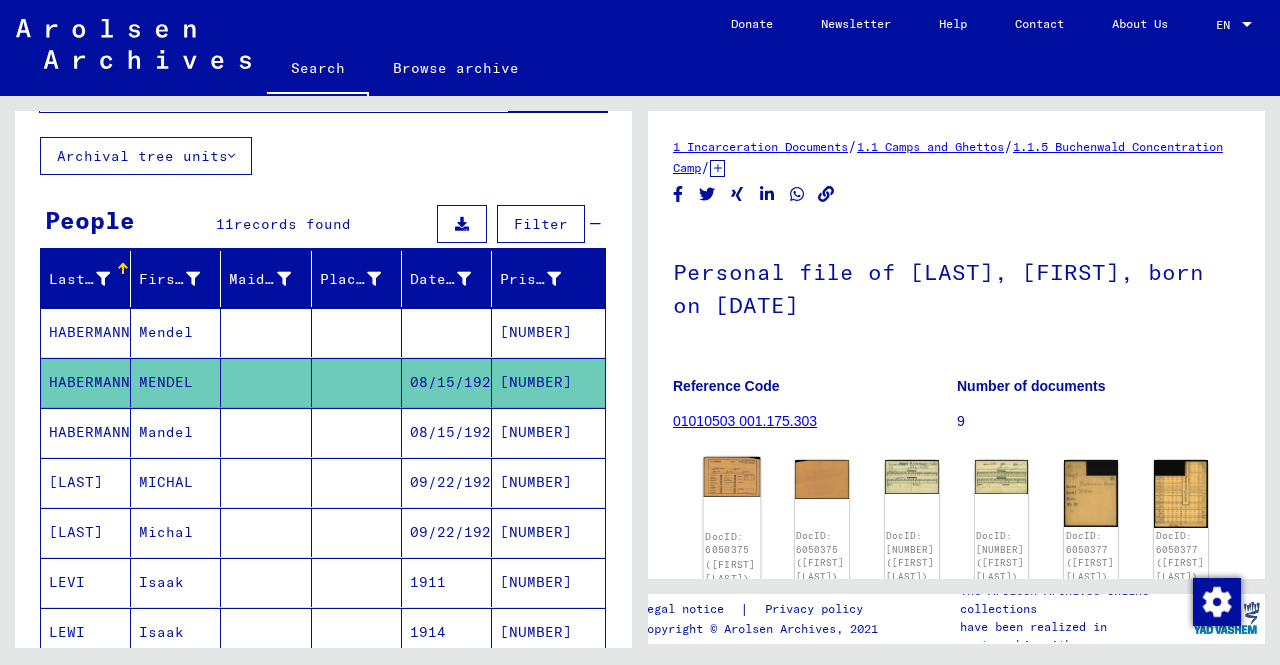 click 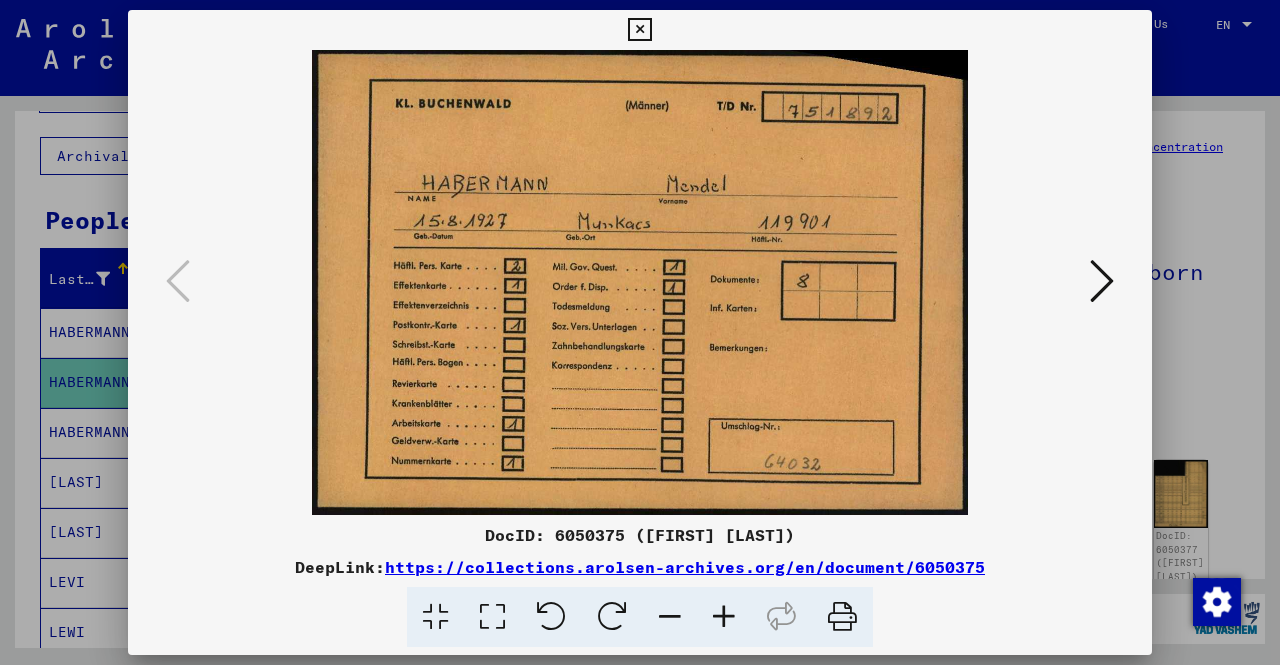 click at bounding box center (1102, 282) 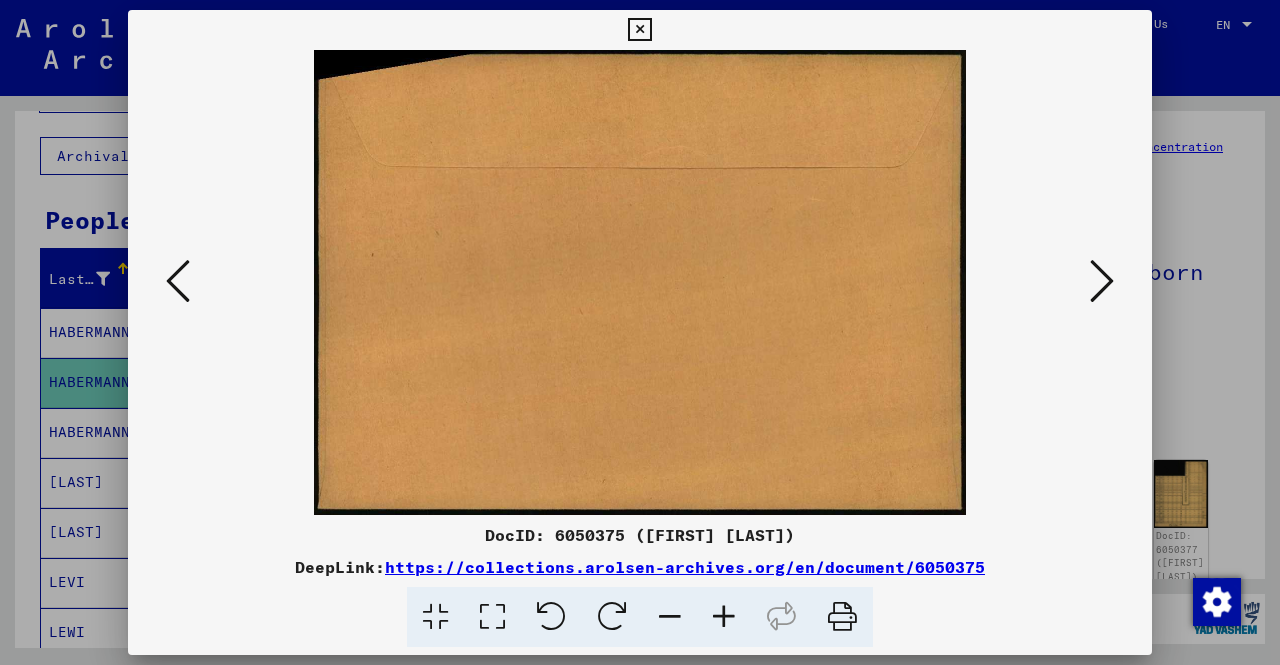 drag, startPoint x: 1088, startPoint y: 283, endPoint x: 1106, endPoint y: 285, distance: 18.110771 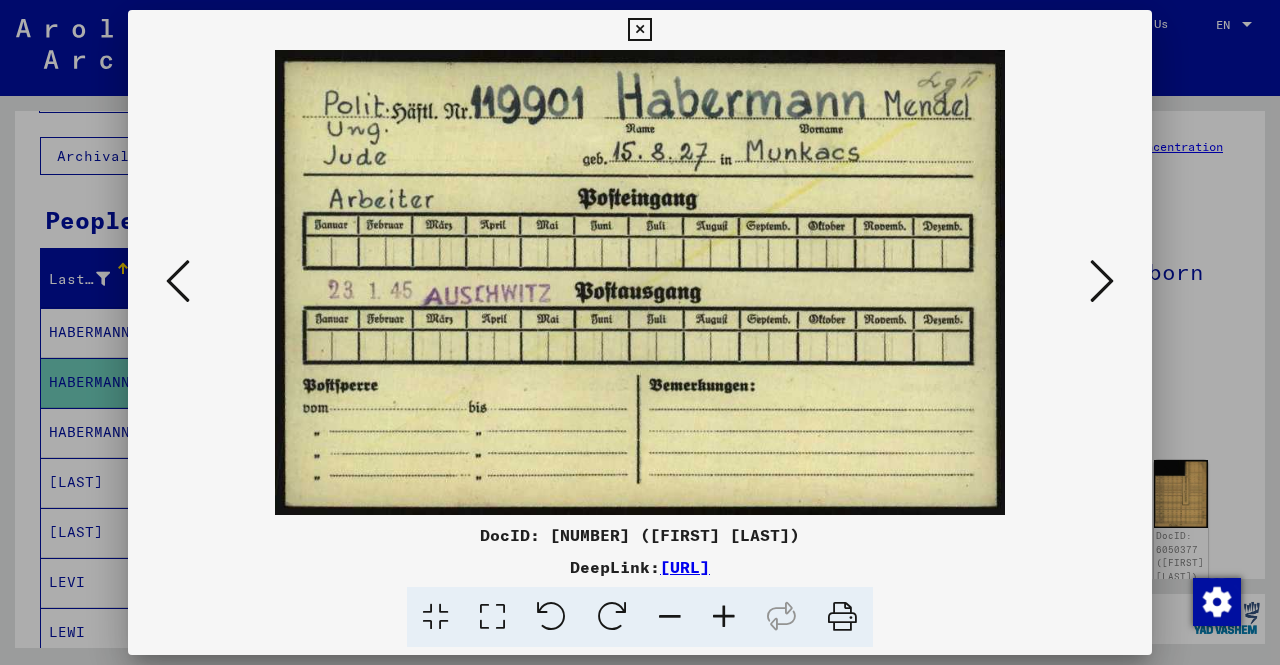 drag, startPoint x: 1106, startPoint y: 285, endPoint x: 244, endPoint y: 107, distance: 880.18634 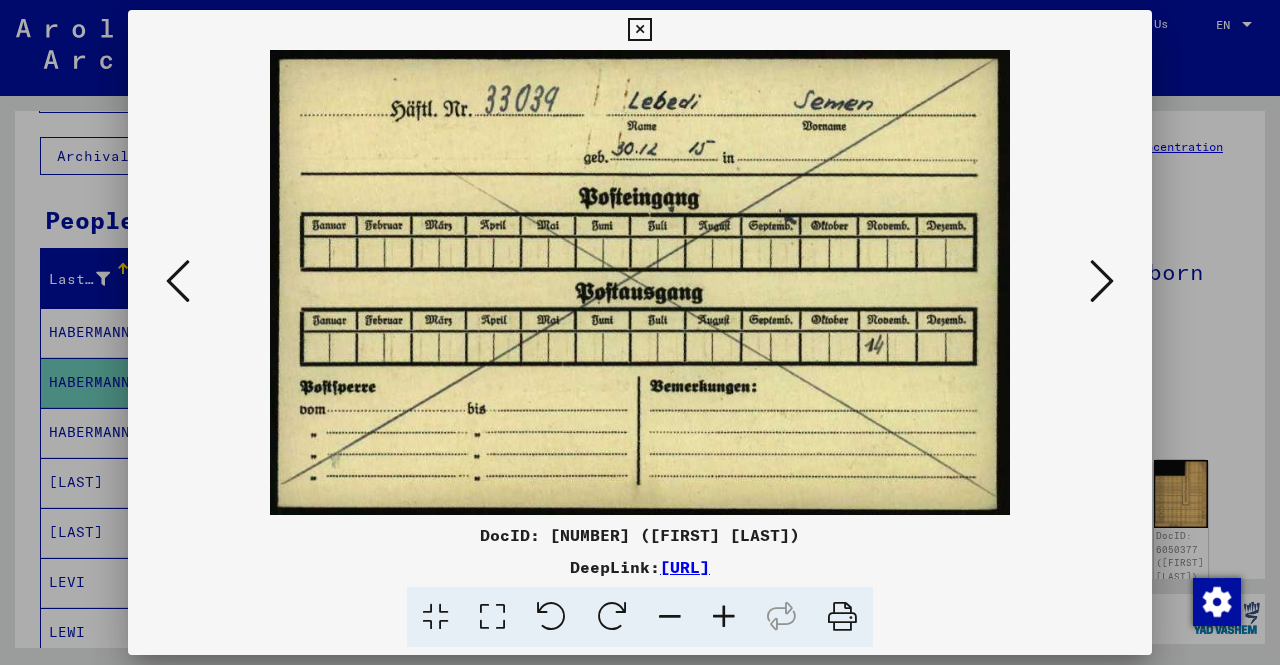 click at bounding box center [1102, 281] 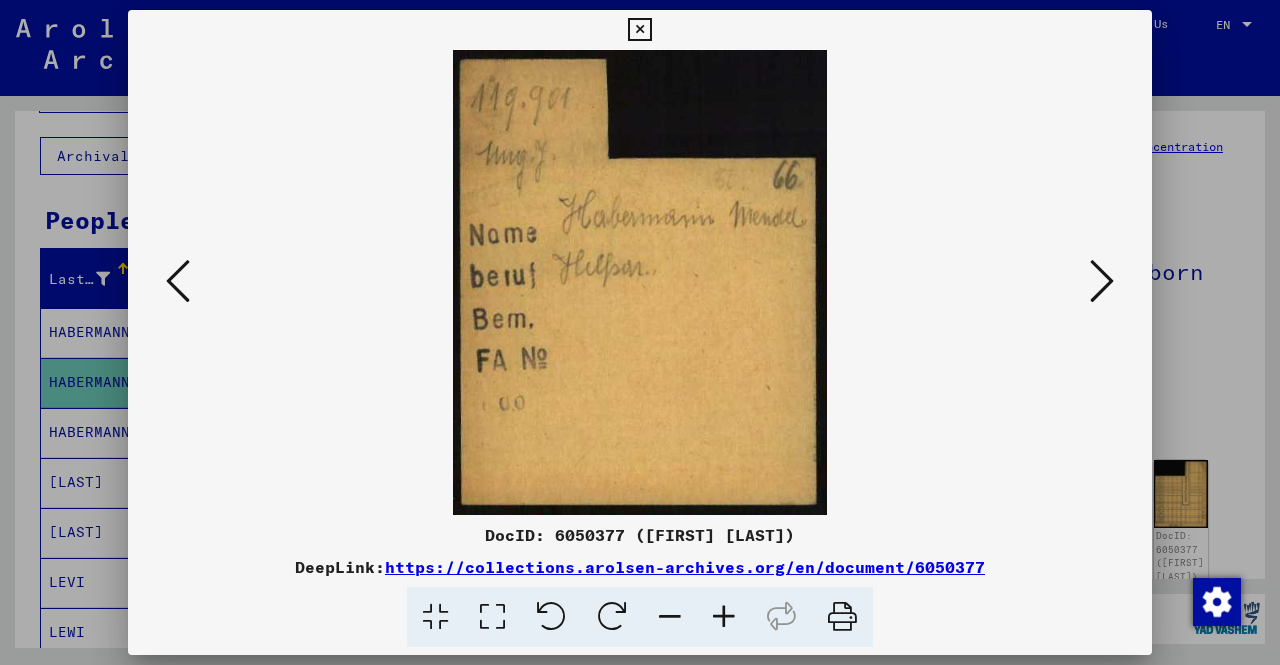 click at bounding box center [1102, 281] 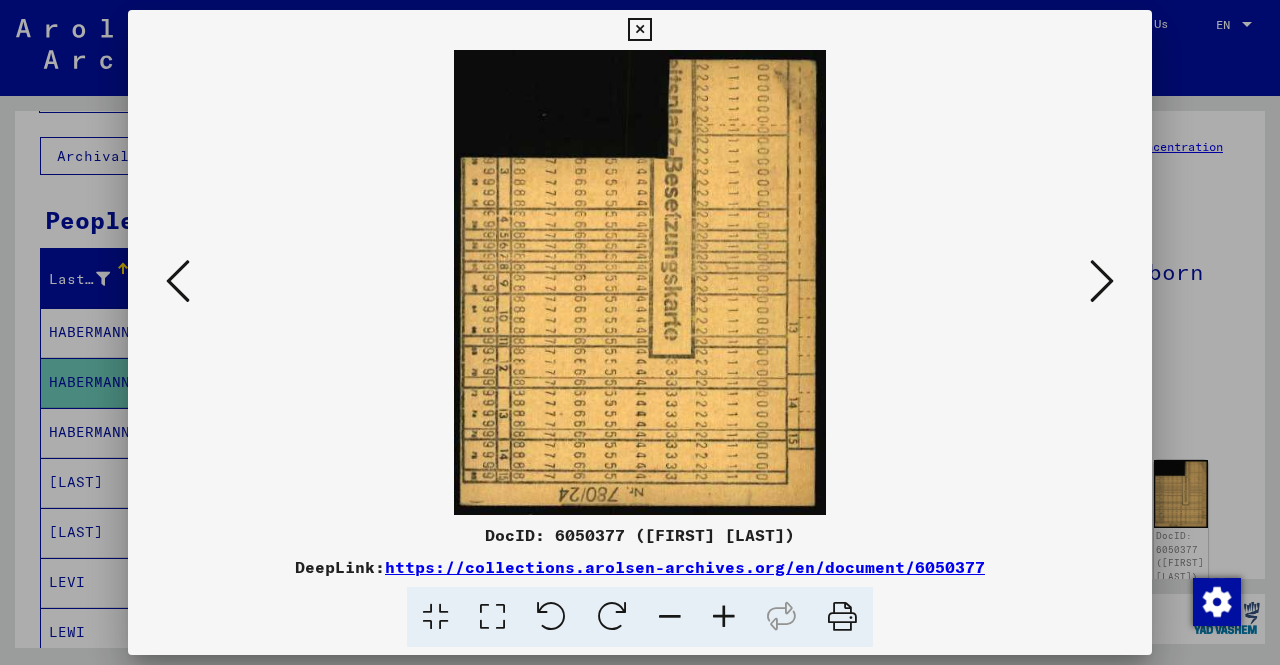 click at bounding box center (1102, 281) 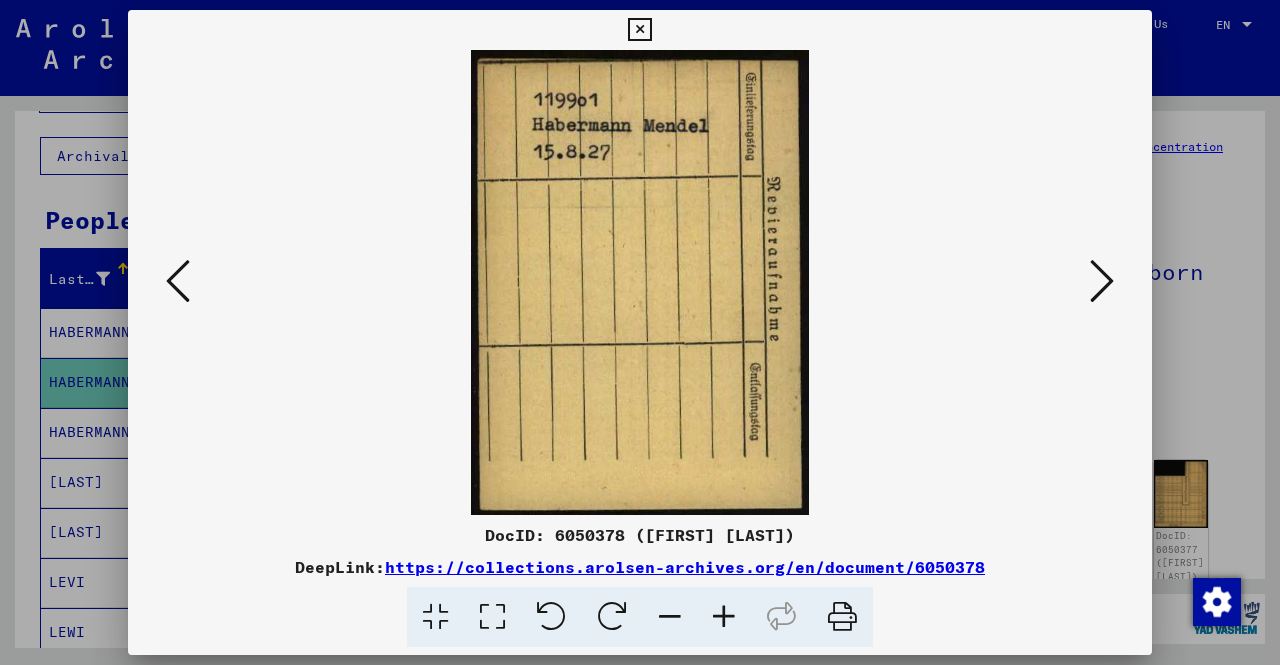 click at bounding box center [1102, 281] 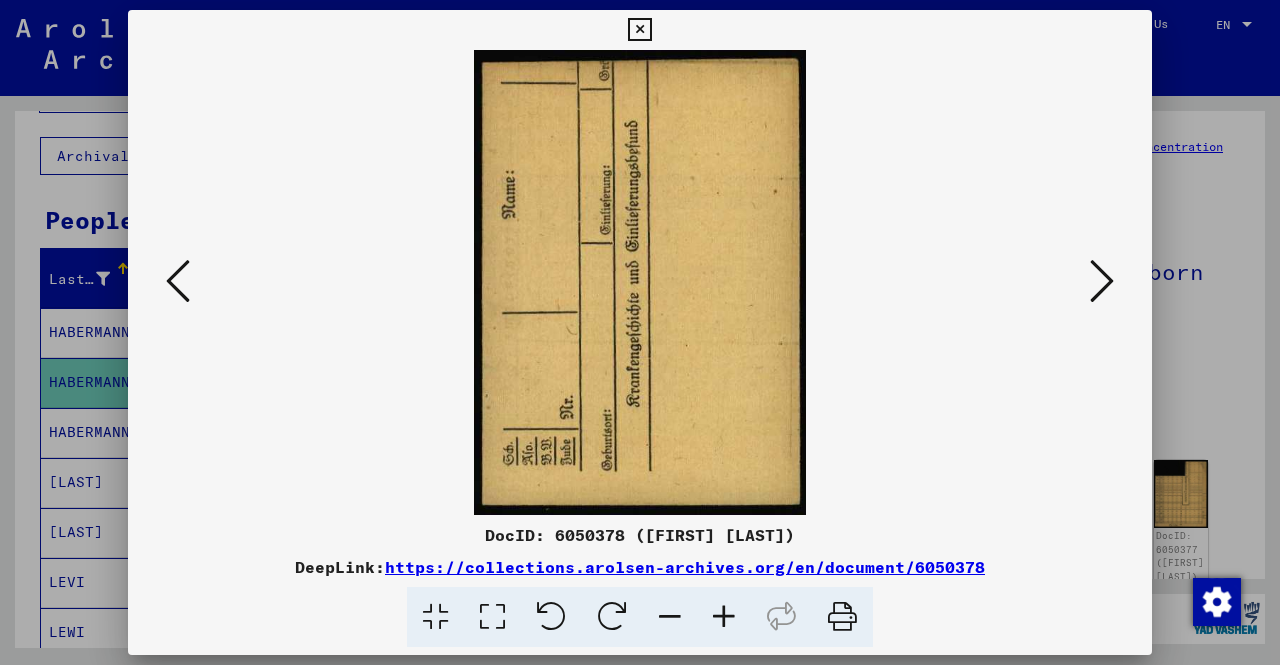 click at bounding box center [1102, 281] 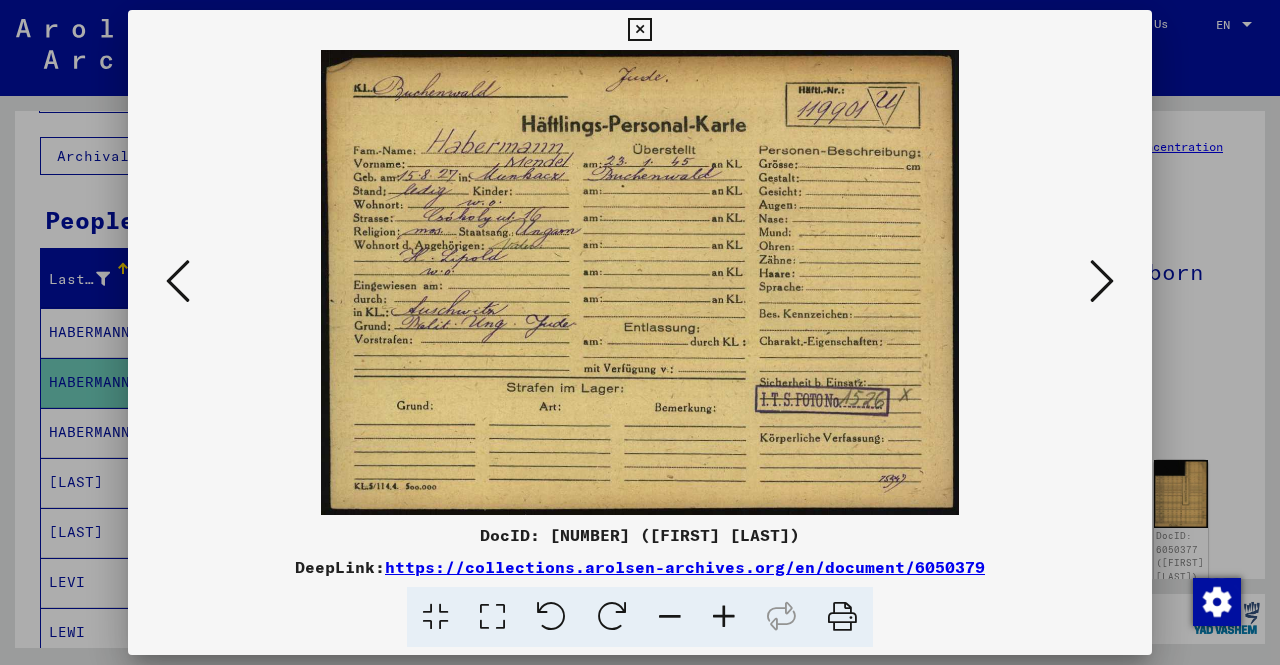 click at bounding box center [1102, 281] 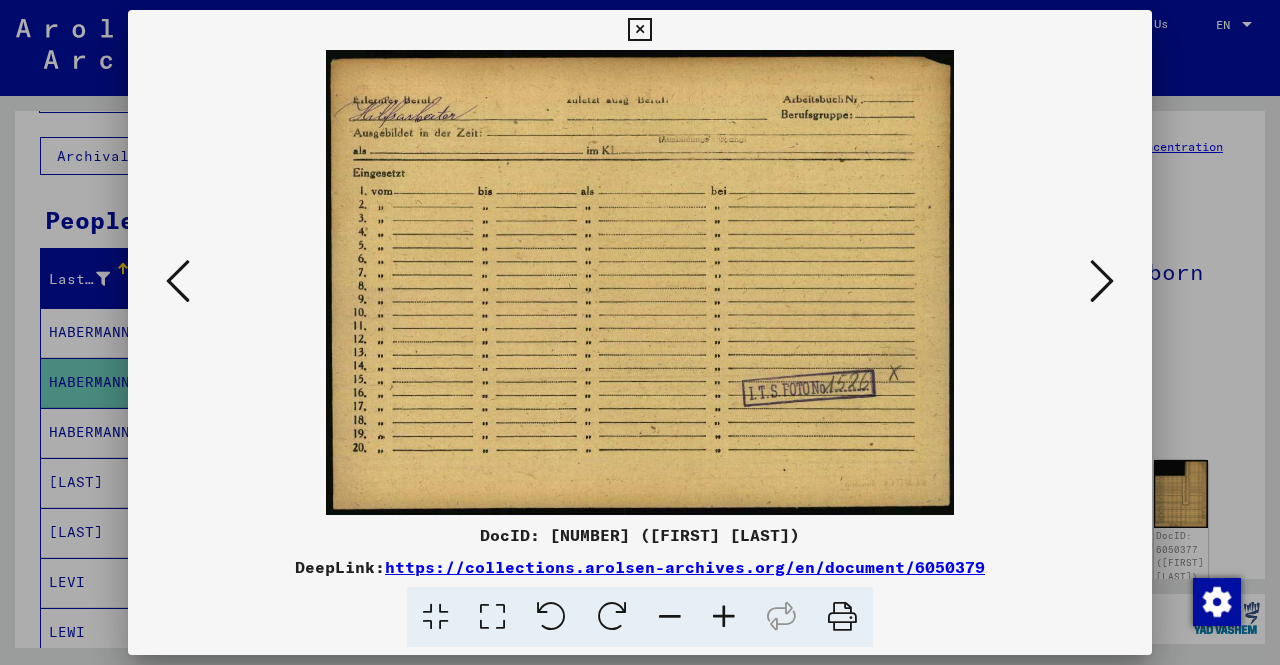 drag, startPoint x: 1107, startPoint y: 280, endPoint x: 206, endPoint y: 285, distance: 901.01385 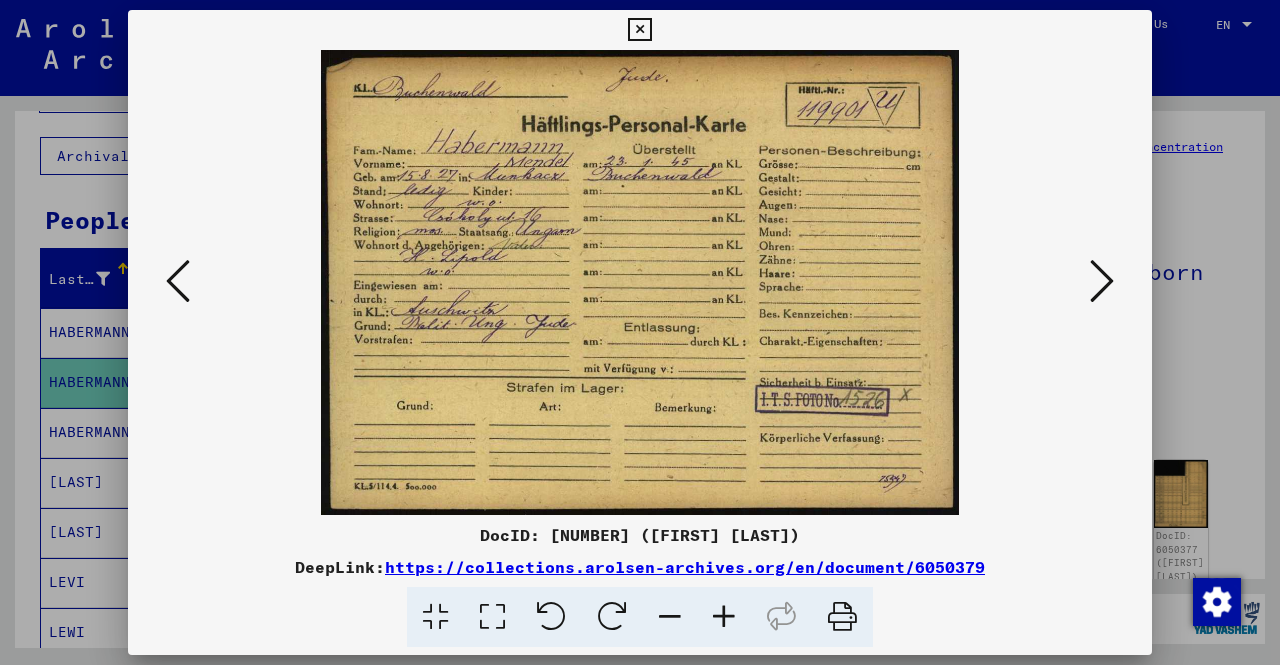 click at bounding box center [178, 282] 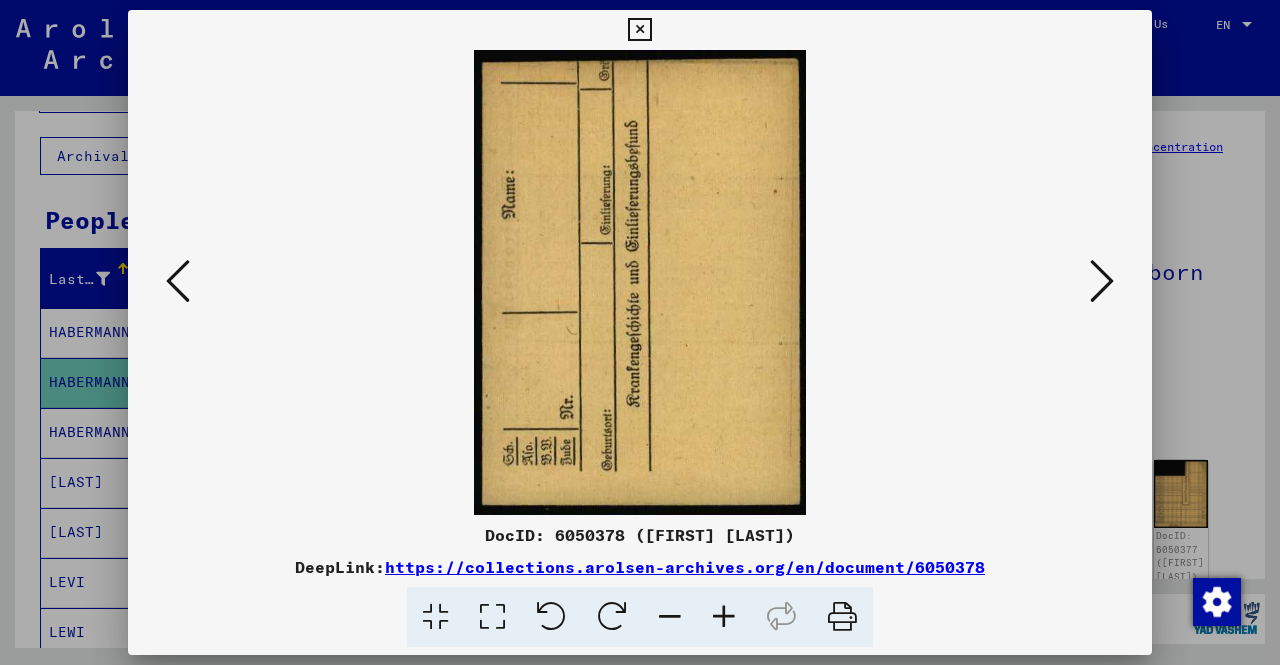 click at bounding box center [178, 282] 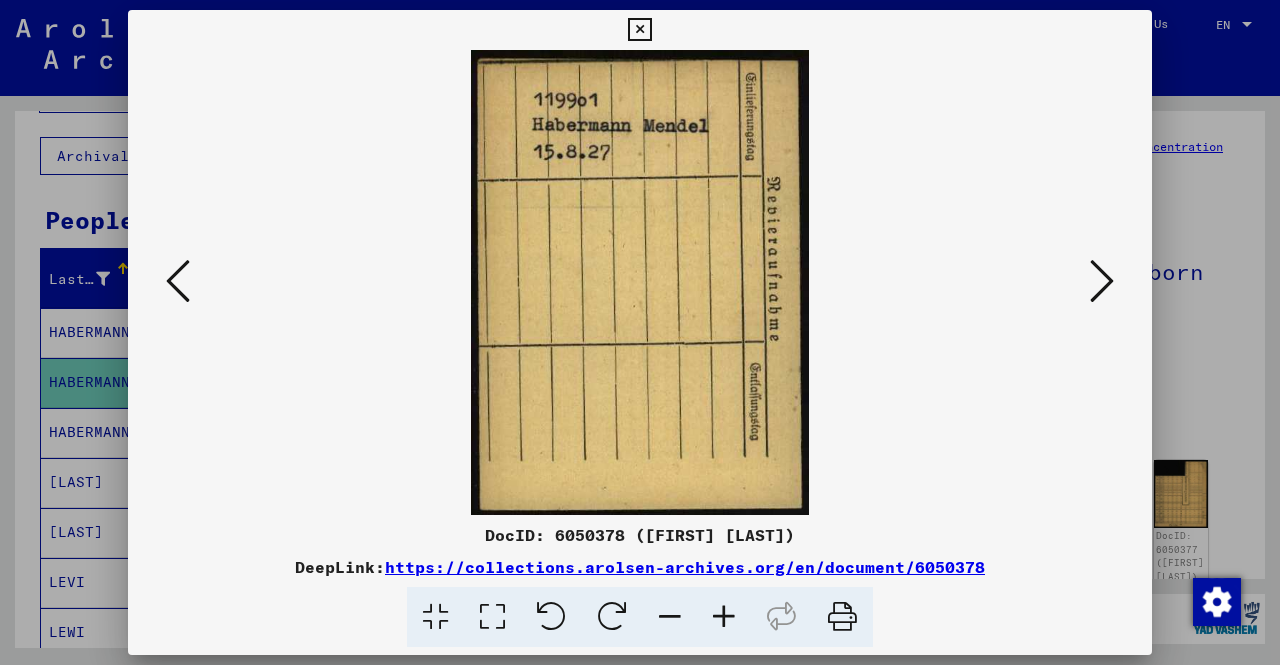 click at bounding box center (178, 281) 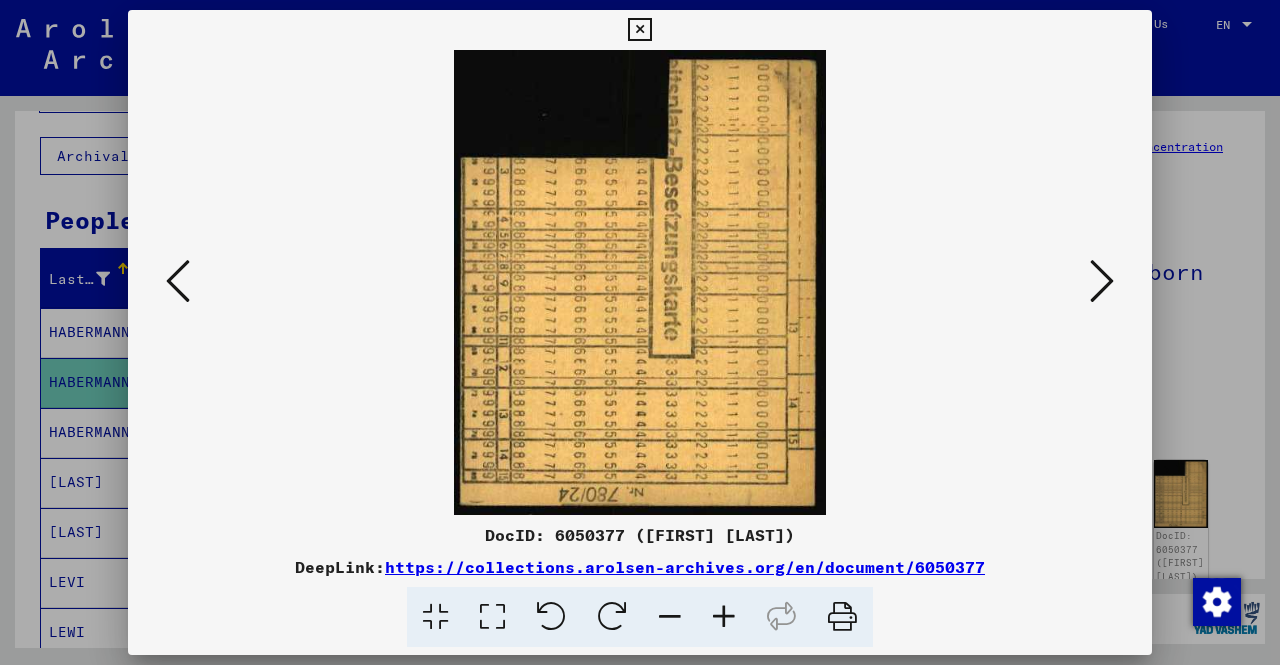 click at bounding box center [178, 281] 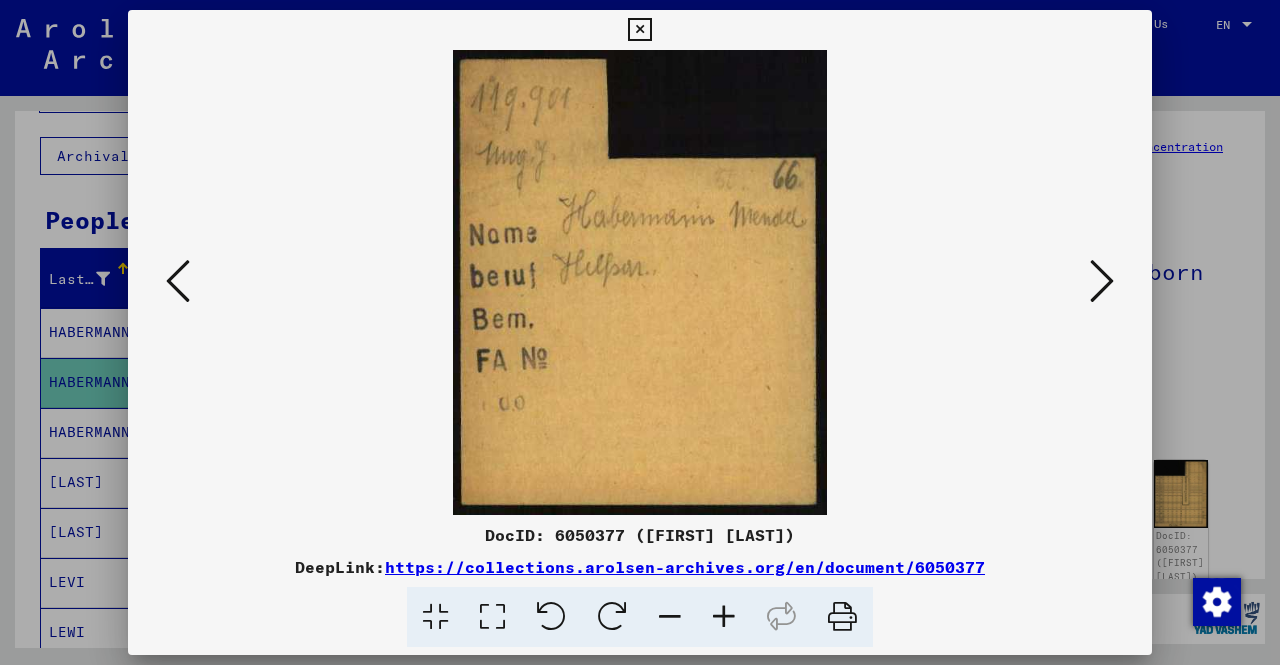 click at bounding box center (178, 281) 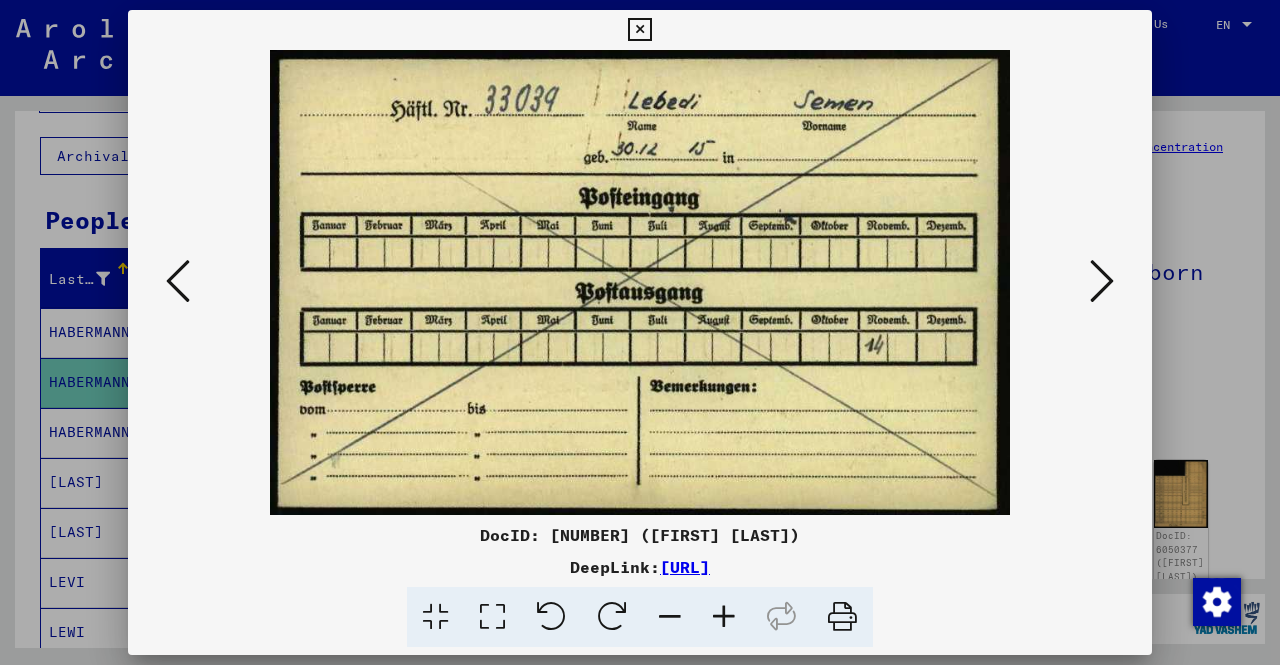 click at bounding box center [178, 281] 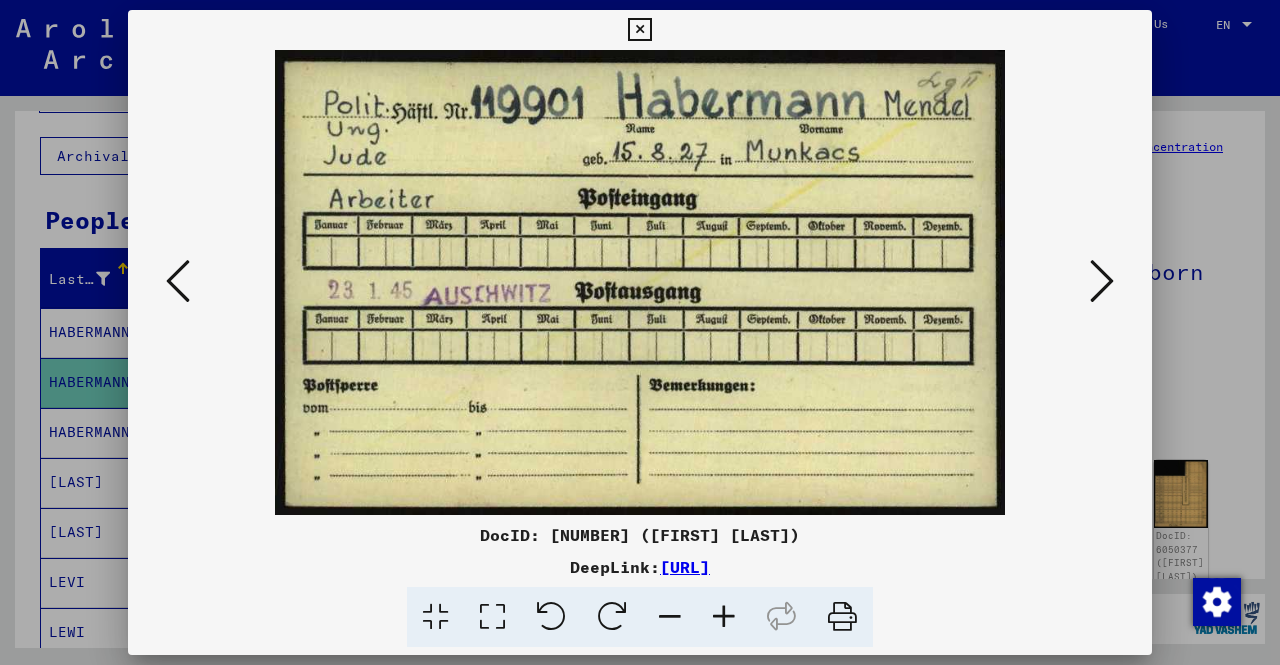click at bounding box center (178, 281) 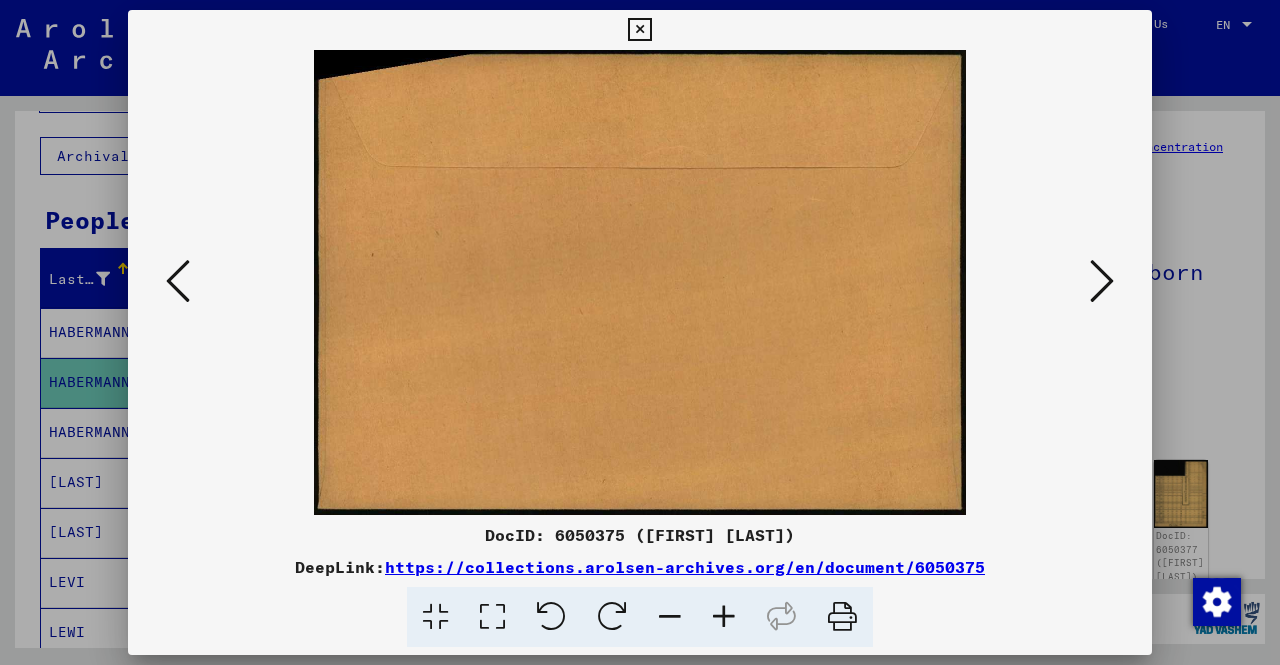 click at bounding box center (178, 281) 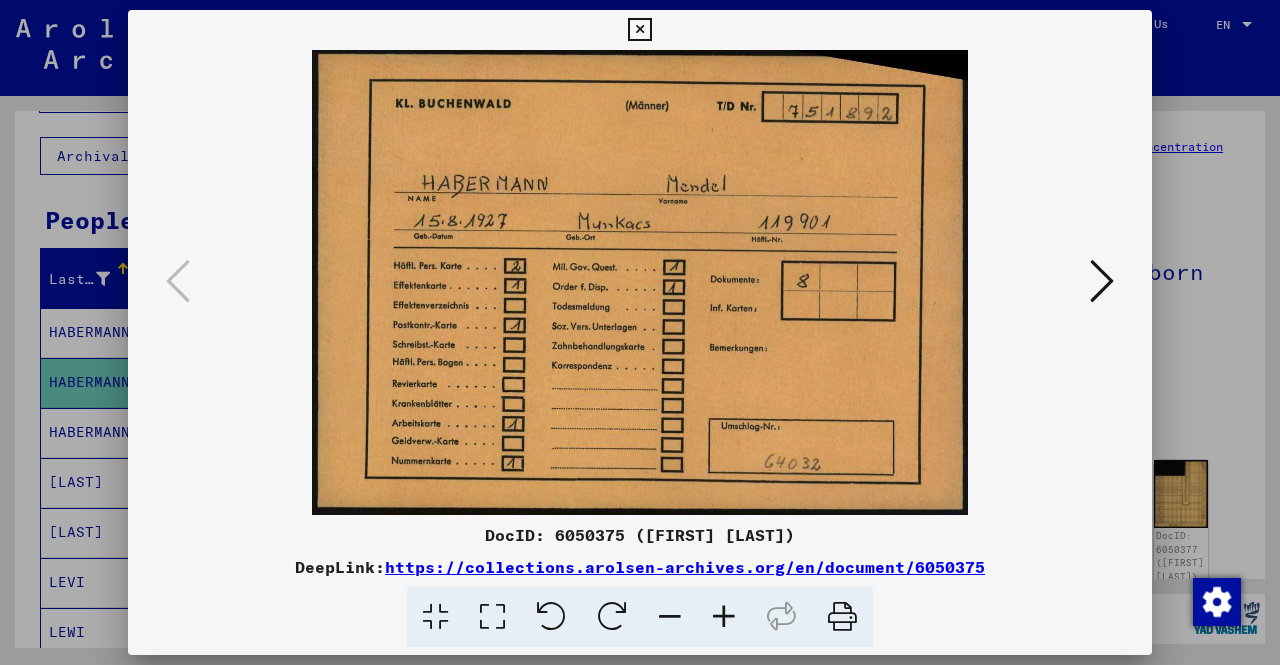 click at bounding box center [640, 282] 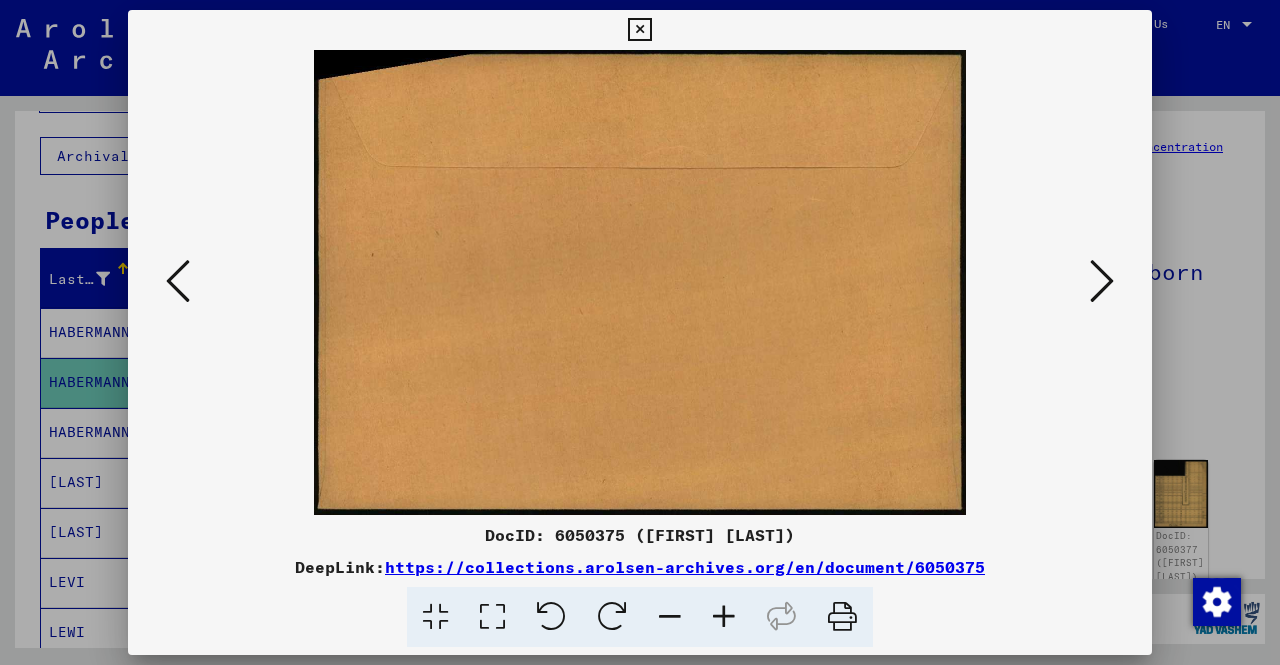 drag, startPoint x: 1116, startPoint y: 270, endPoint x: 998, endPoint y: 63, distance: 238.27086 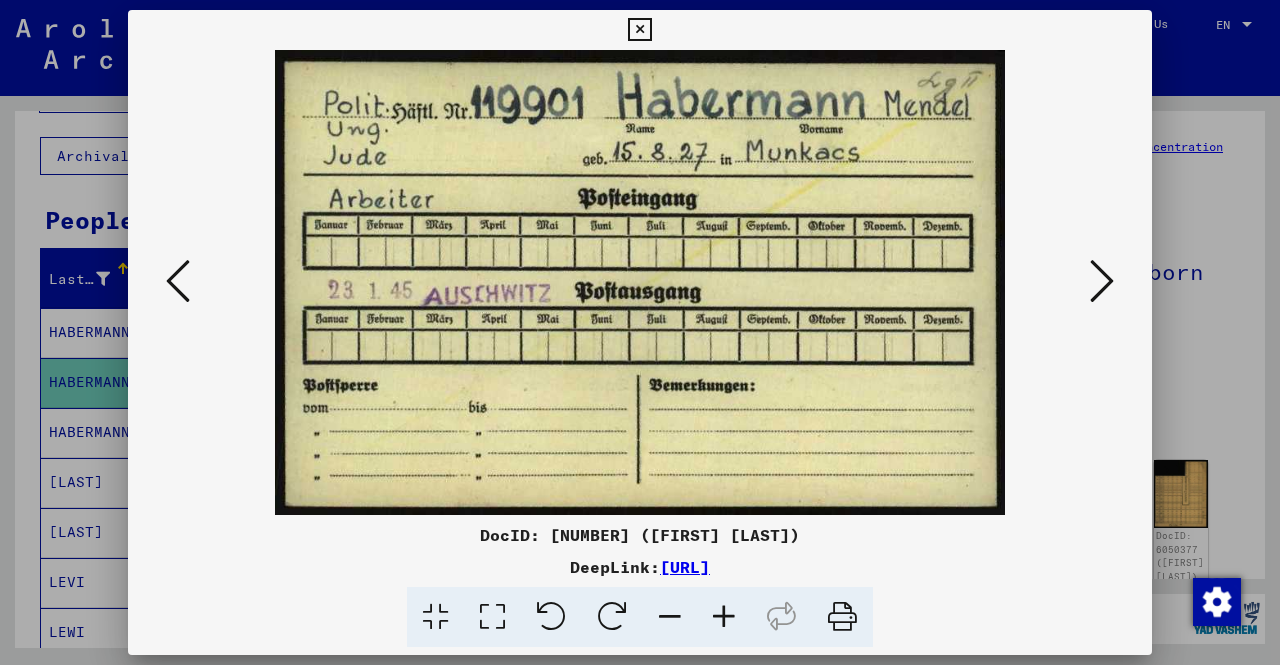 drag, startPoint x: 1088, startPoint y: 285, endPoint x: 1120, endPoint y: 264, distance: 38.27532 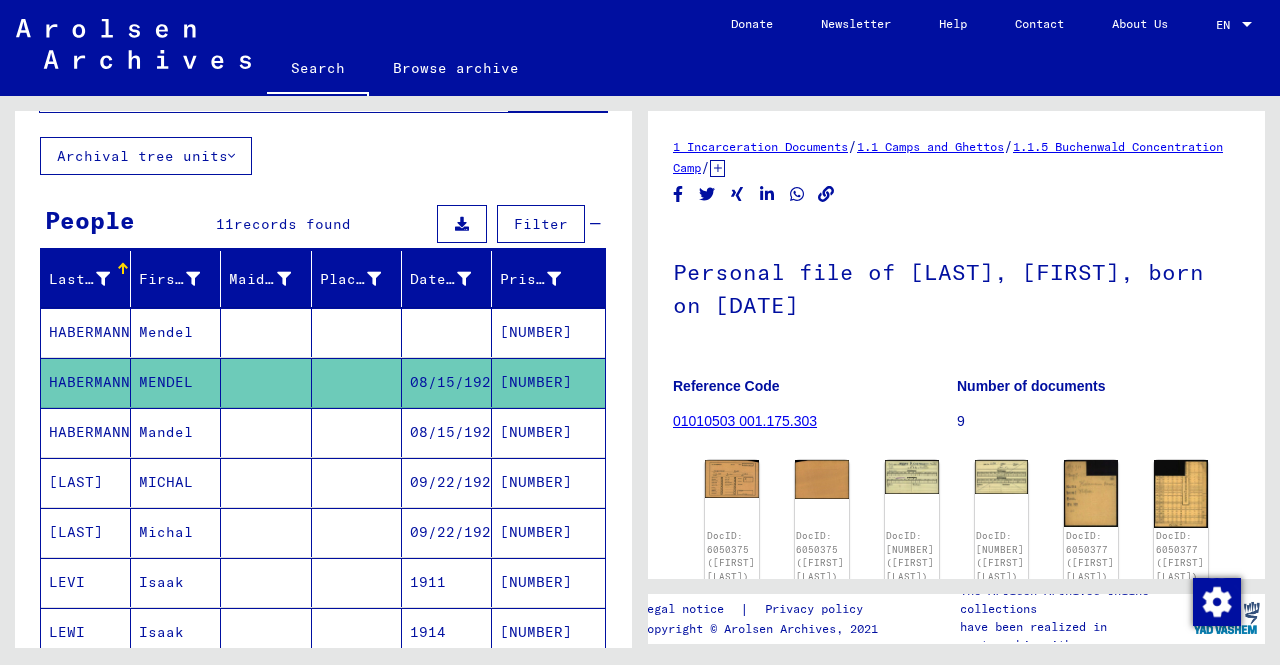 scroll, scrollTop: 248, scrollLeft: 0, axis: vertical 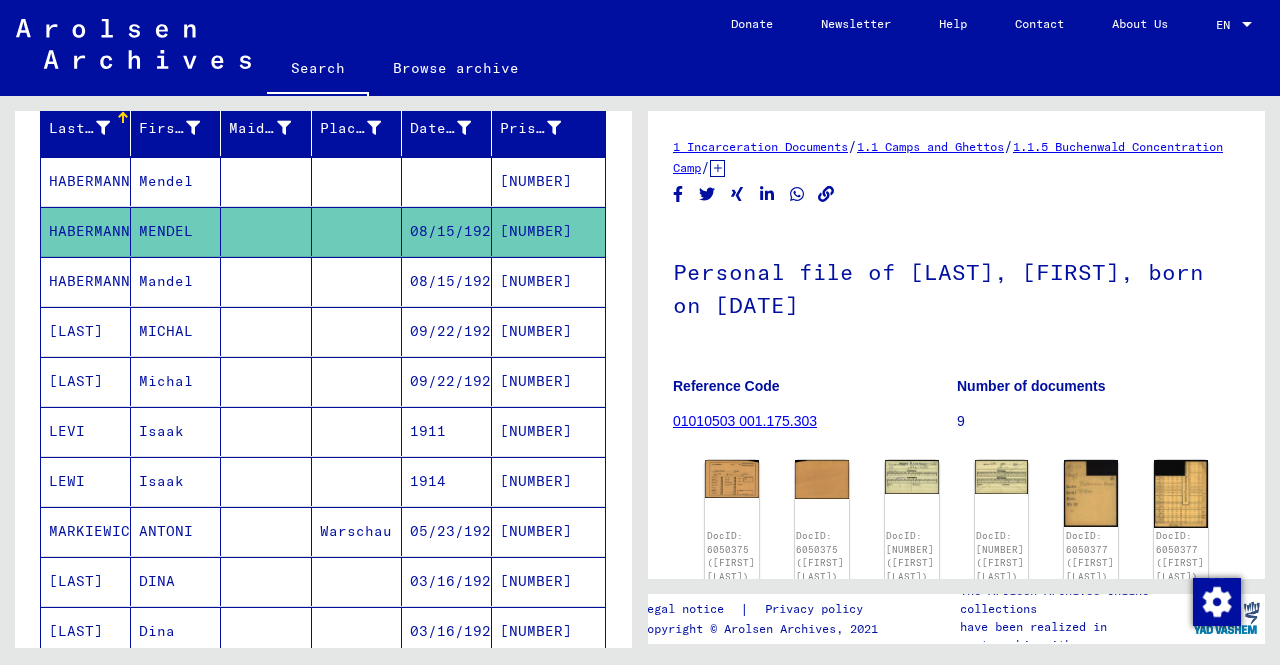click on "HABERMANN" at bounding box center (86, 331) 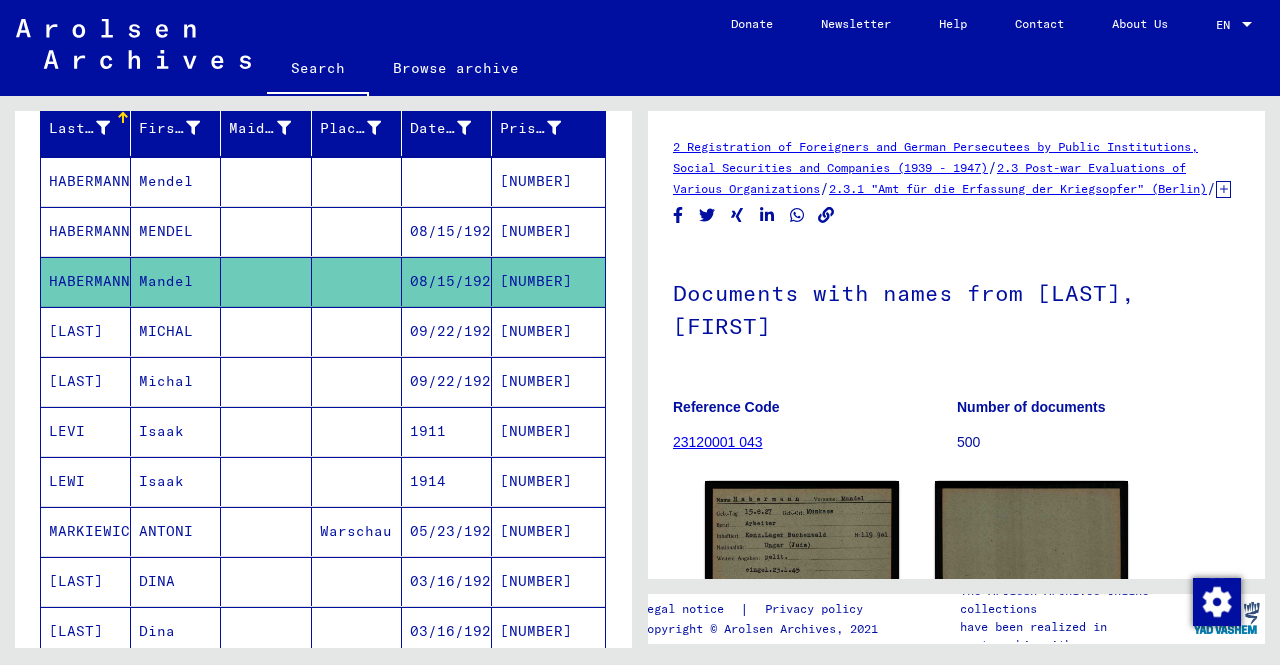 scroll, scrollTop: 0, scrollLeft: 0, axis: both 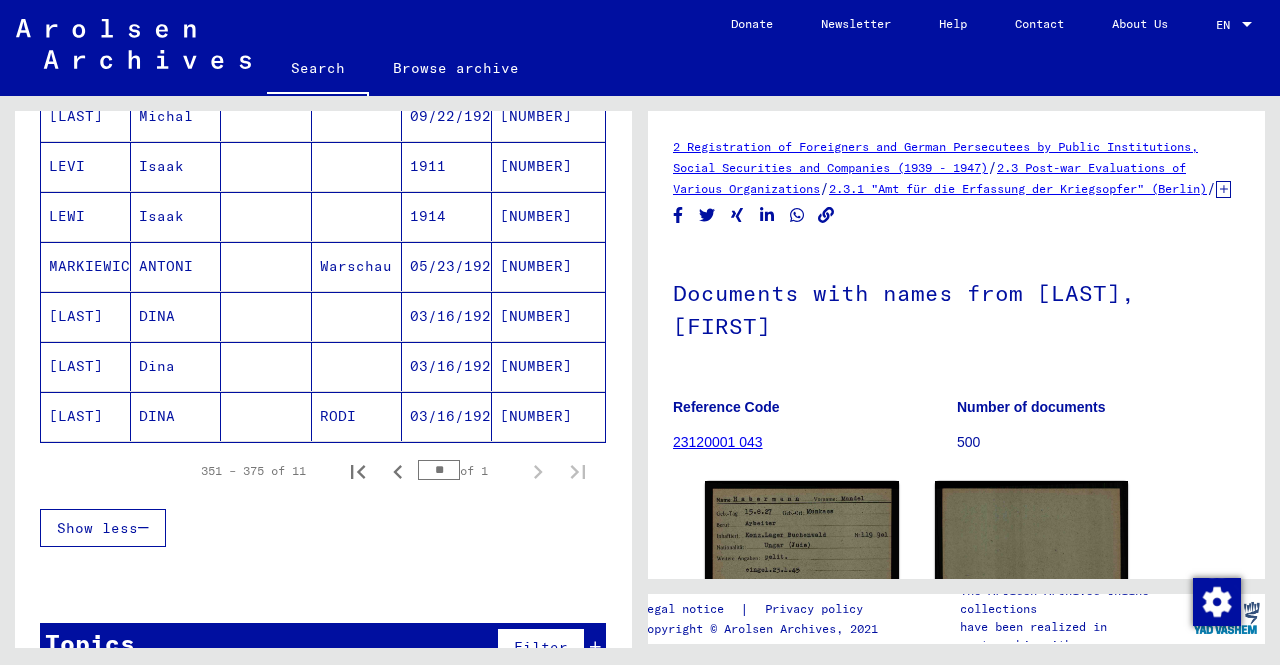 click 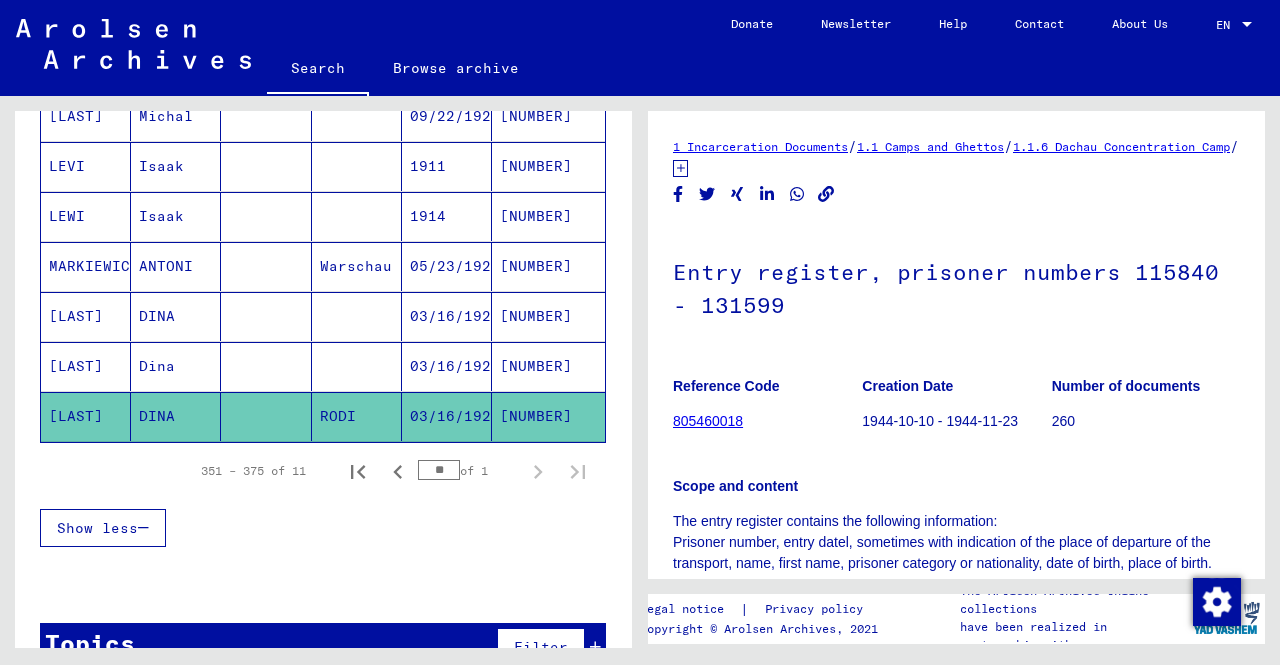 scroll, scrollTop: 0, scrollLeft: 0, axis: both 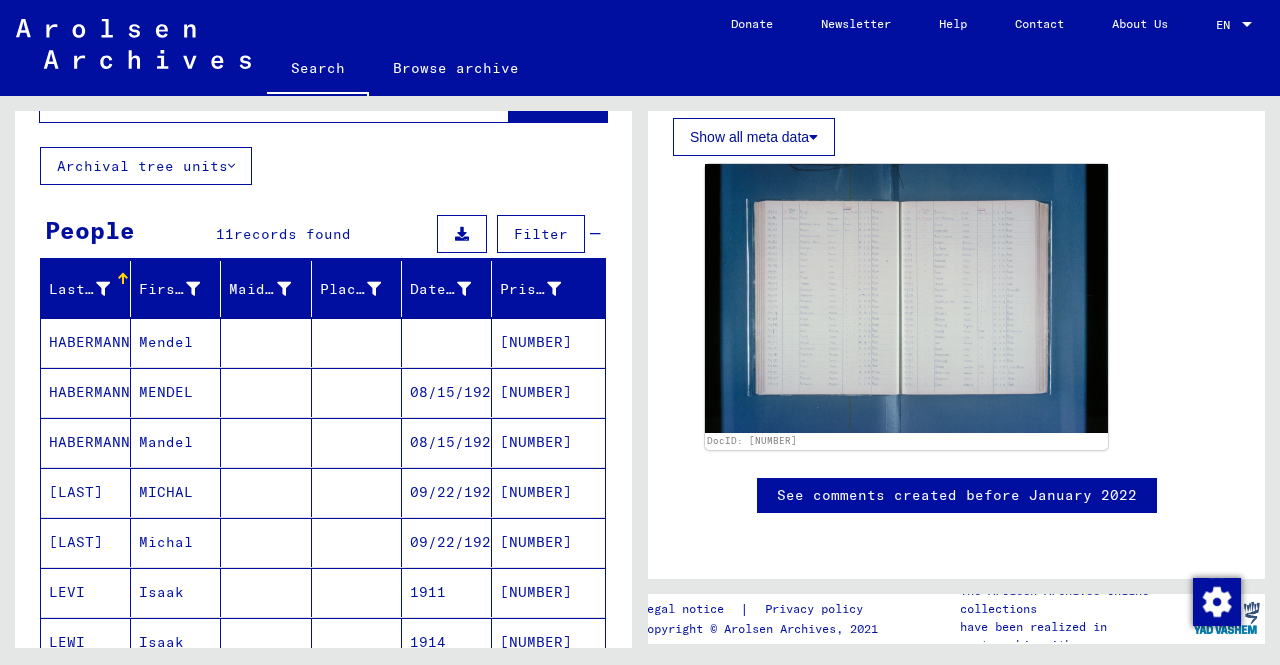 click on "HABERMANN" at bounding box center [86, 442] 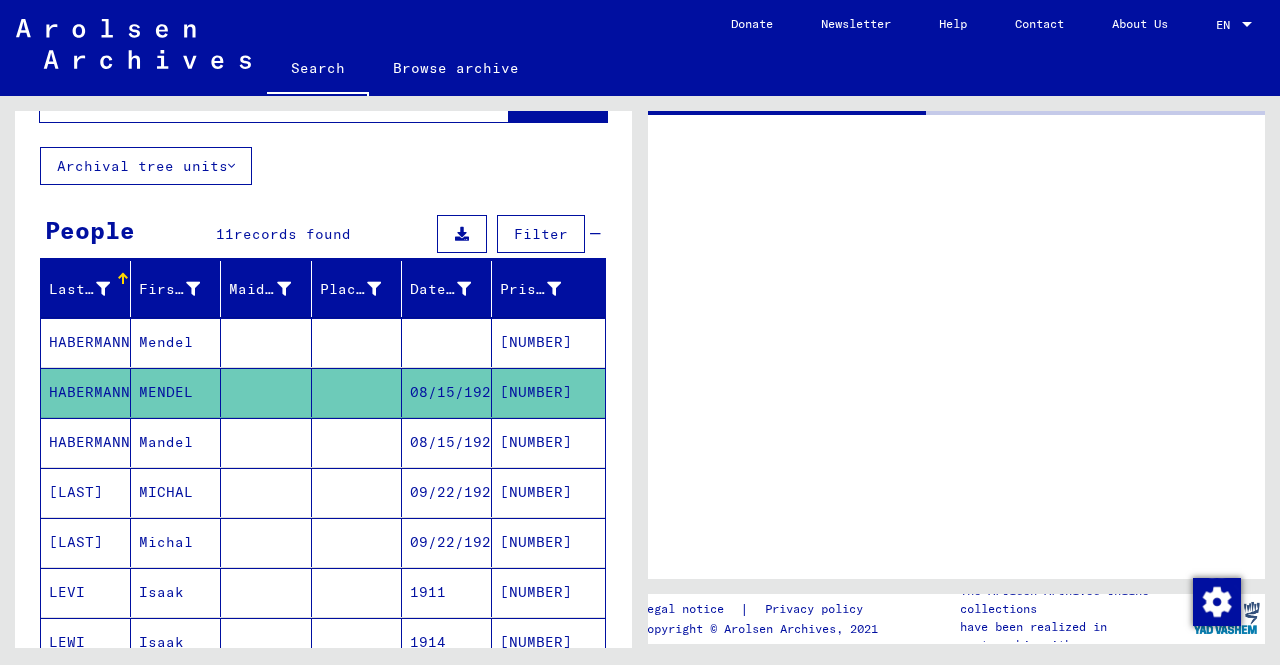 scroll, scrollTop: 0, scrollLeft: 0, axis: both 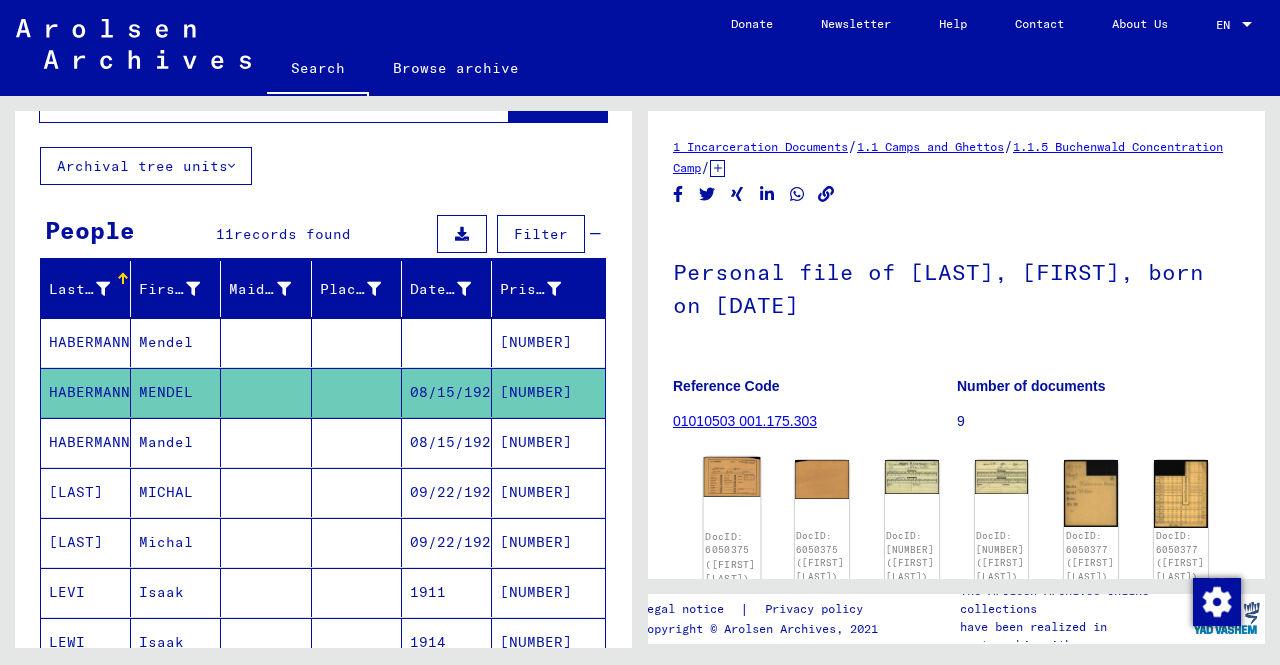 click 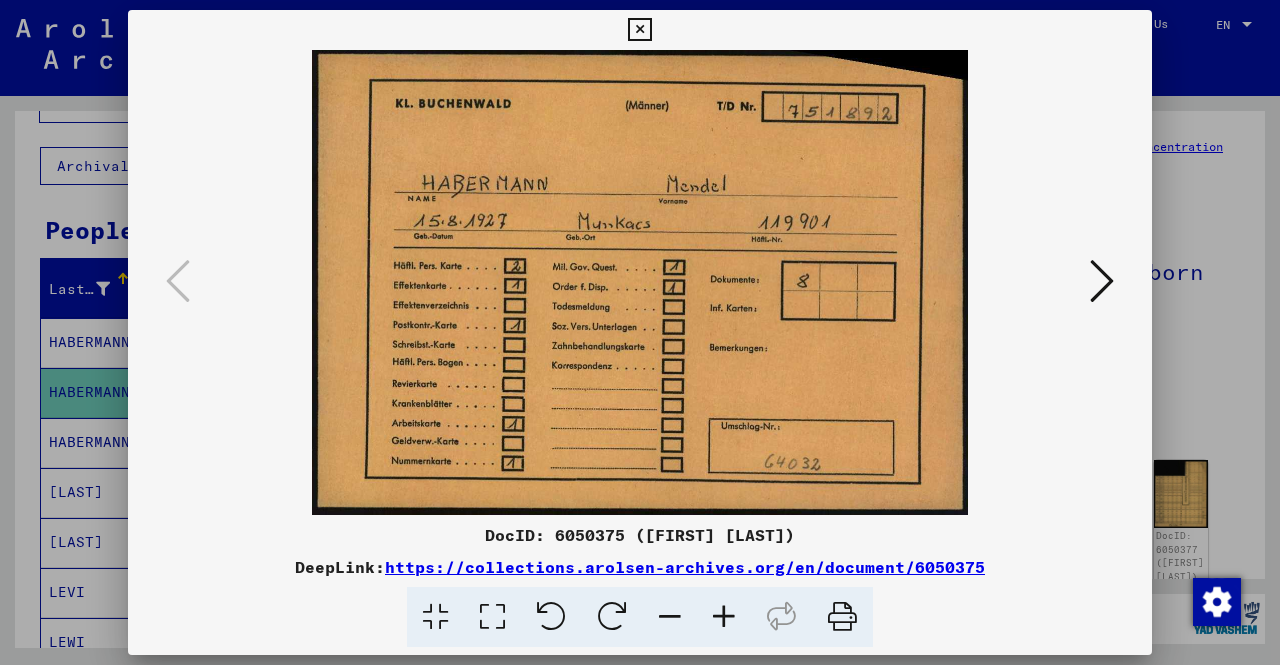 click at bounding box center [1102, 282] 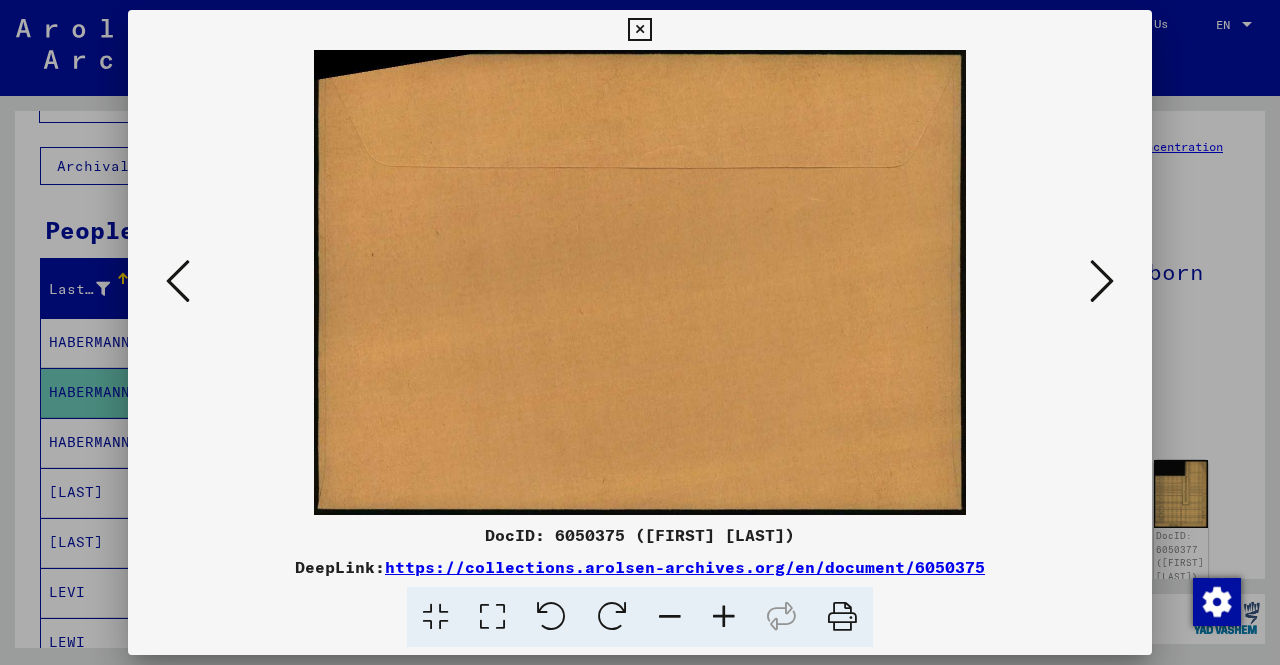 click at bounding box center (1102, 282) 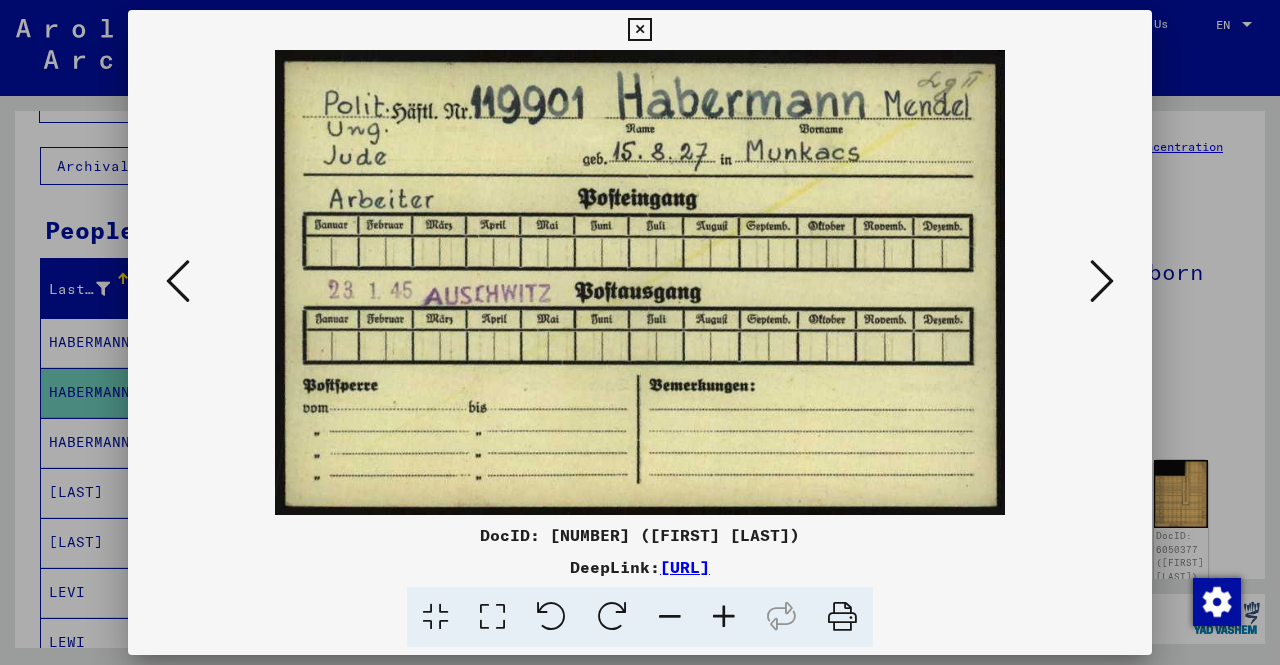 click at bounding box center (1102, 281) 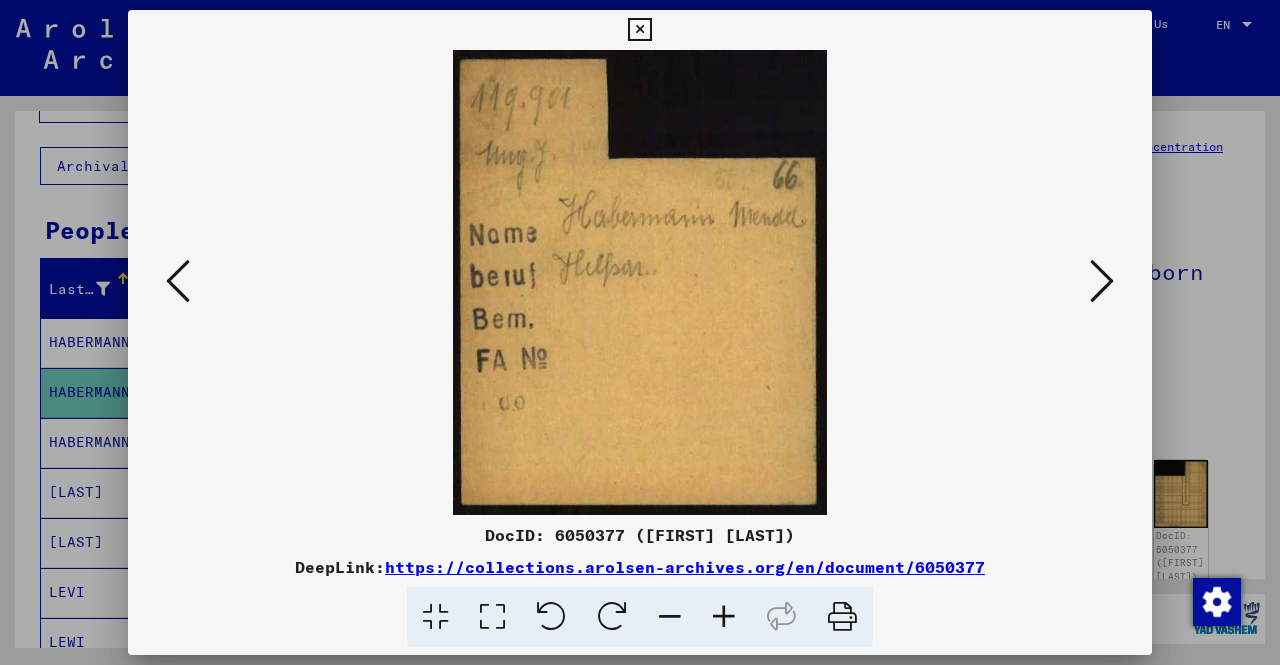 click at bounding box center [1102, 281] 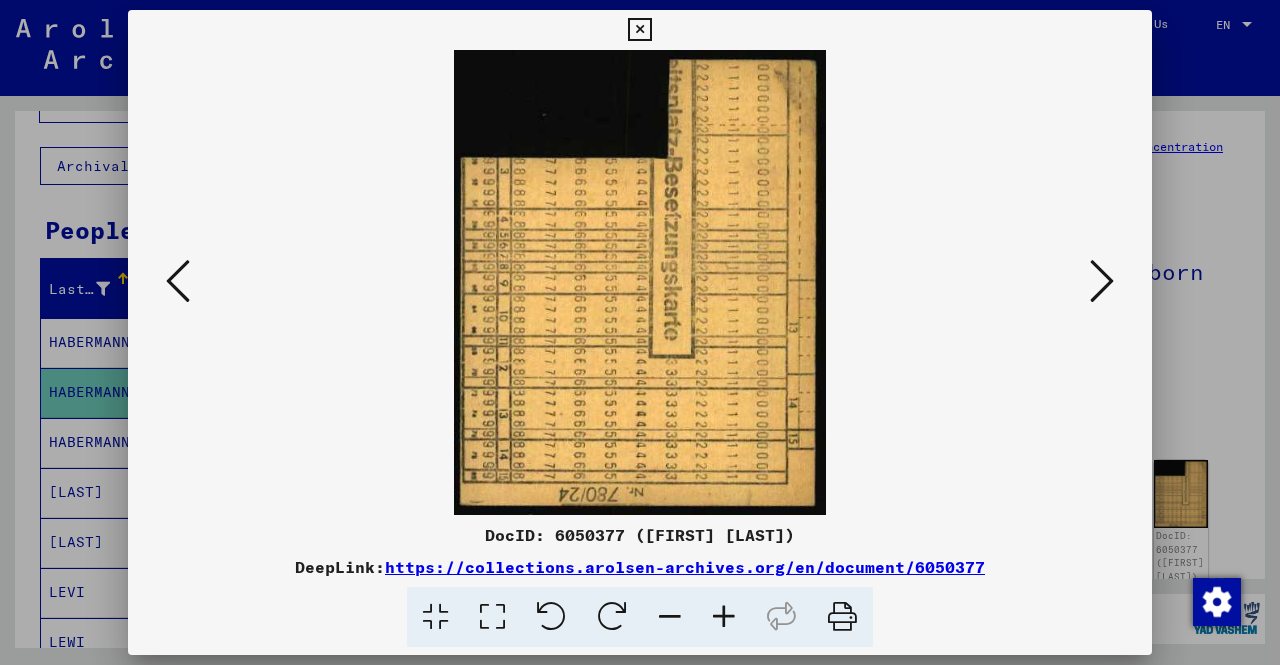 click at bounding box center (1102, 281) 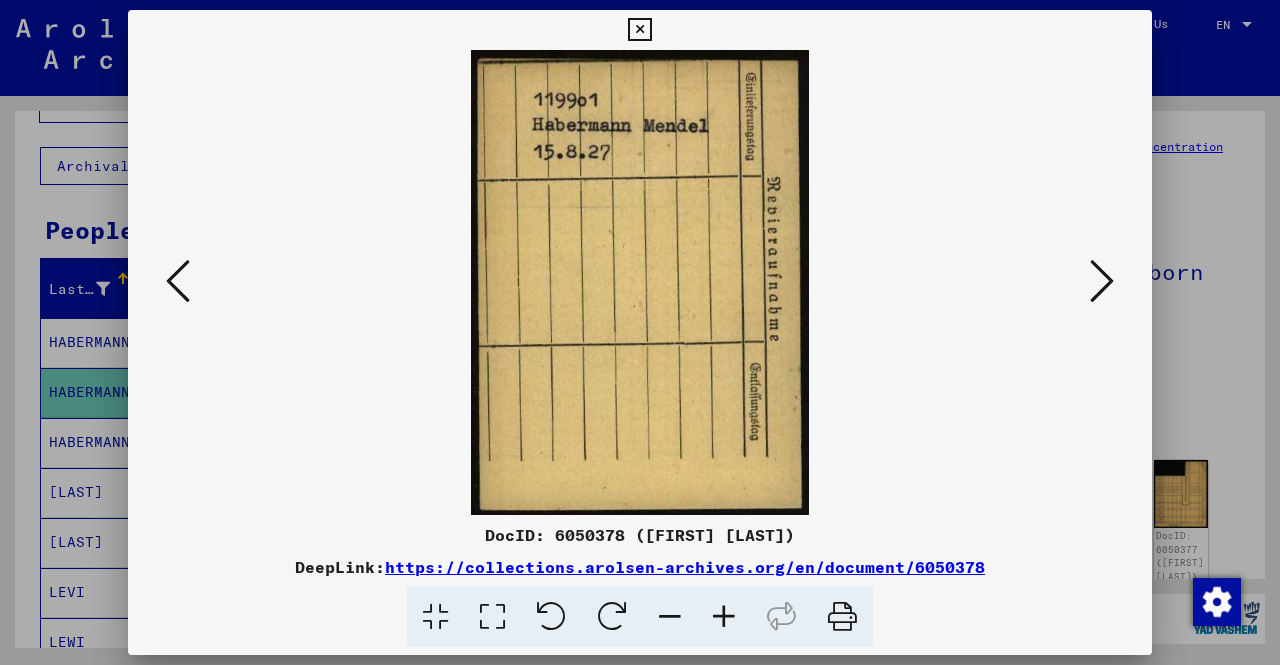 click at bounding box center [1102, 281] 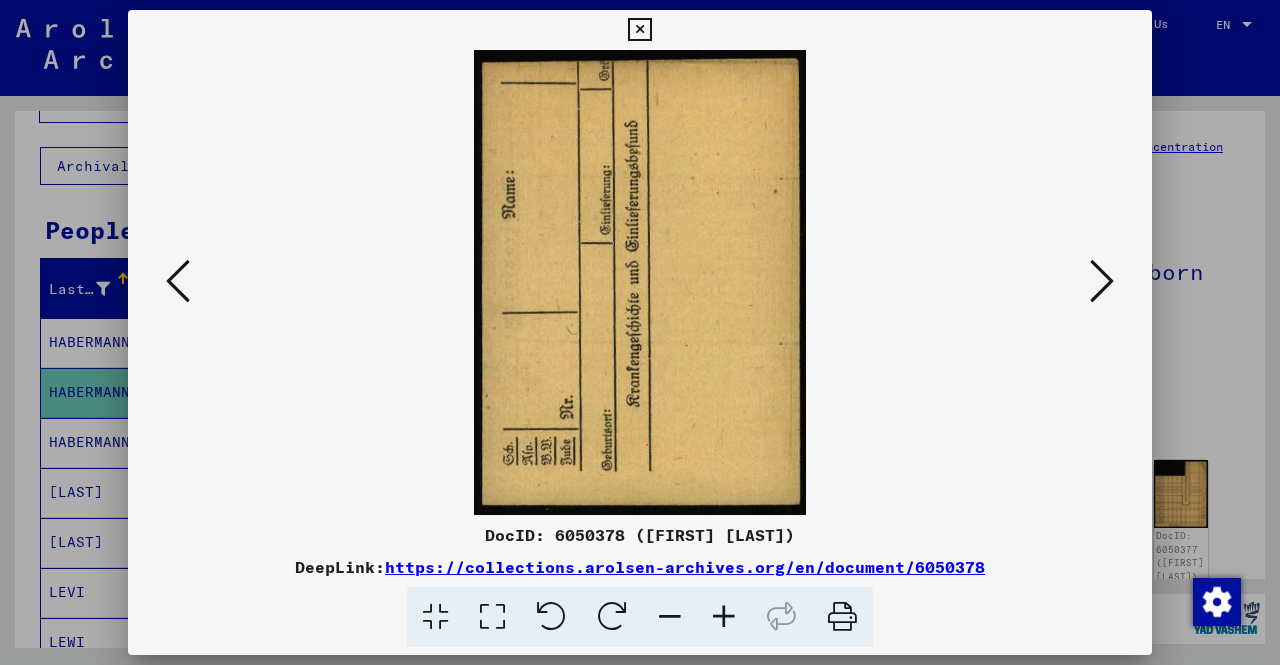 click at bounding box center [1102, 281] 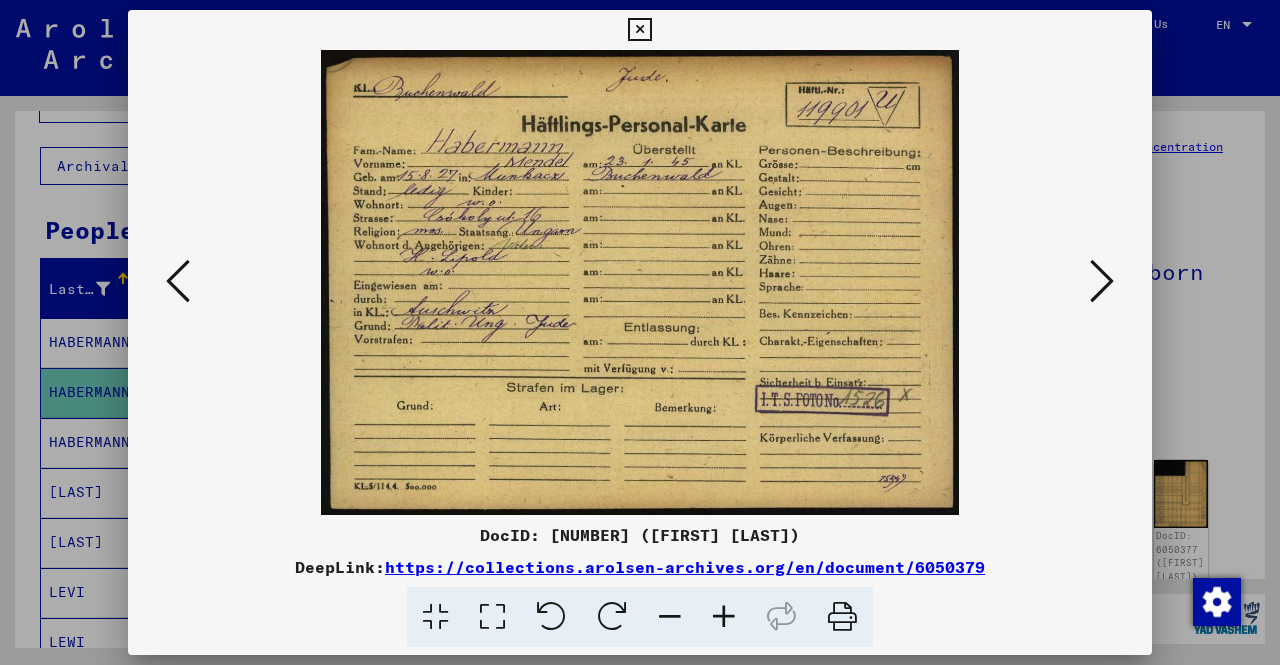 click at bounding box center (1102, 281) 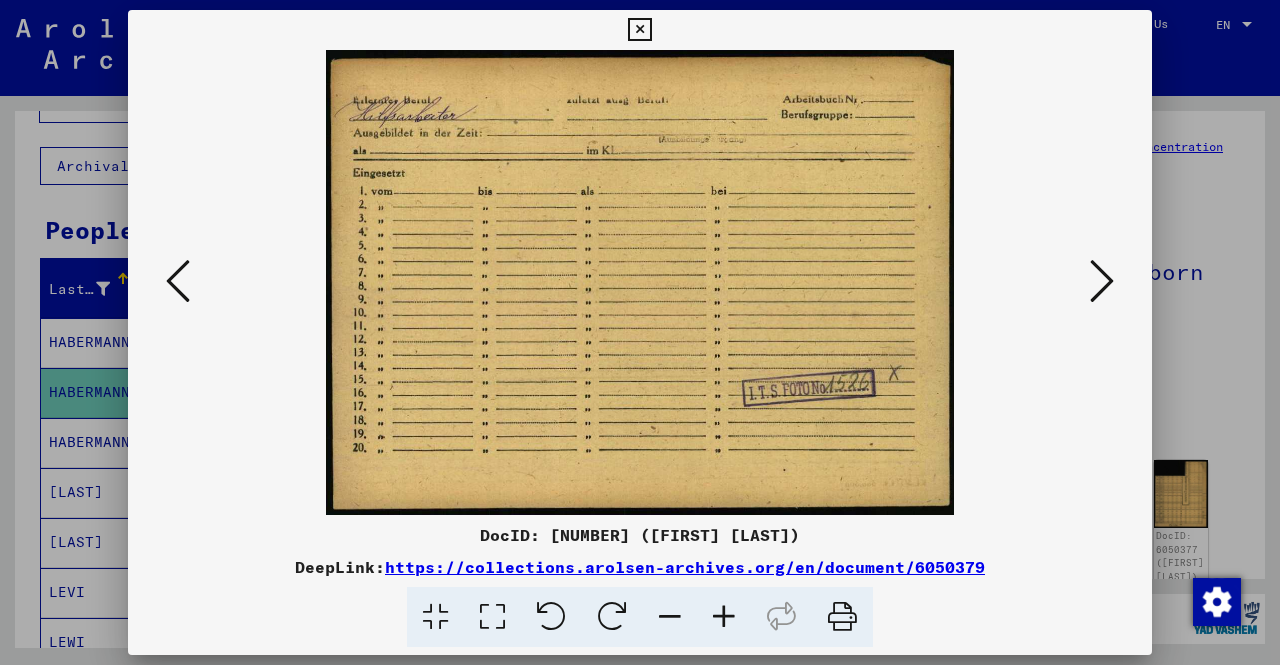 click at bounding box center [1102, 281] 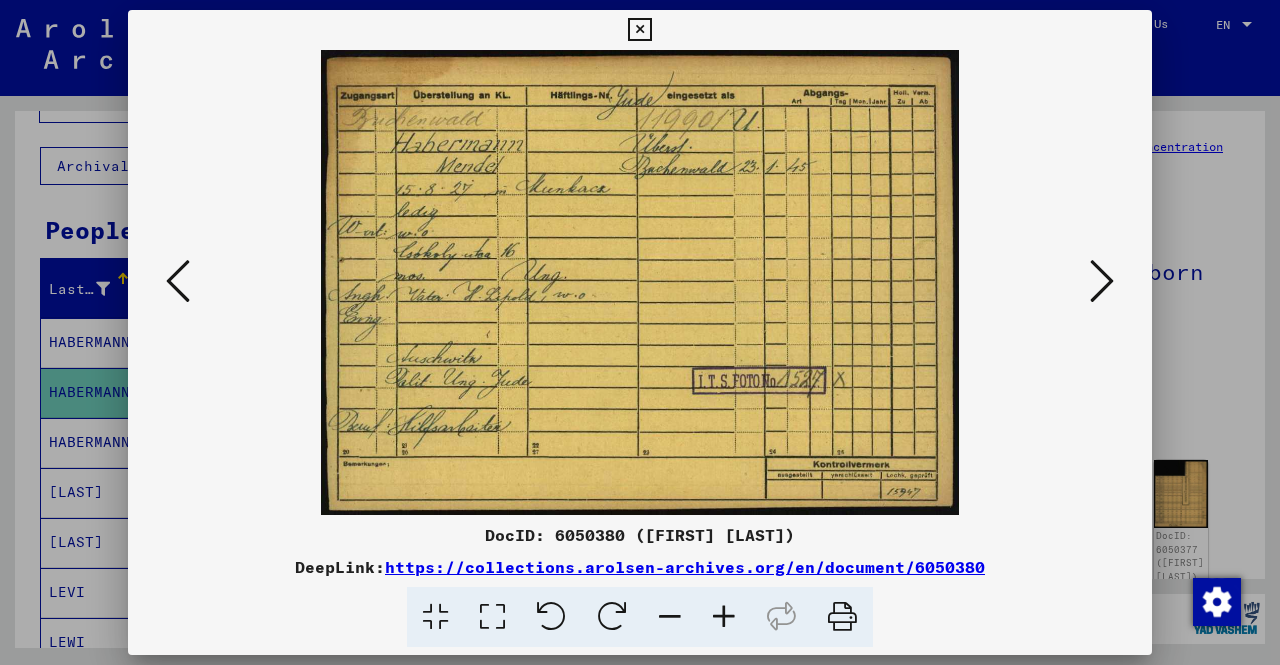click at bounding box center [178, 281] 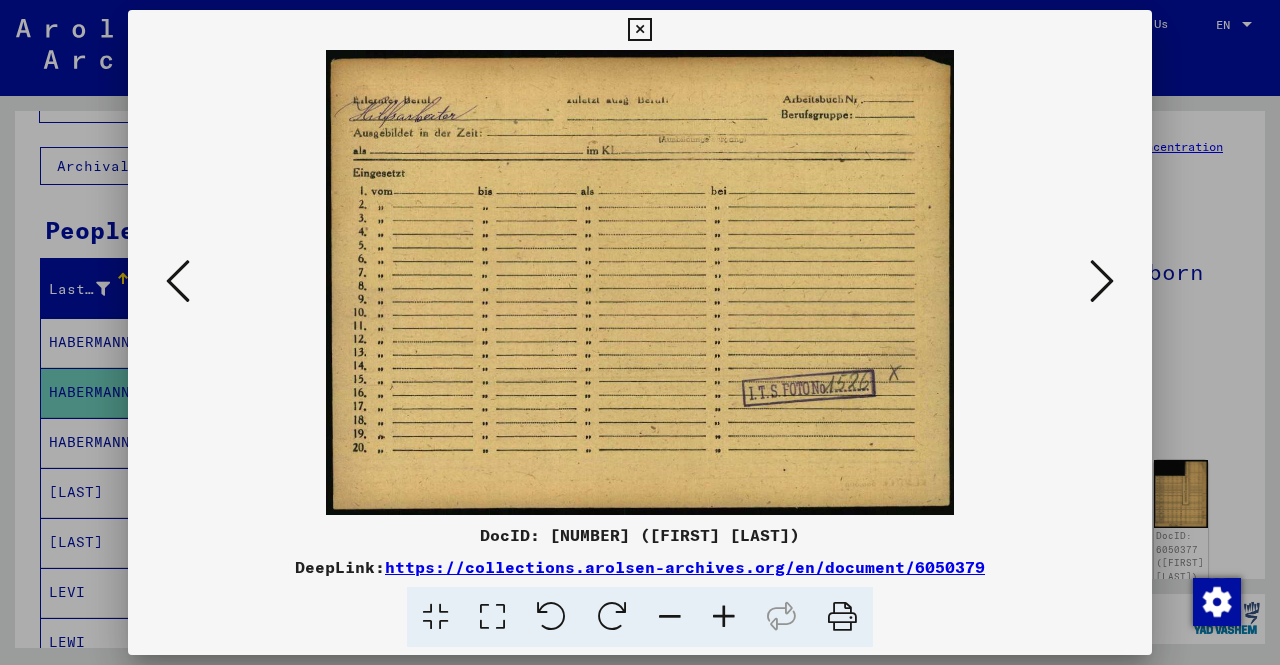 click at bounding box center [178, 281] 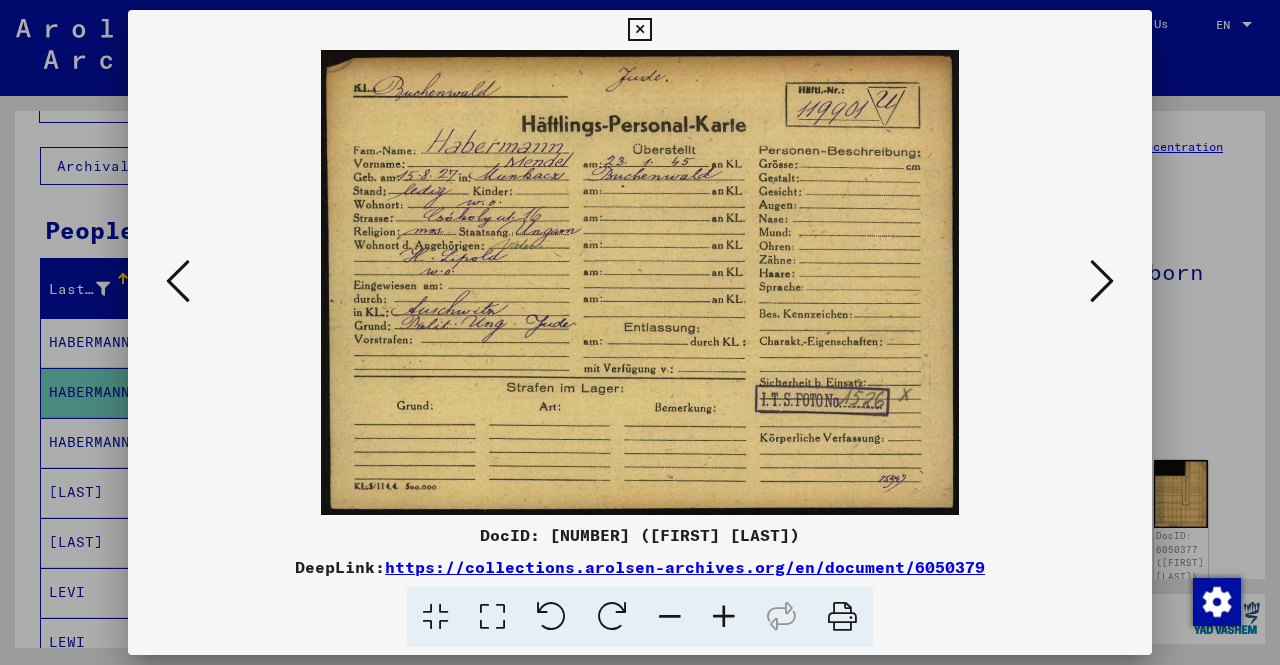 click at bounding box center [1102, 281] 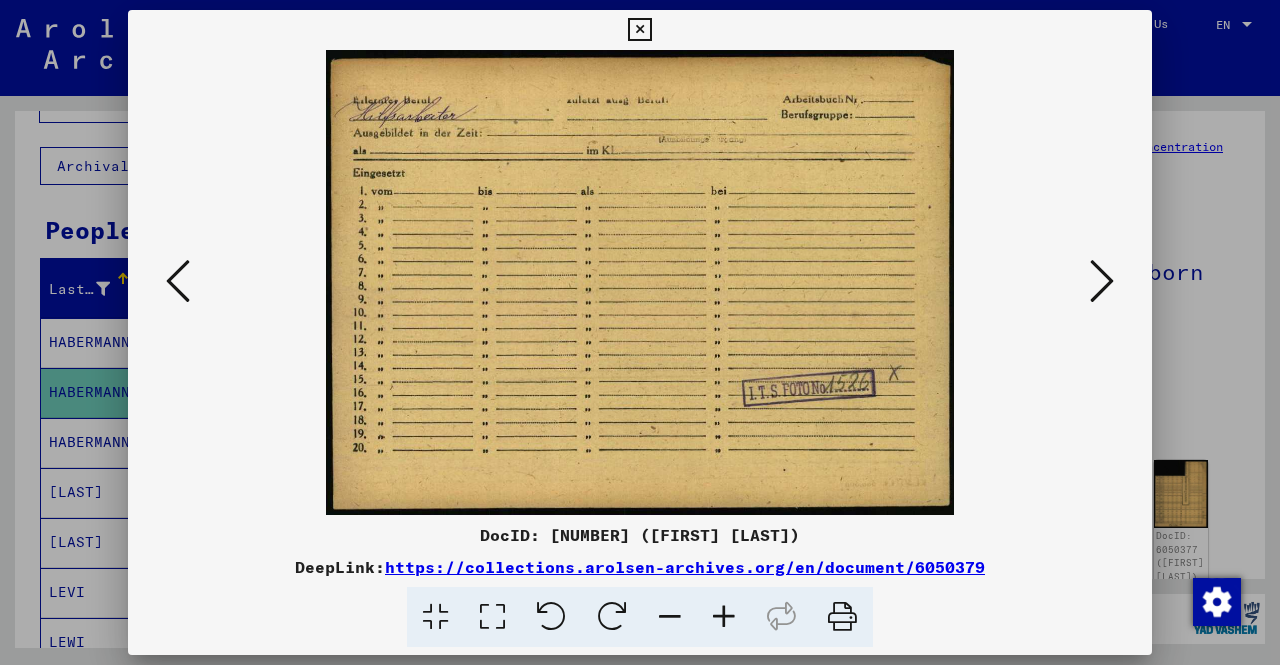 click at bounding box center (1102, 281) 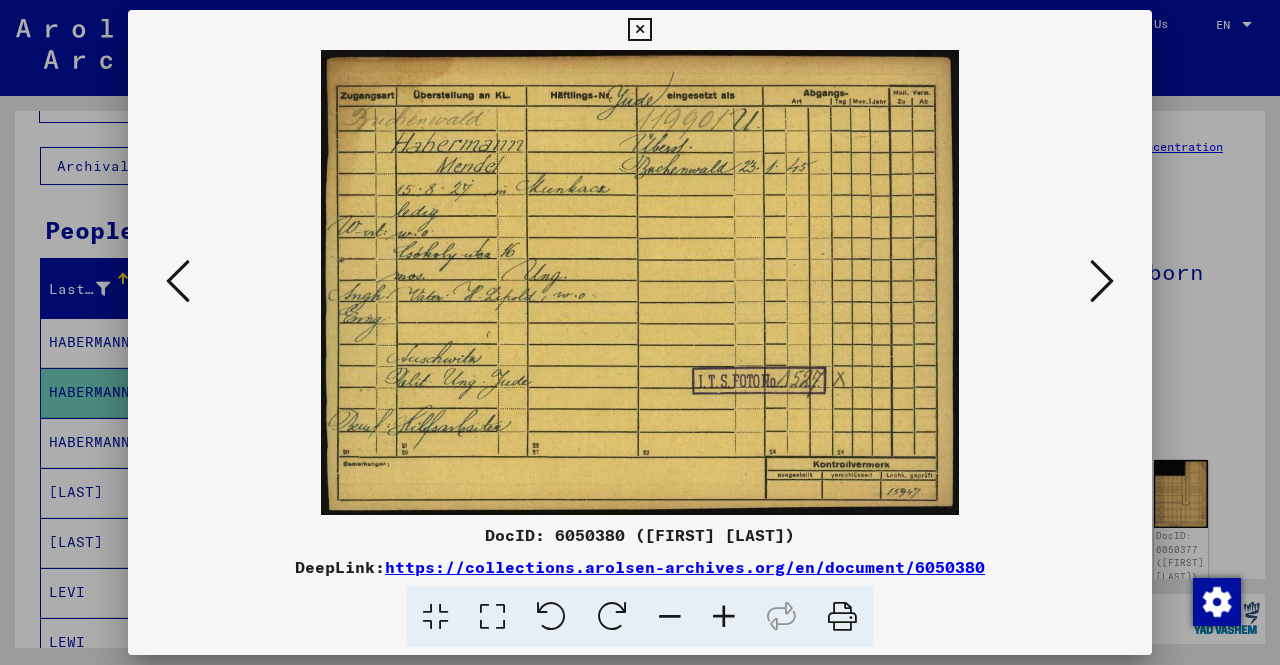 click at bounding box center (1102, 281) 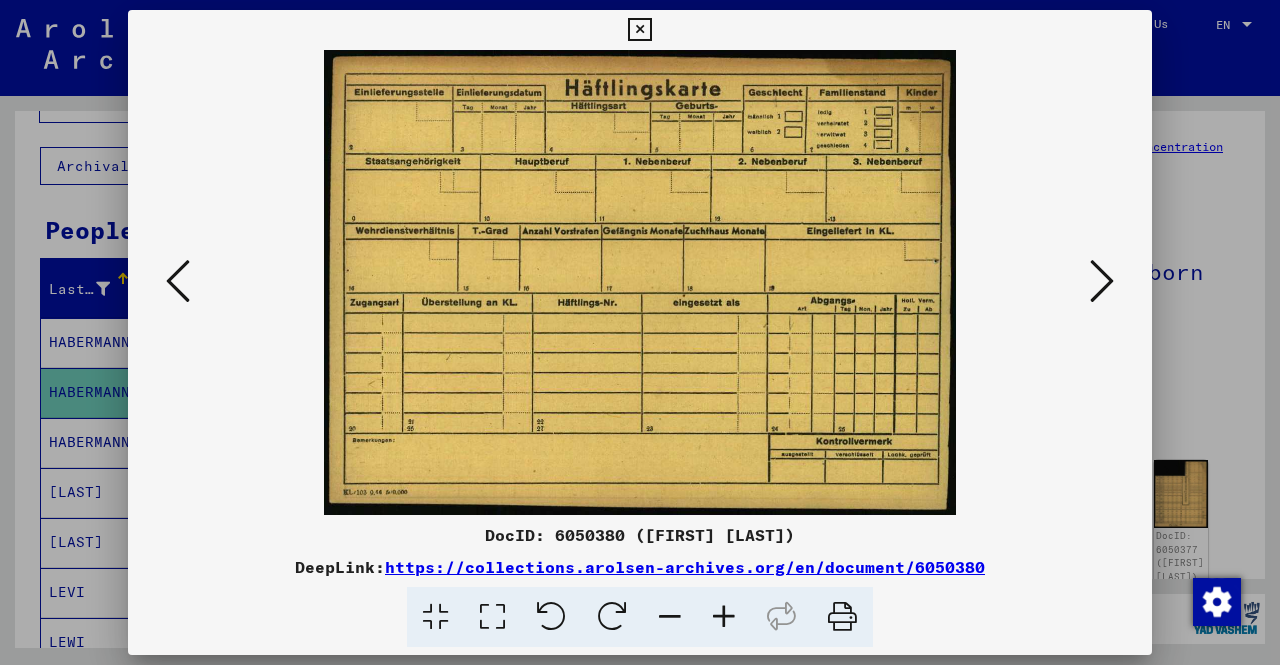 click at bounding box center [1102, 281] 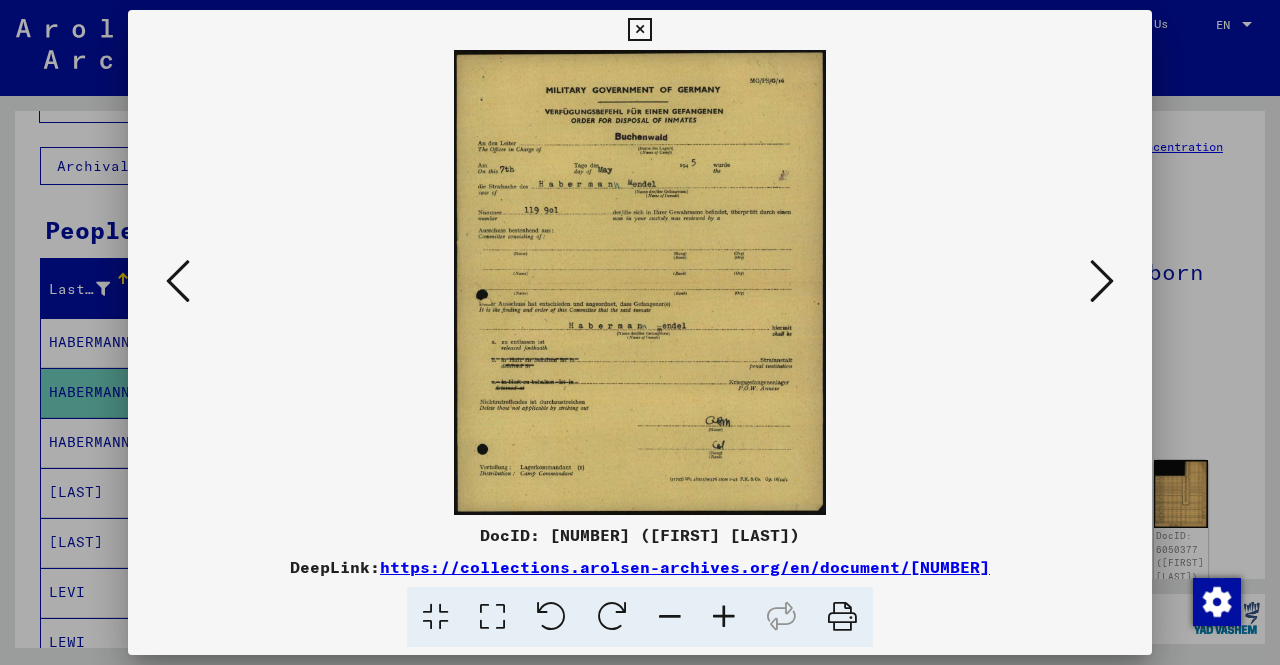 click at bounding box center [1102, 281] 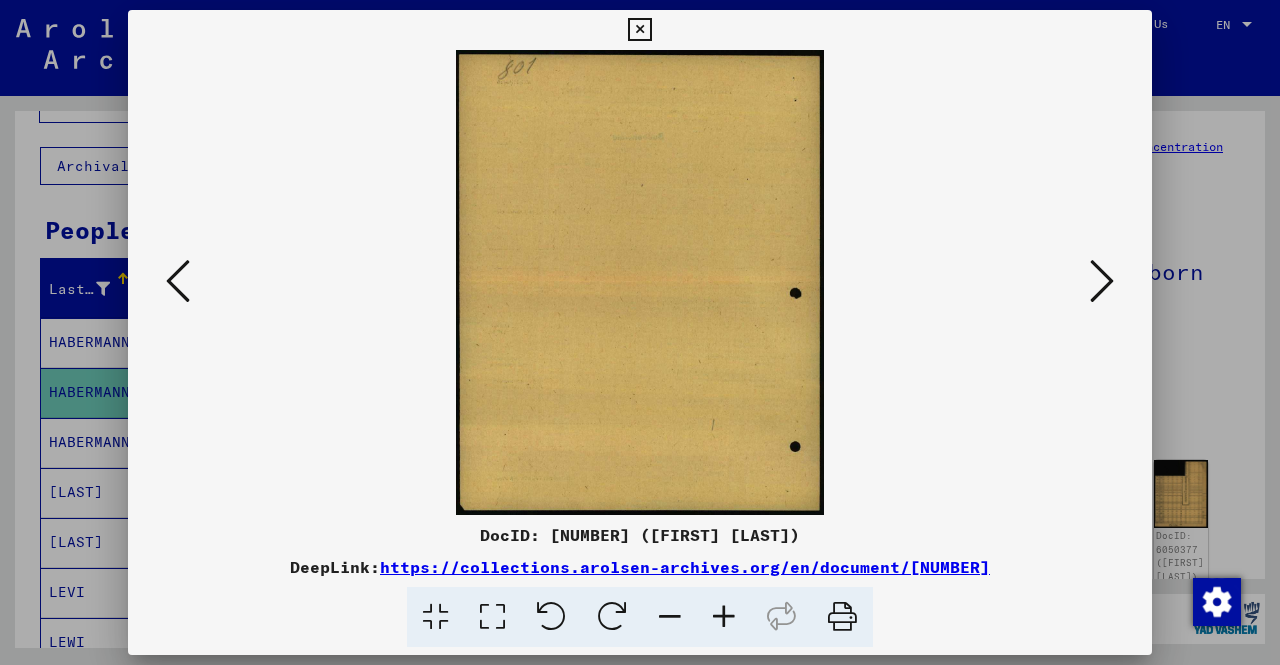 click at bounding box center [1102, 281] 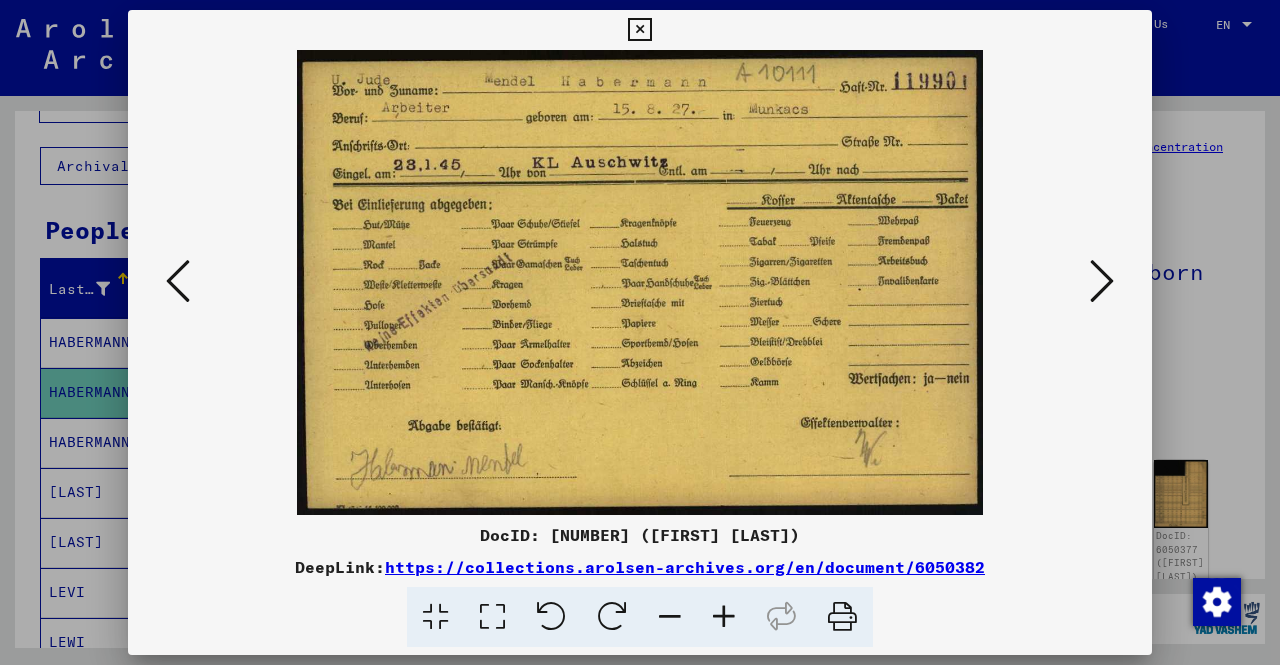 click at bounding box center (1102, 282) 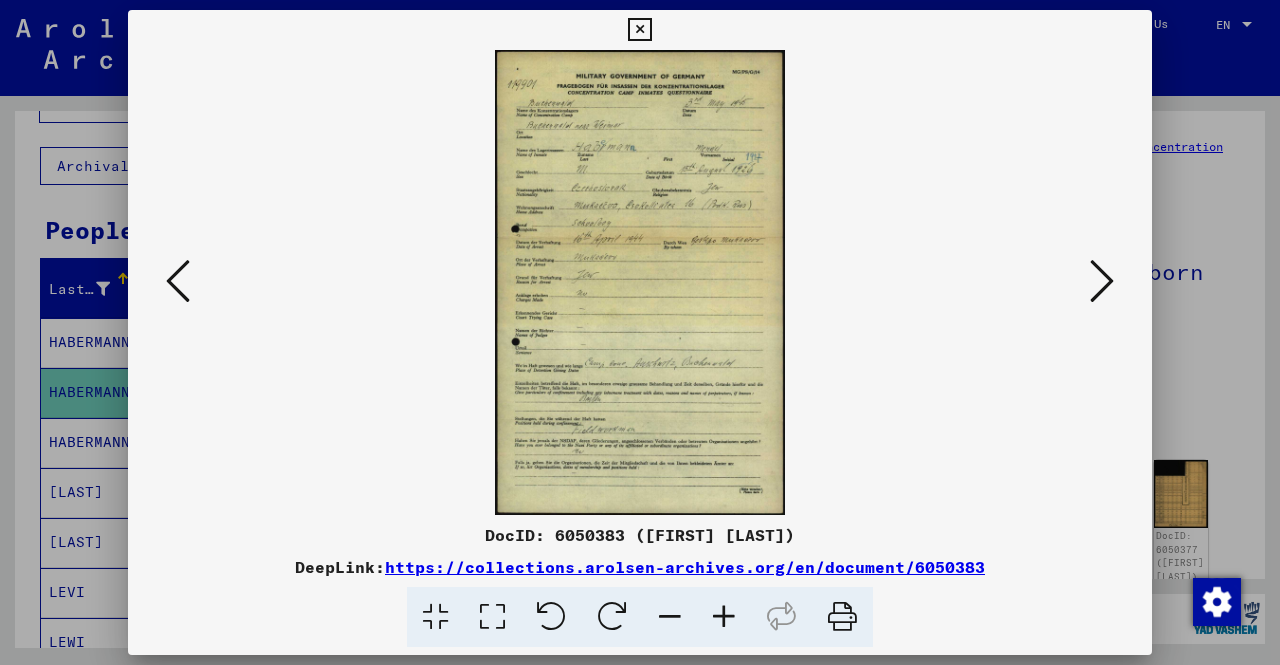 click at bounding box center (640, 332) 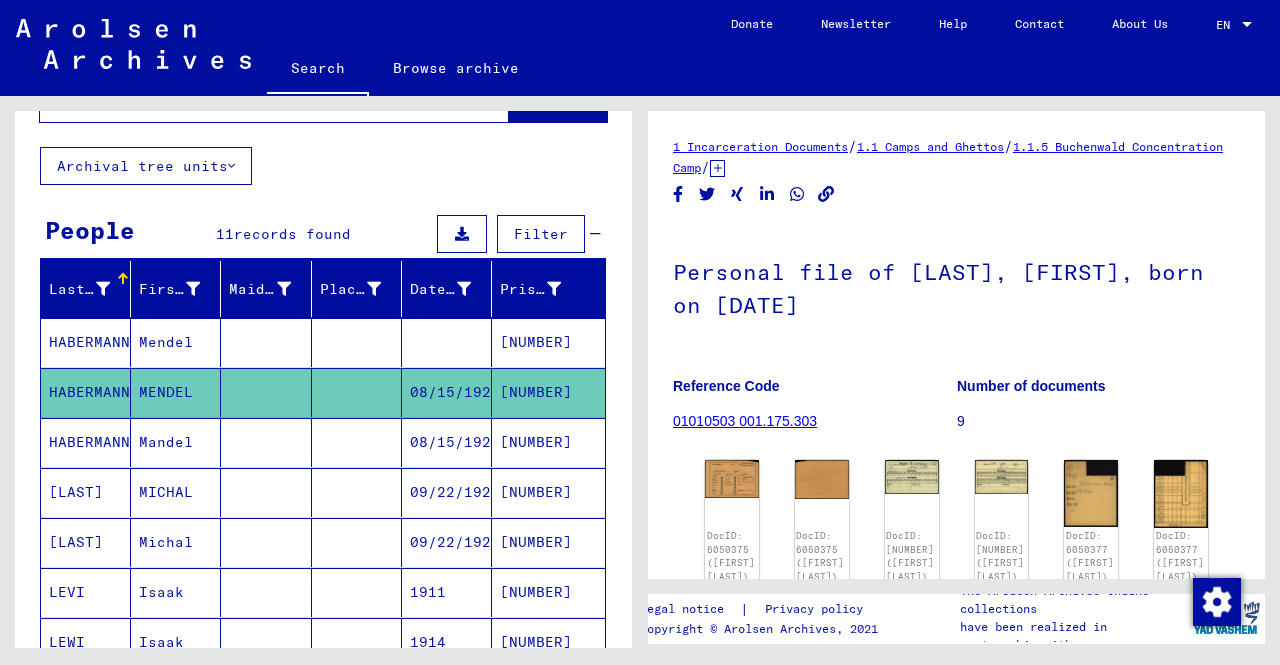 scroll, scrollTop: 0, scrollLeft: 0, axis: both 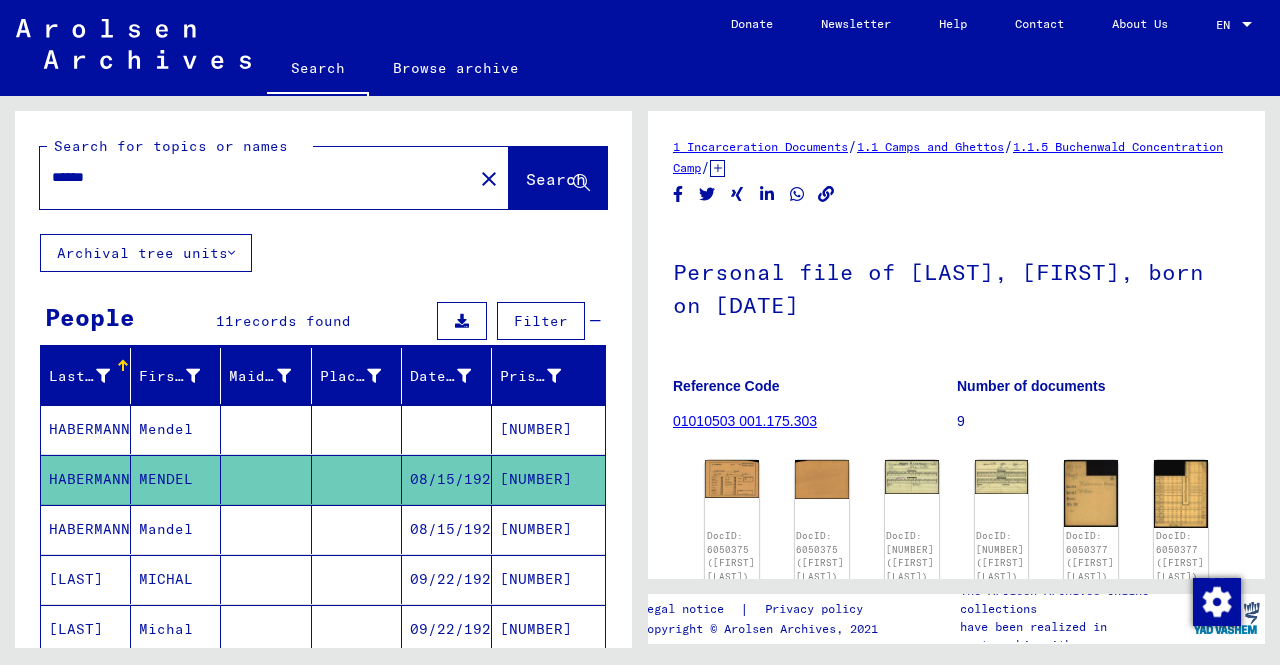 drag, startPoint x: 173, startPoint y: 172, endPoint x: 0, endPoint y: 163, distance: 173.23395 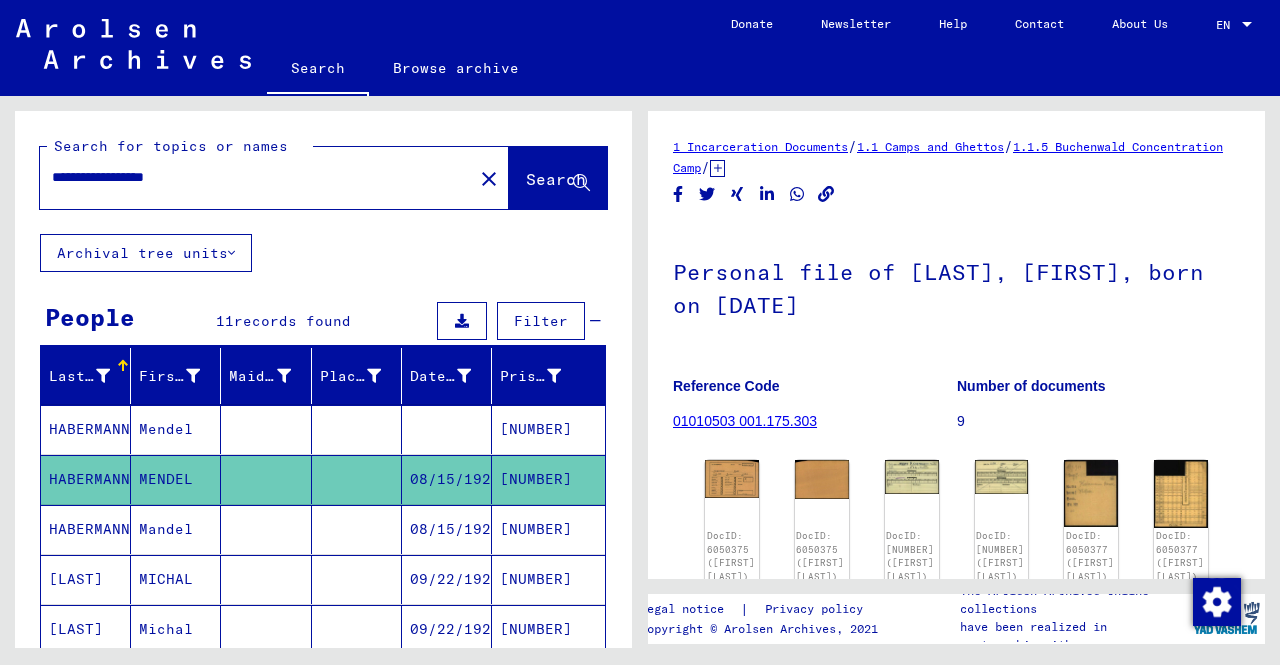 type on "**********" 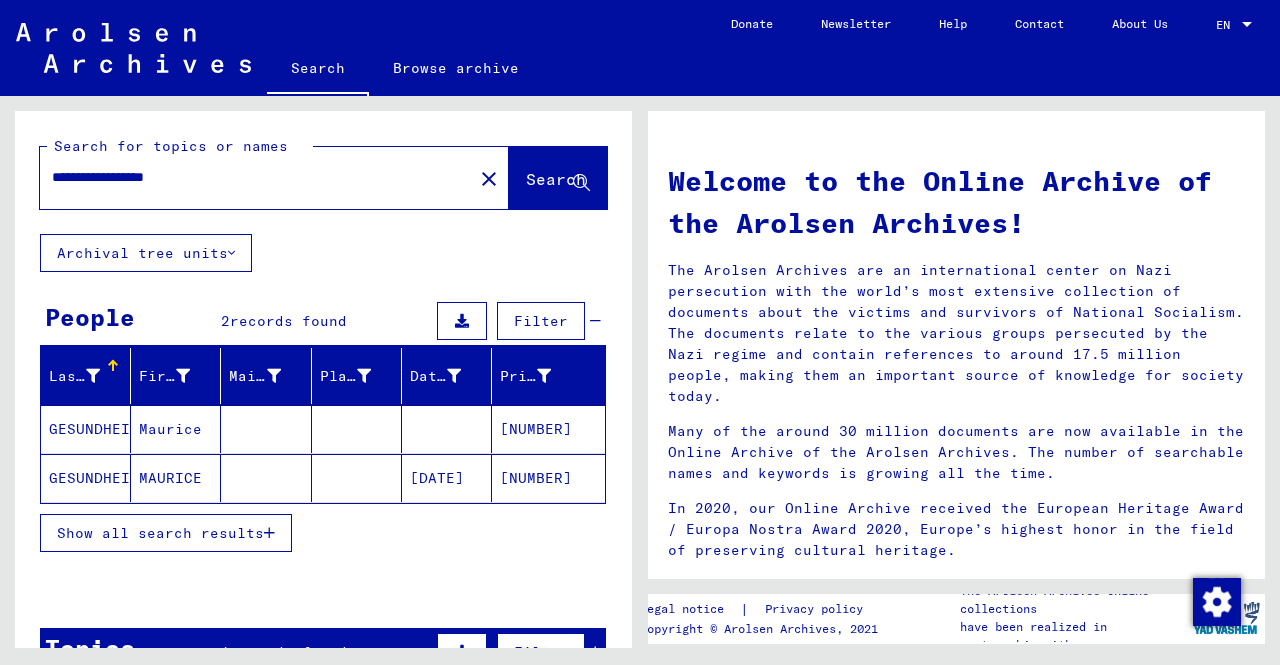click on "GESUNDHEIT" at bounding box center [86, 478] 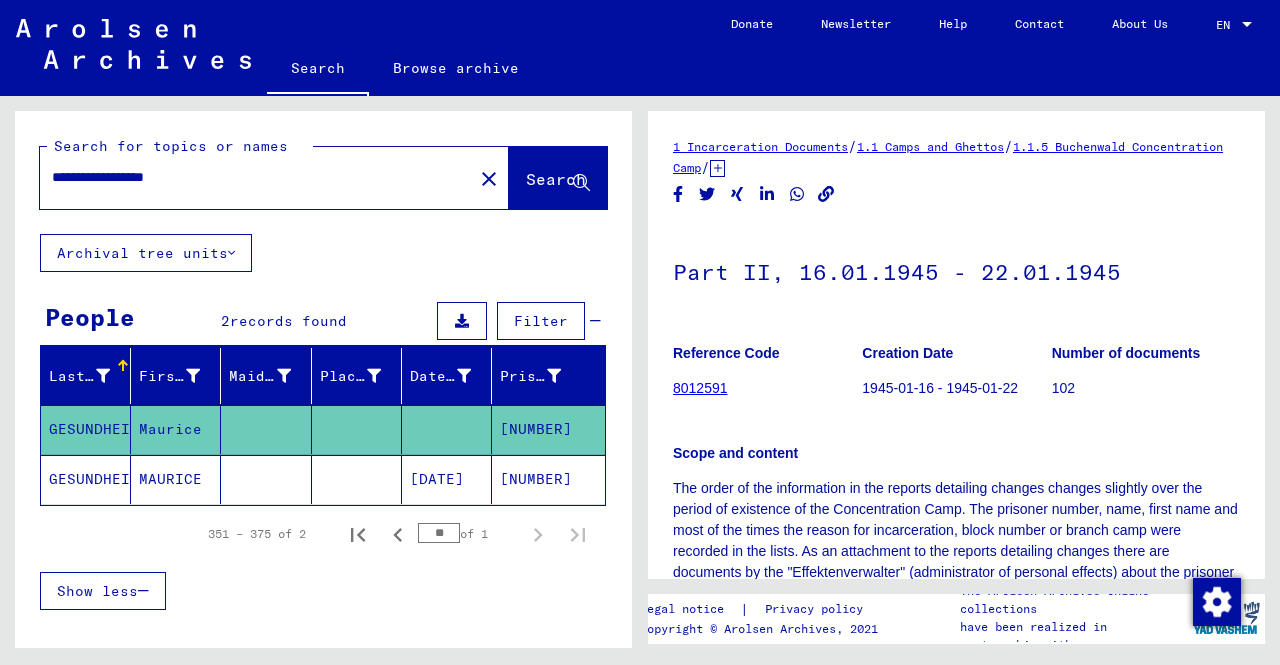 scroll, scrollTop: 0, scrollLeft: 0, axis: both 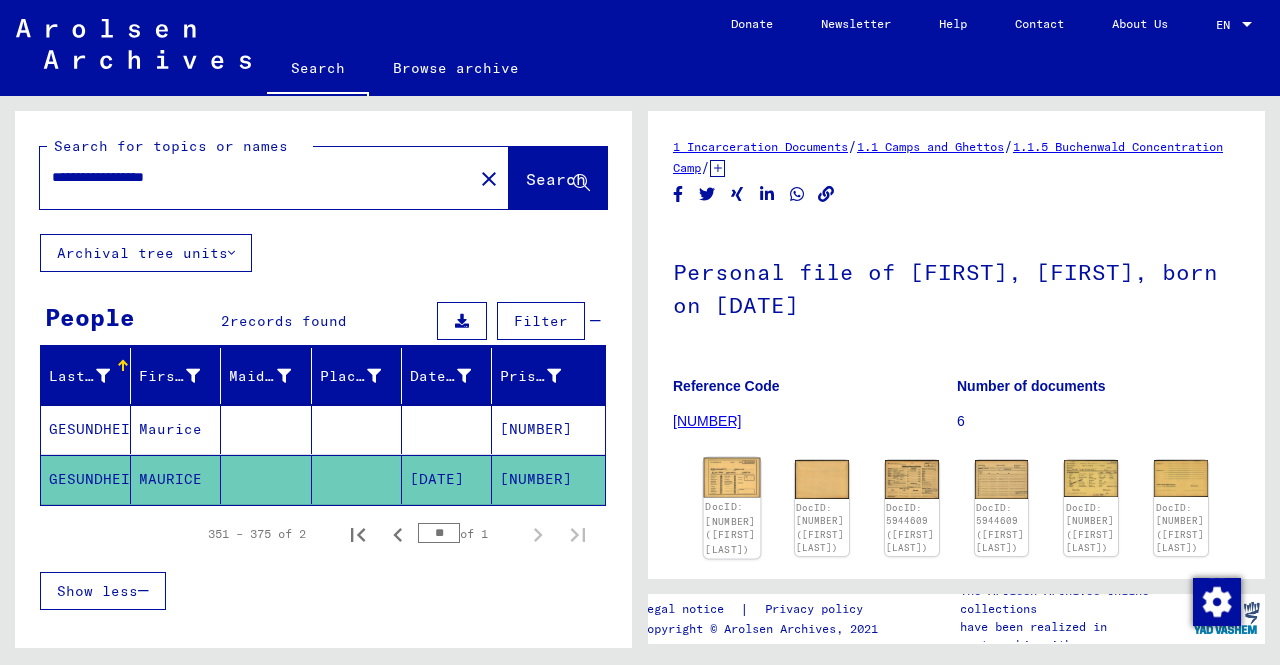 click 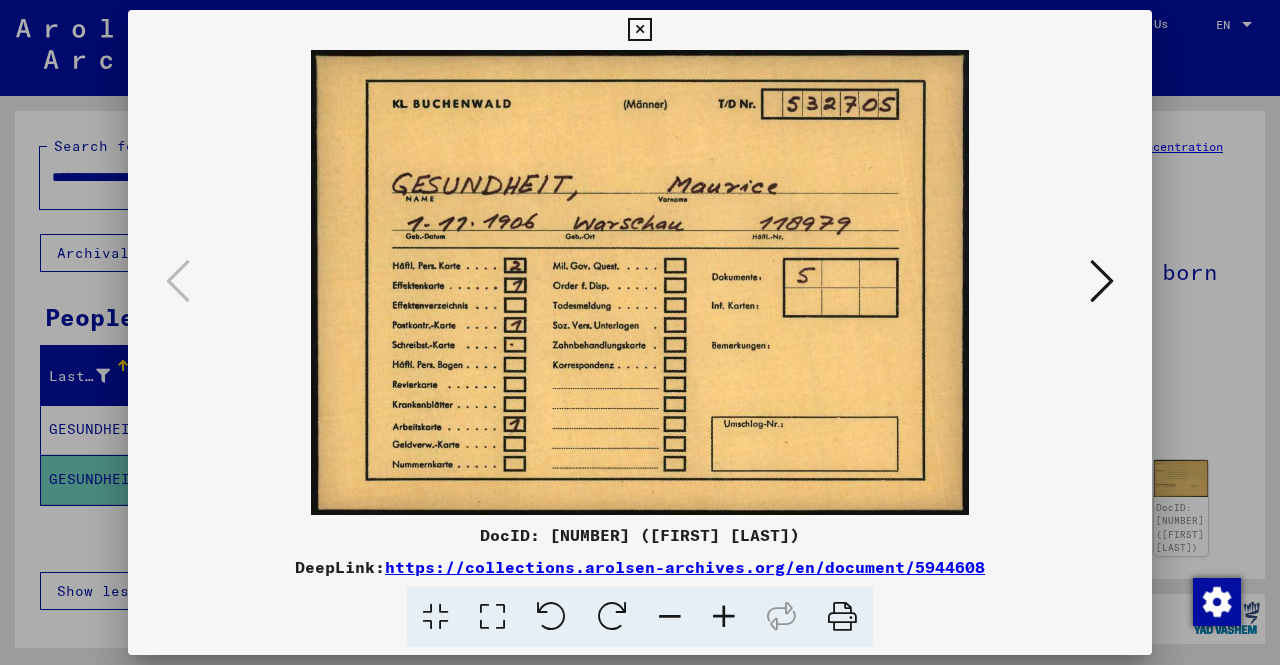 click at bounding box center (1102, 281) 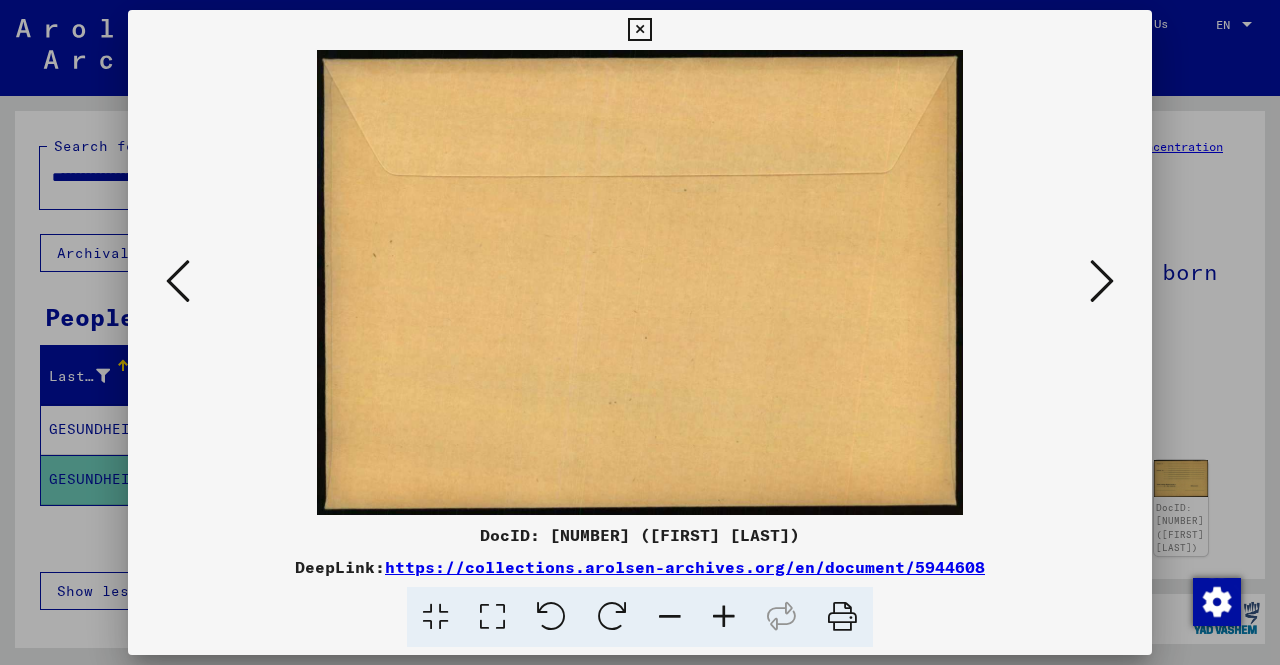 click at bounding box center [1102, 281] 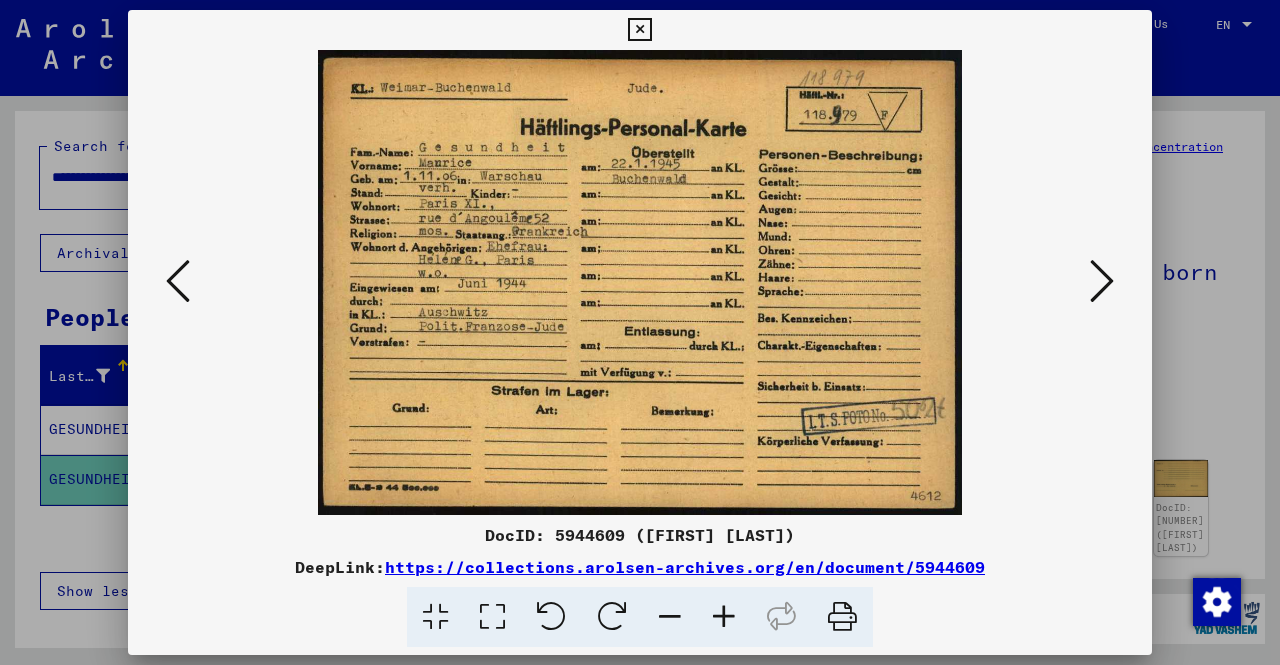 click at bounding box center [1102, 281] 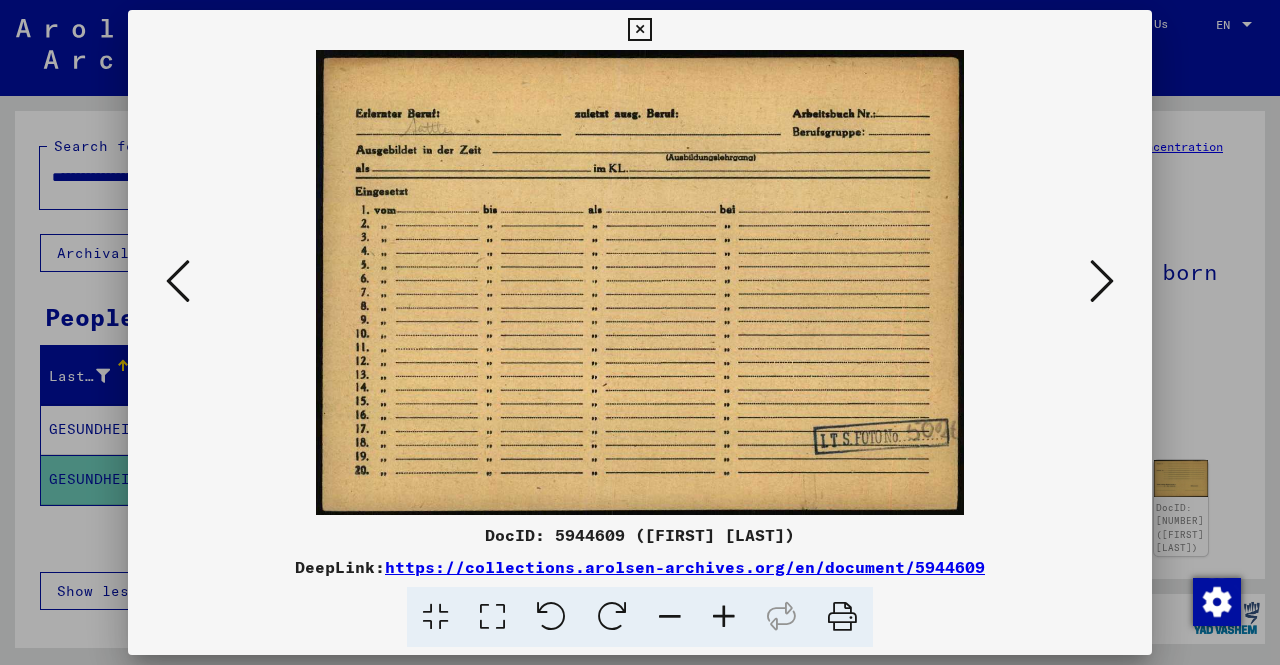 click at bounding box center [1102, 281] 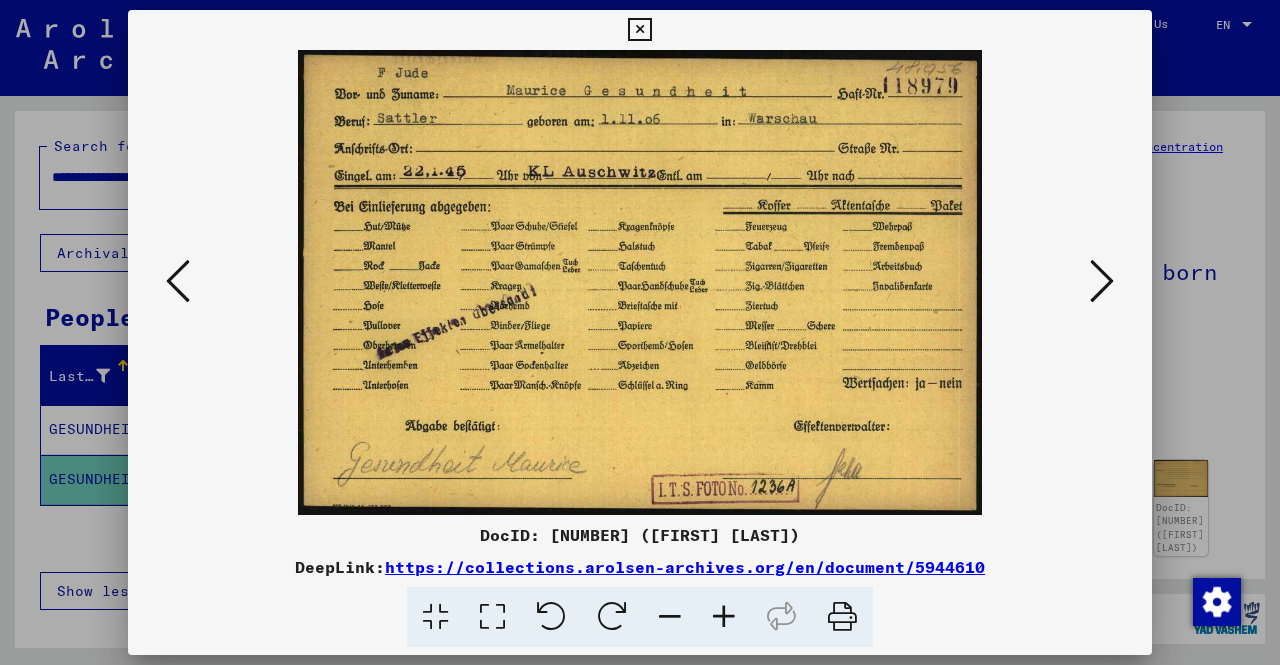 click at bounding box center (1102, 281) 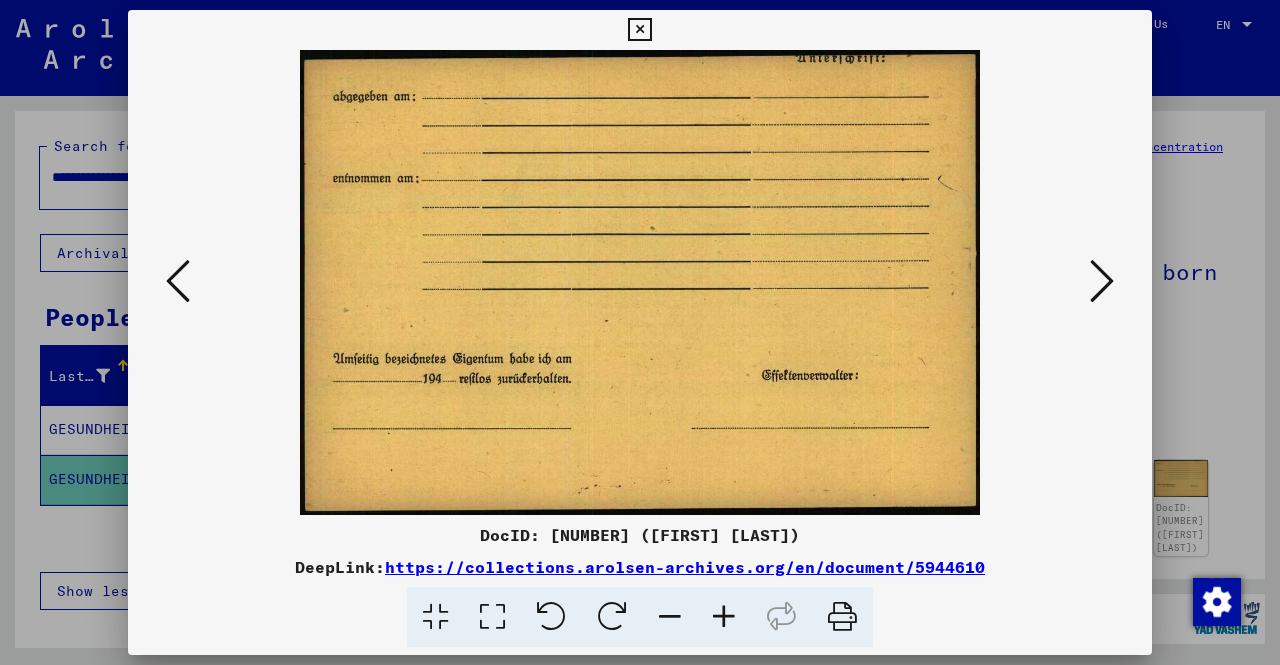 click at bounding box center [1102, 281] 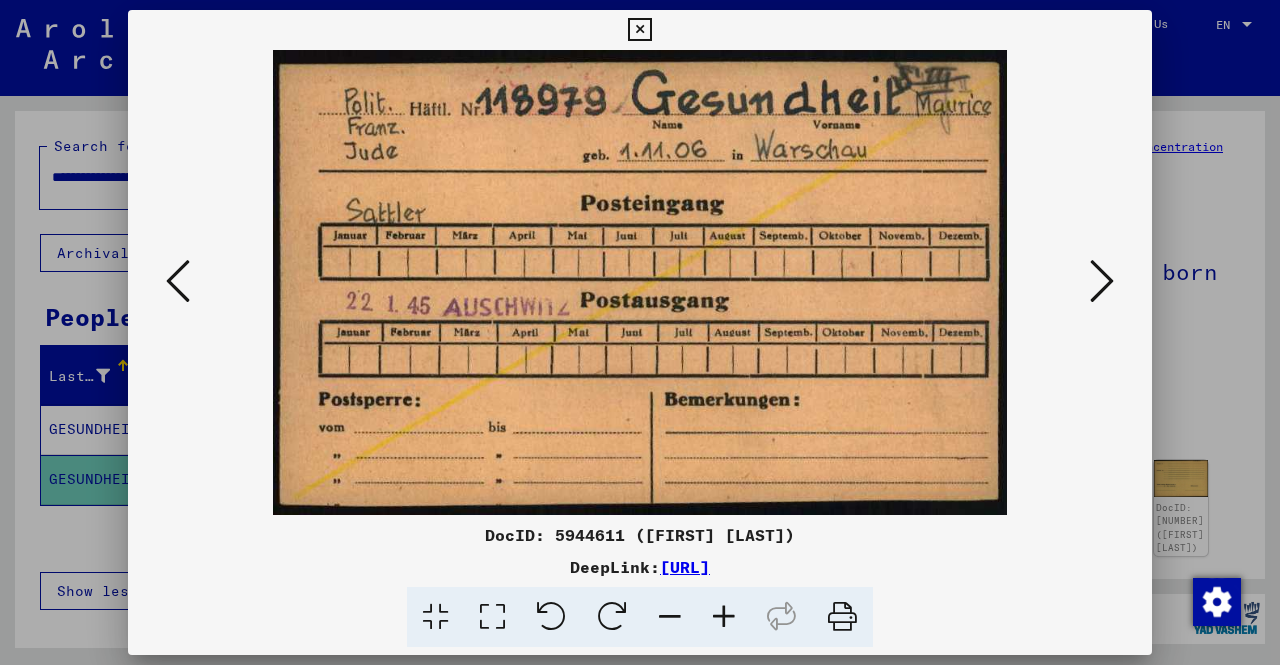 click at bounding box center (1102, 281) 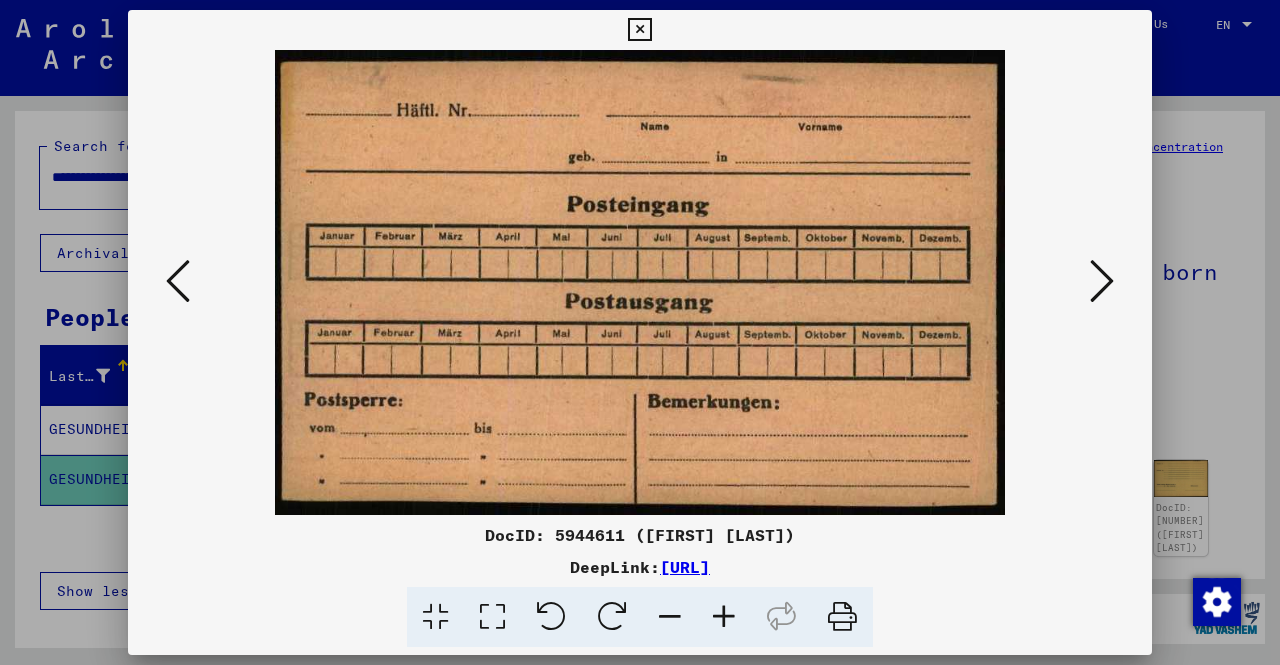 click at bounding box center [1102, 281] 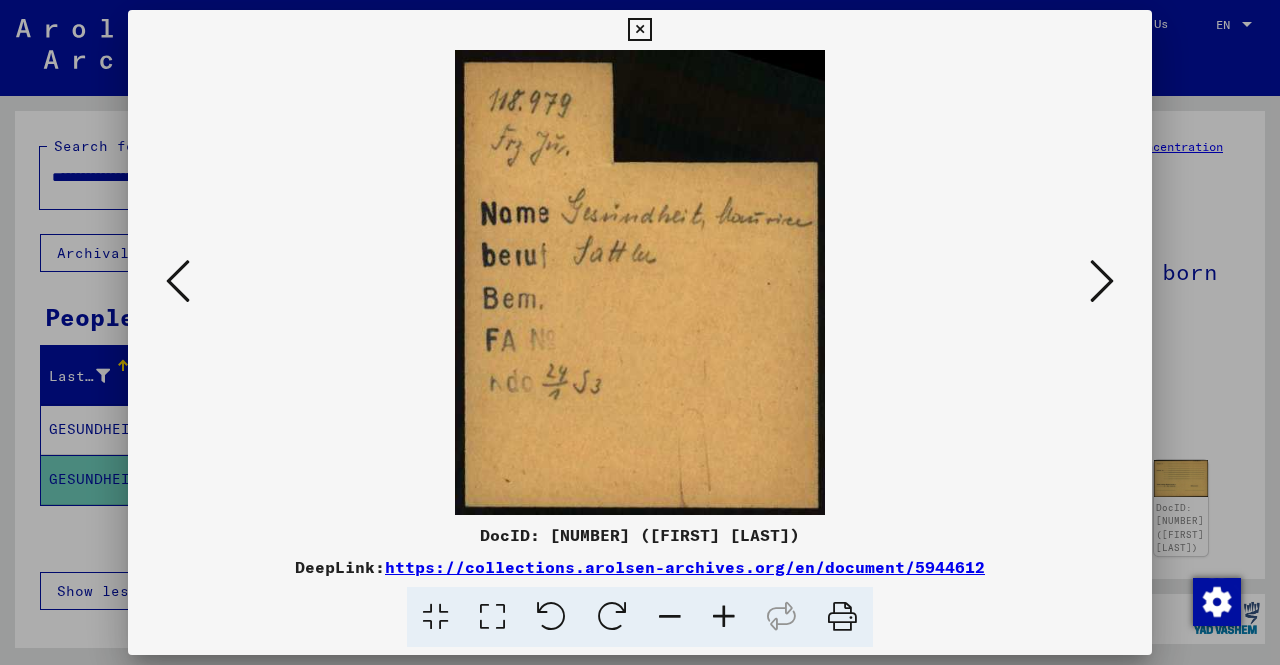 click at bounding box center (1102, 281) 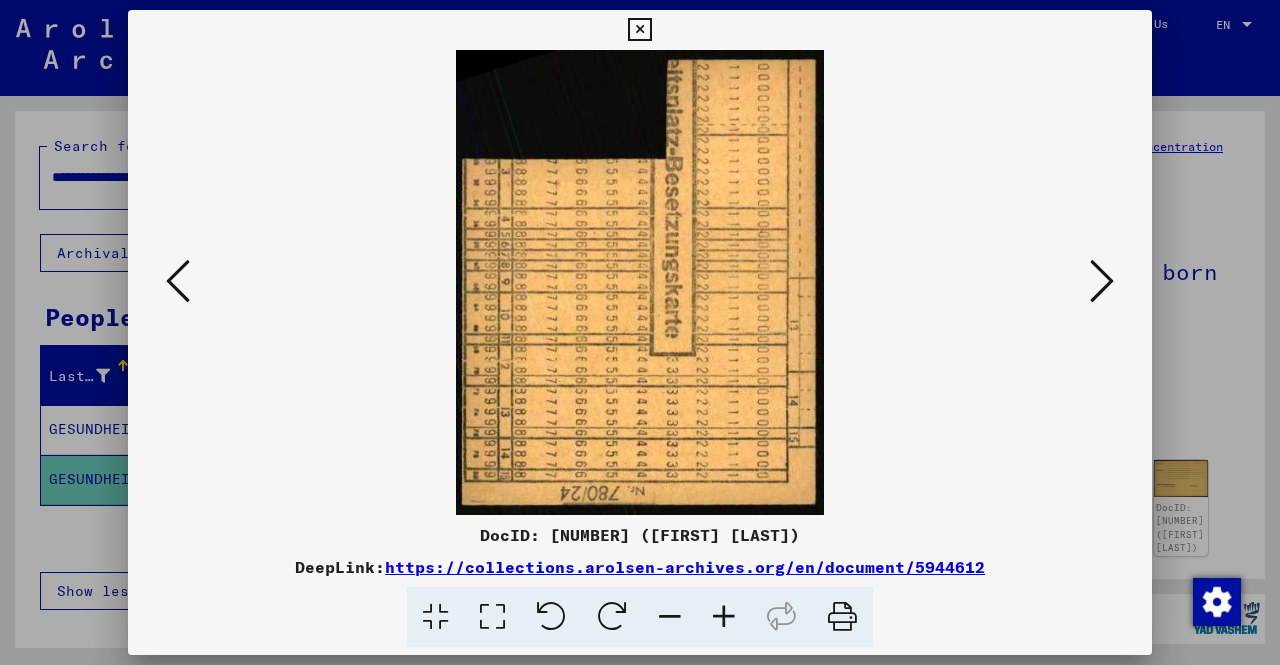 drag, startPoint x: 1113, startPoint y: 266, endPoint x: 1127, endPoint y: 291, distance: 28.653097 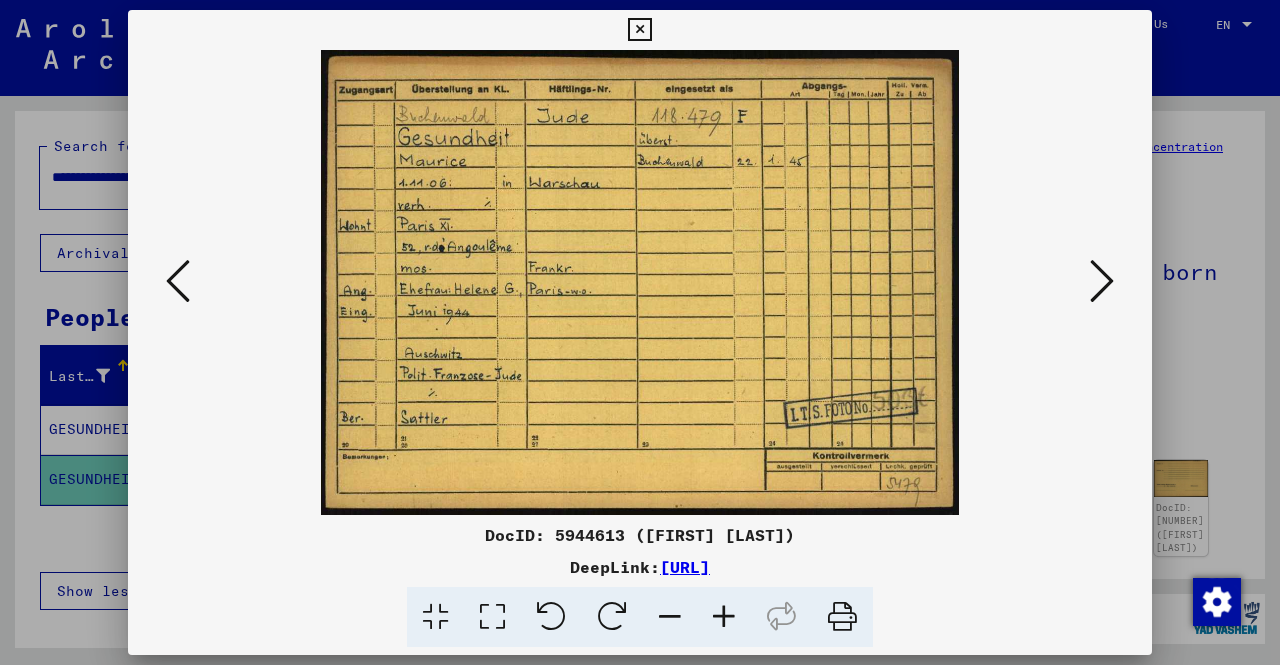 drag, startPoint x: 1096, startPoint y: 279, endPoint x: 1114, endPoint y: 279, distance: 18 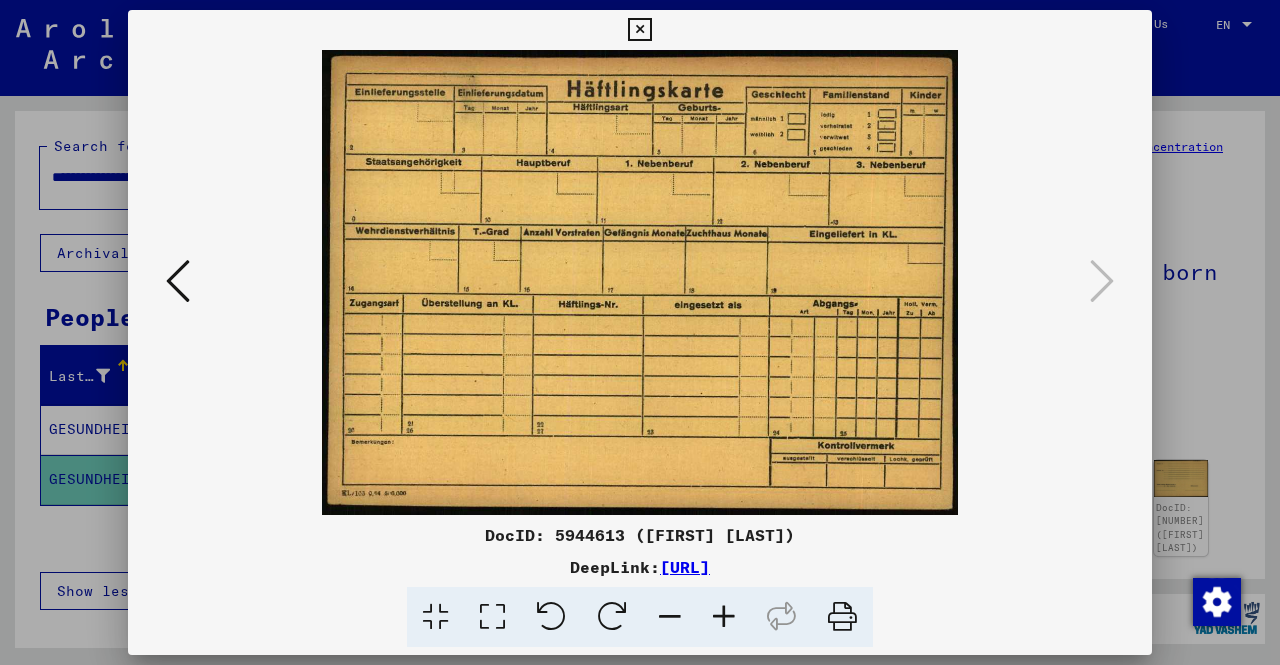 drag, startPoint x: 1114, startPoint y: 279, endPoint x: 196, endPoint y: 240, distance: 918.82806 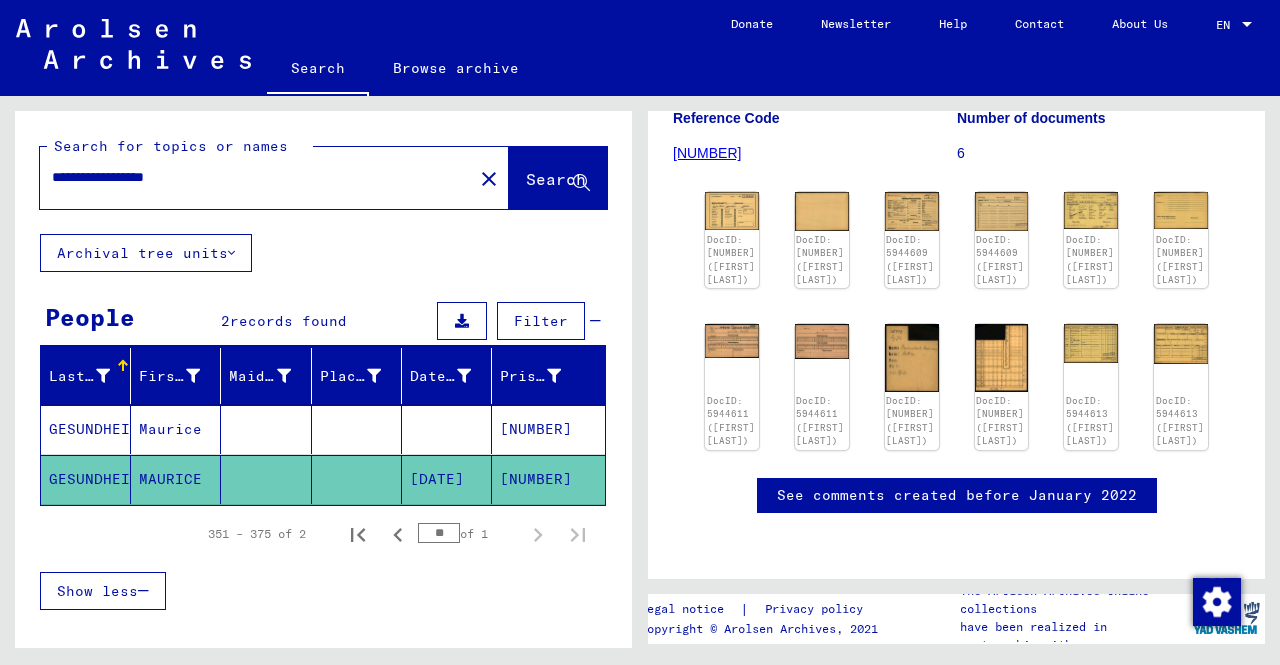 scroll, scrollTop: 343, scrollLeft: 0, axis: vertical 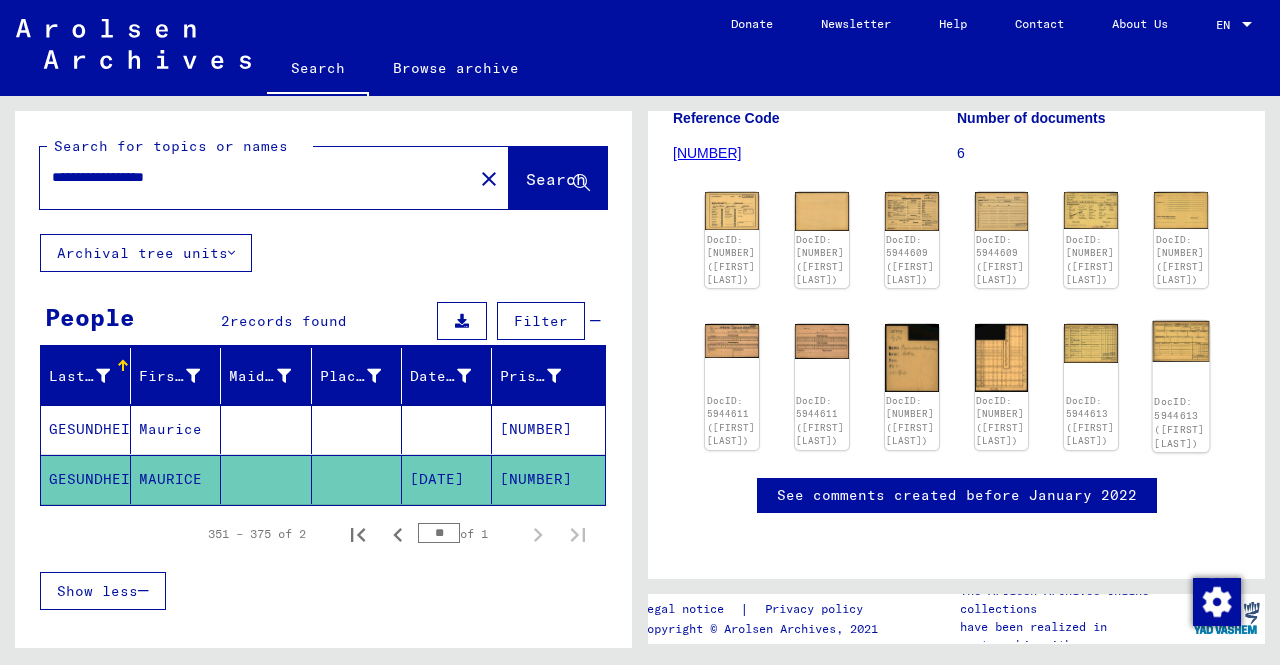 click 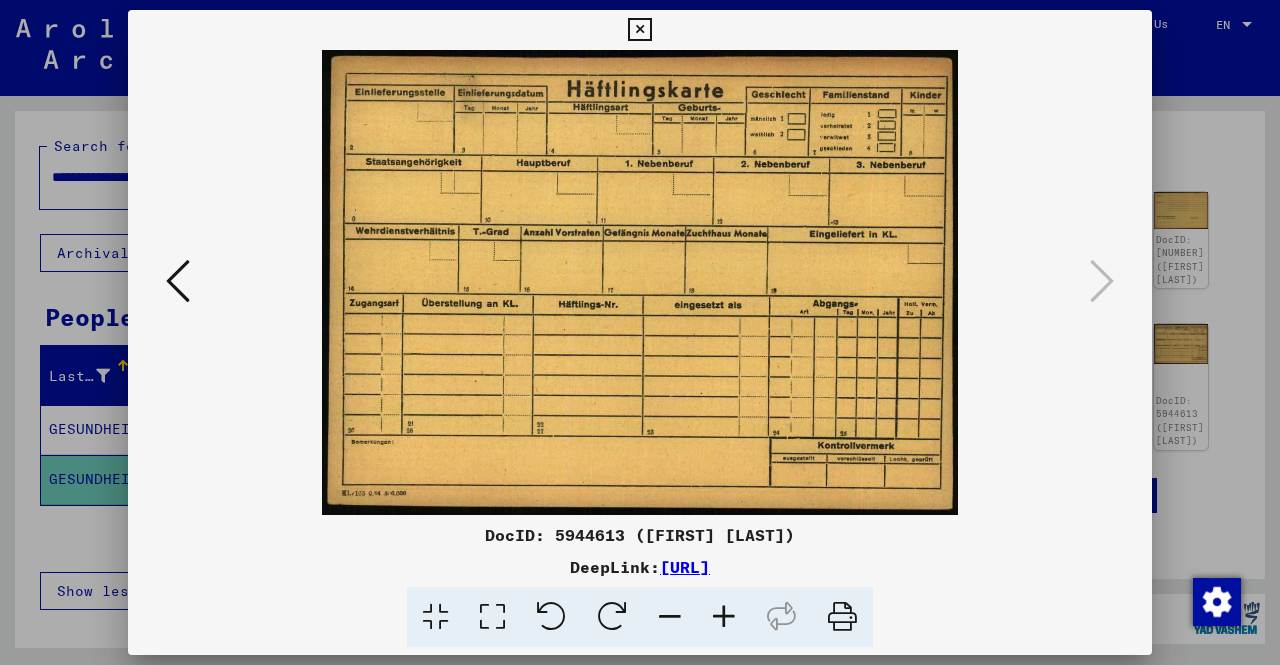 click at bounding box center (640, 332) 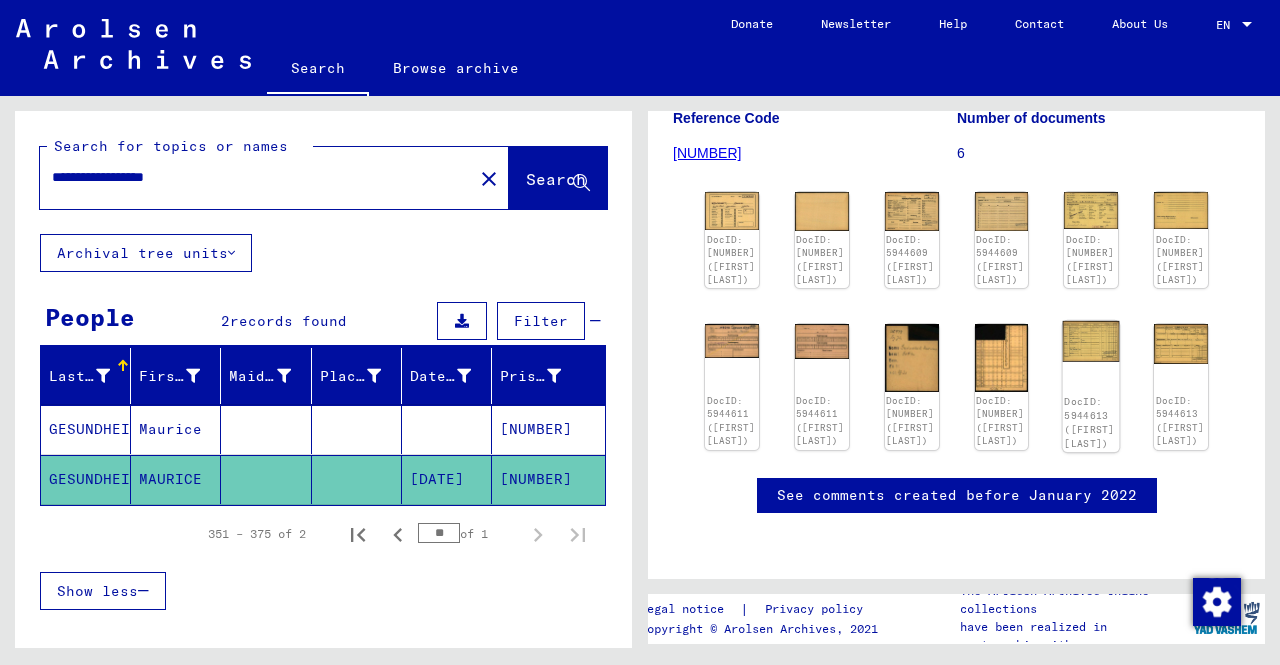 click 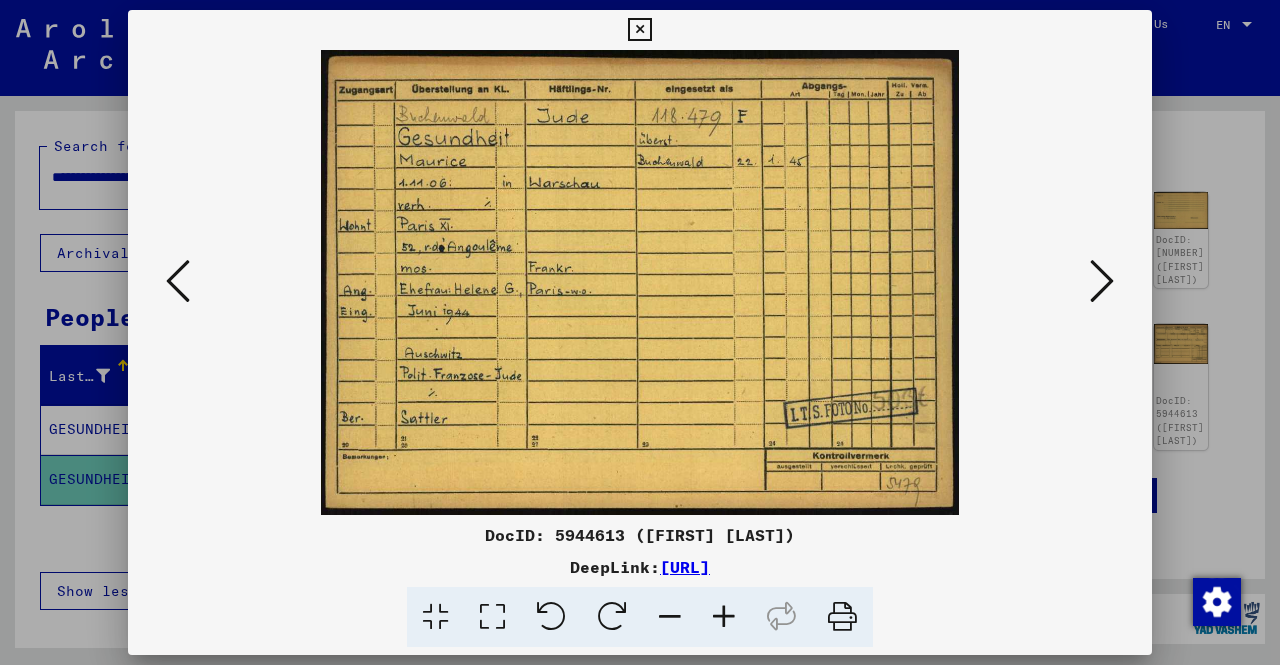 click at bounding box center [640, 332] 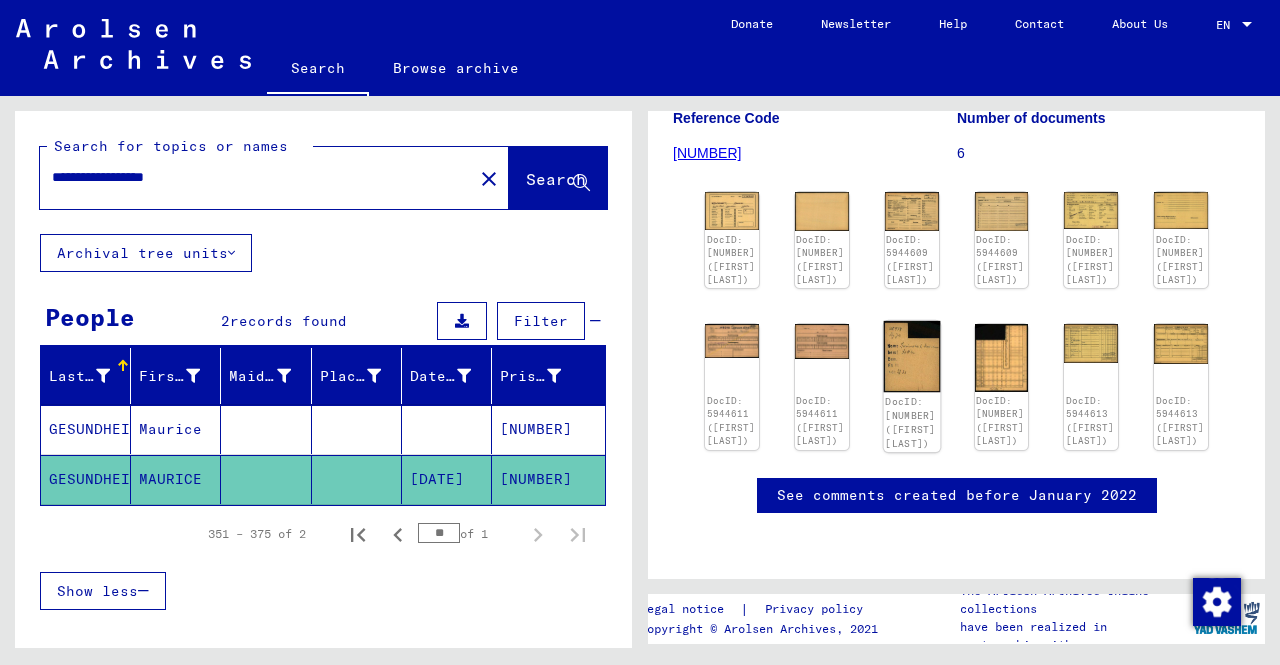 drag, startPoint x: 934, startPoint y: 314, endPoint x: 918, endPoint y: 280, distance: 37.576588 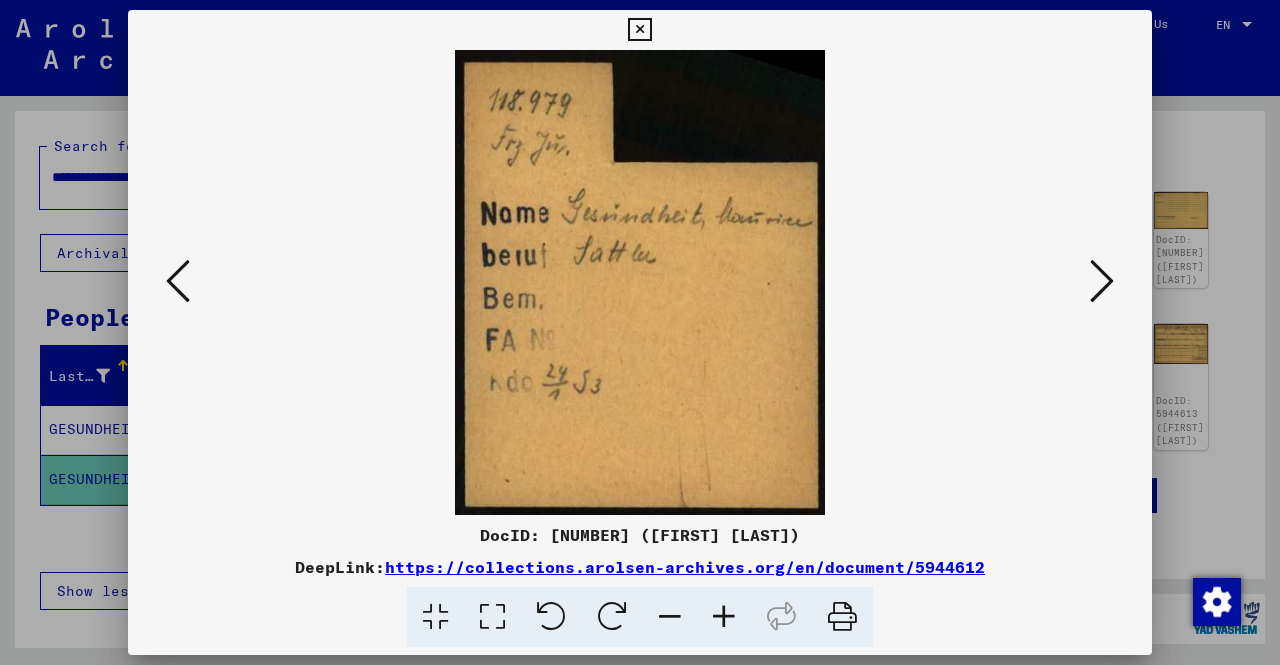 click at bounding box center [640, 332] 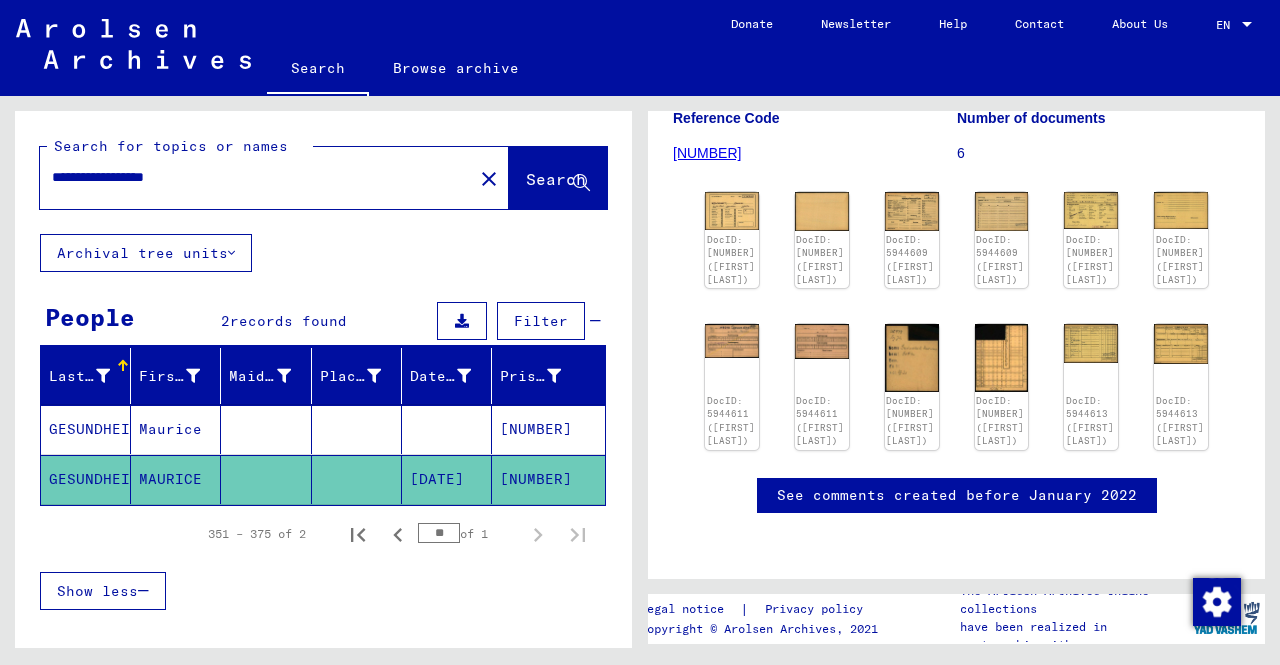 click on "GESUNDHEIT" at bounding box center [86, 479] 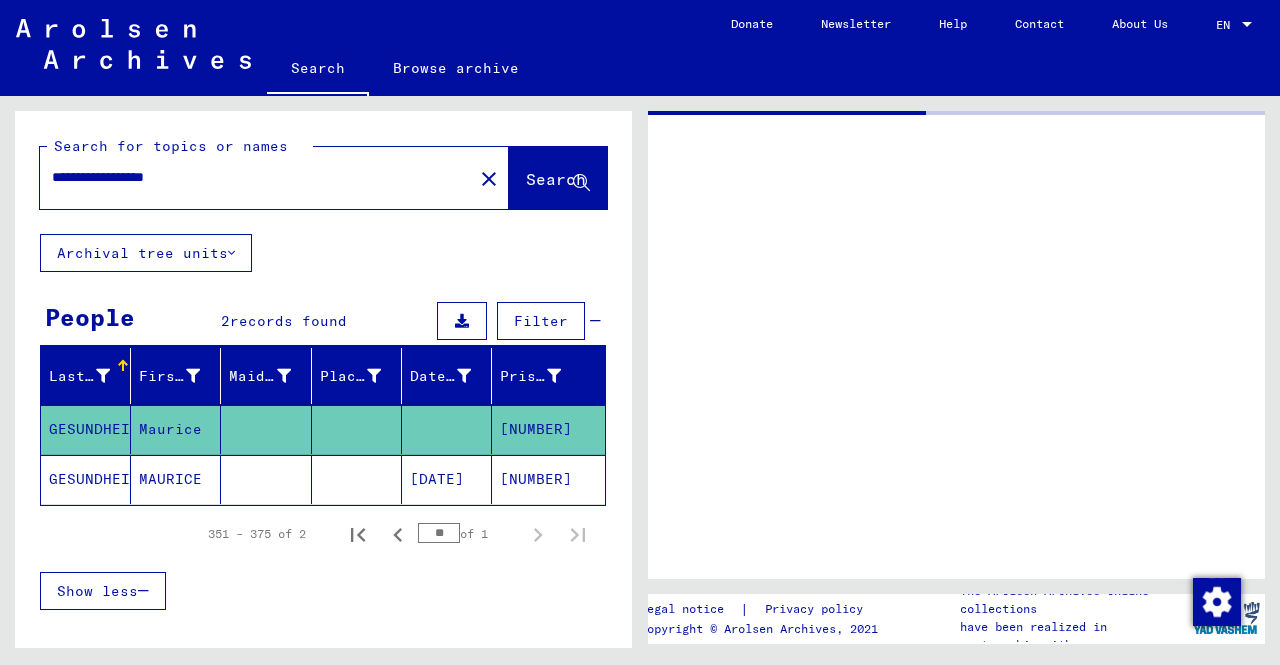 scroll, scrollTop: 0, scrollLeft: 0, axis: both 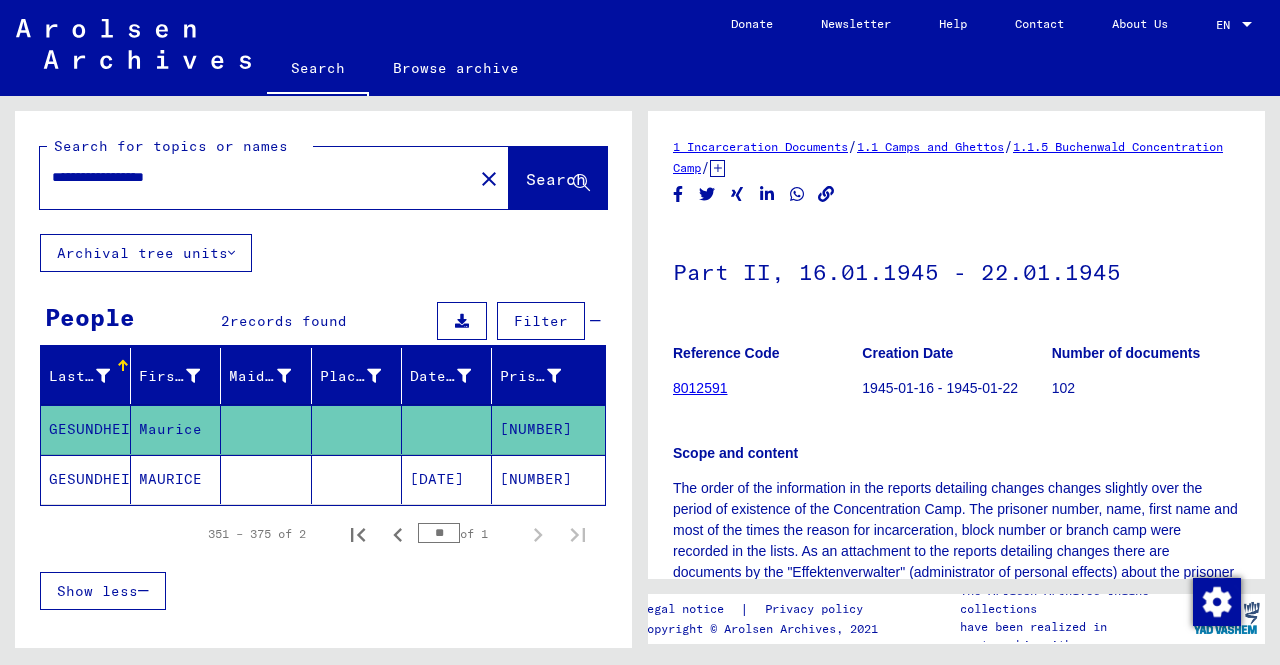 drag, startPoint x: 244, startPoint y: 171, endPoint x: 0, endPoint y: 135, distance: 246.64143 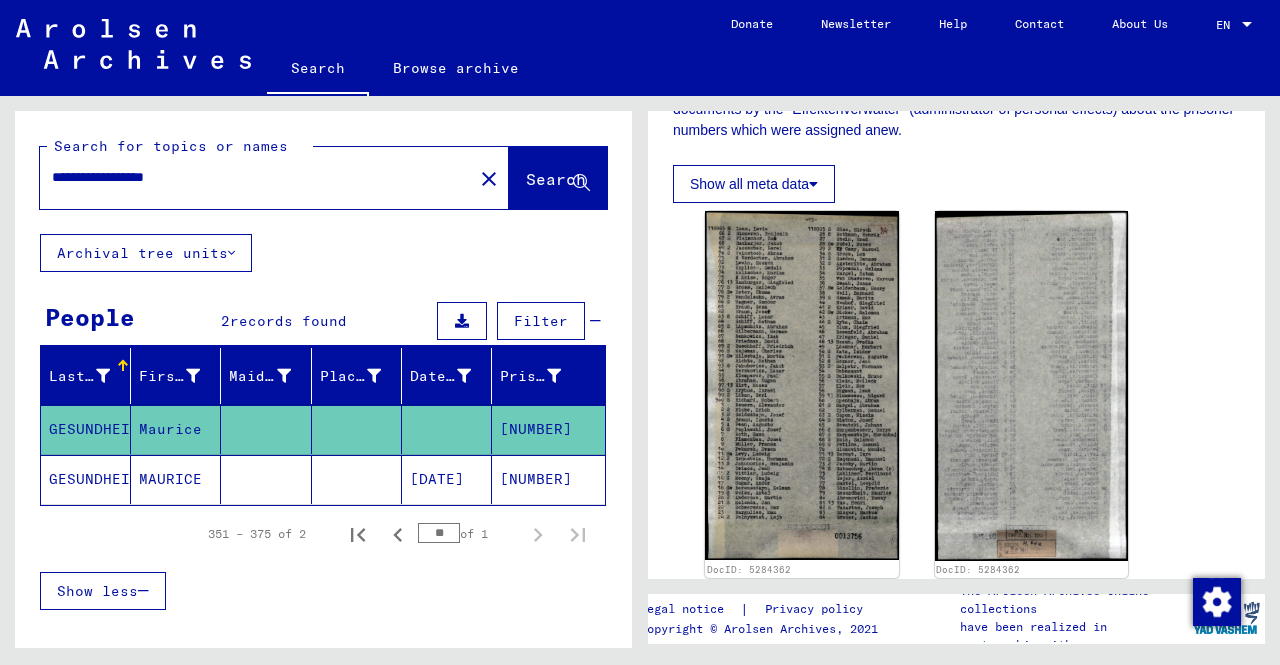 scroll, scrollTop: 464, scrollLeft: 0, axis: vertical 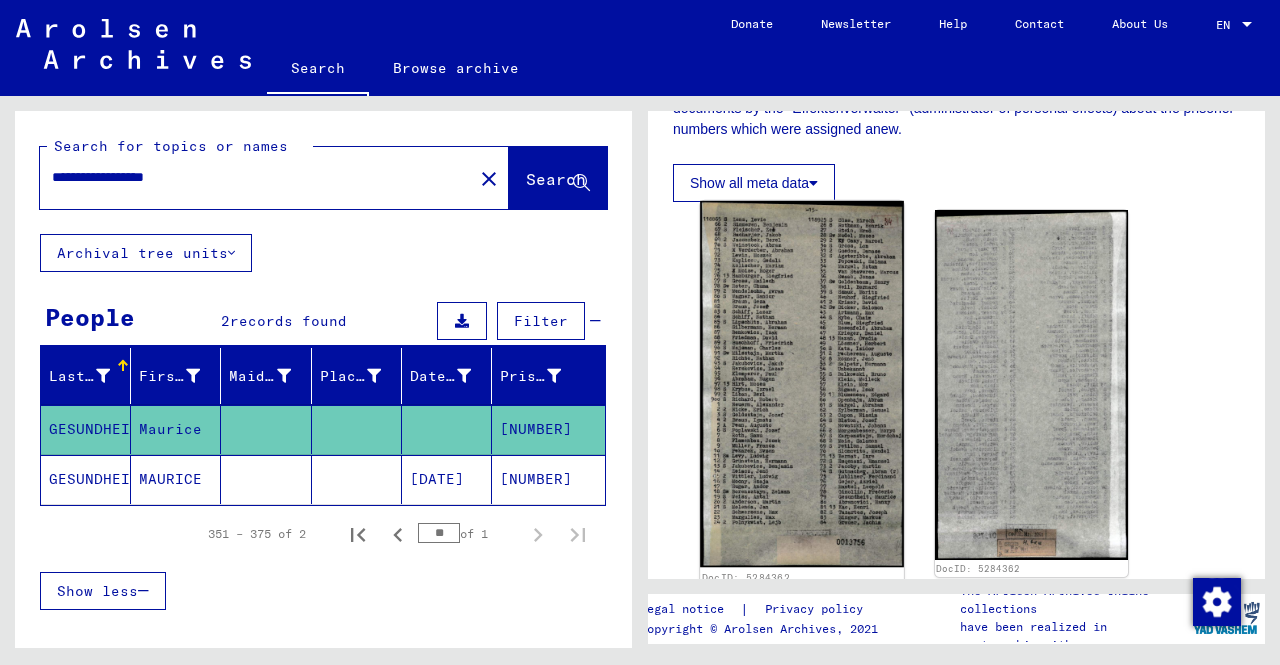 click 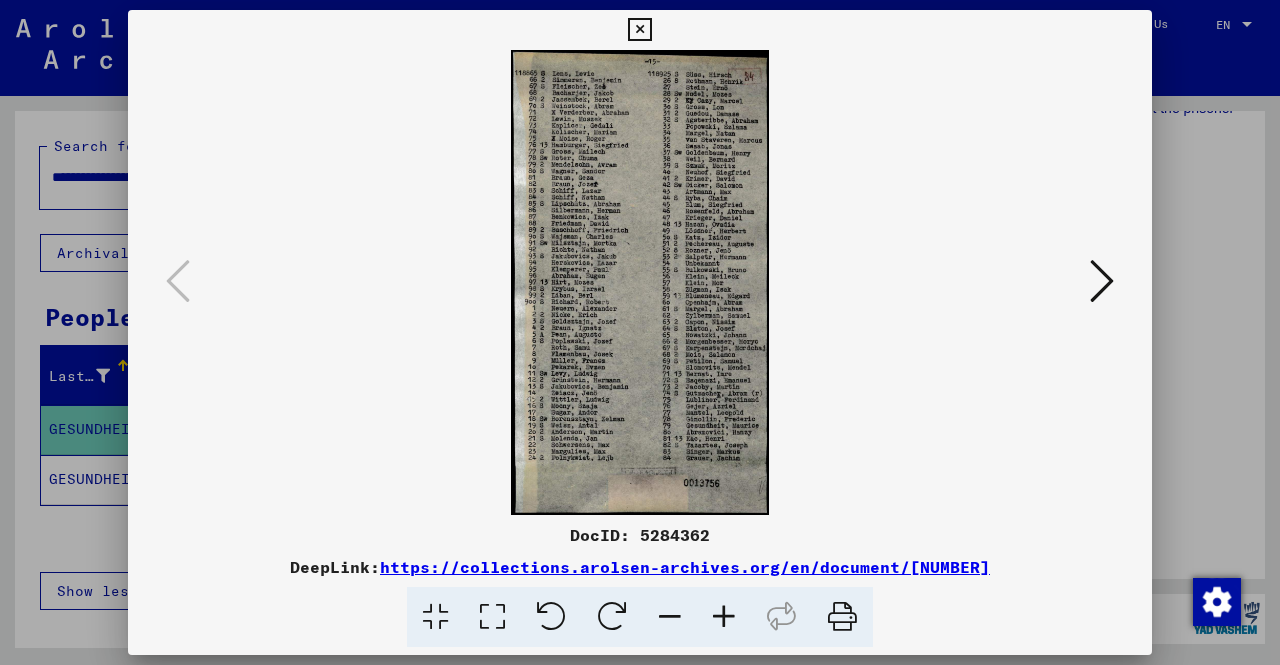 click at bounding box center (640, 332) 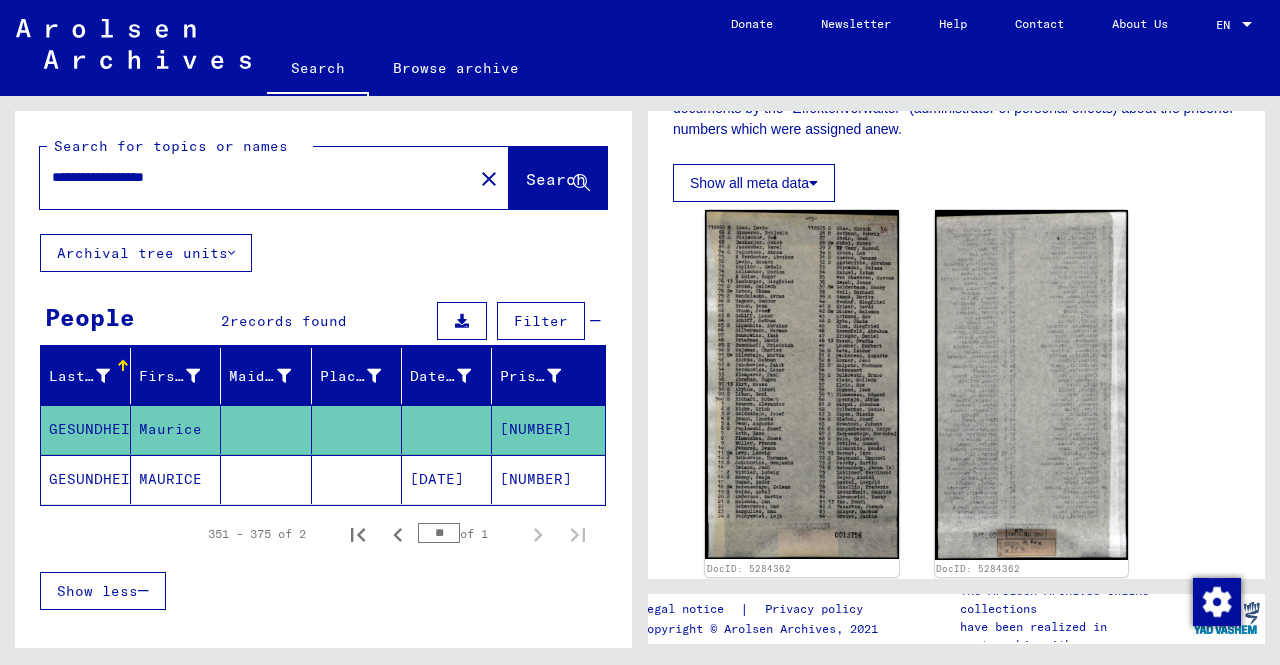 drag, startPoint x: 216, startPoint y: 187, endPoint x: 0, endPoint y: 182, distance: 216.05786 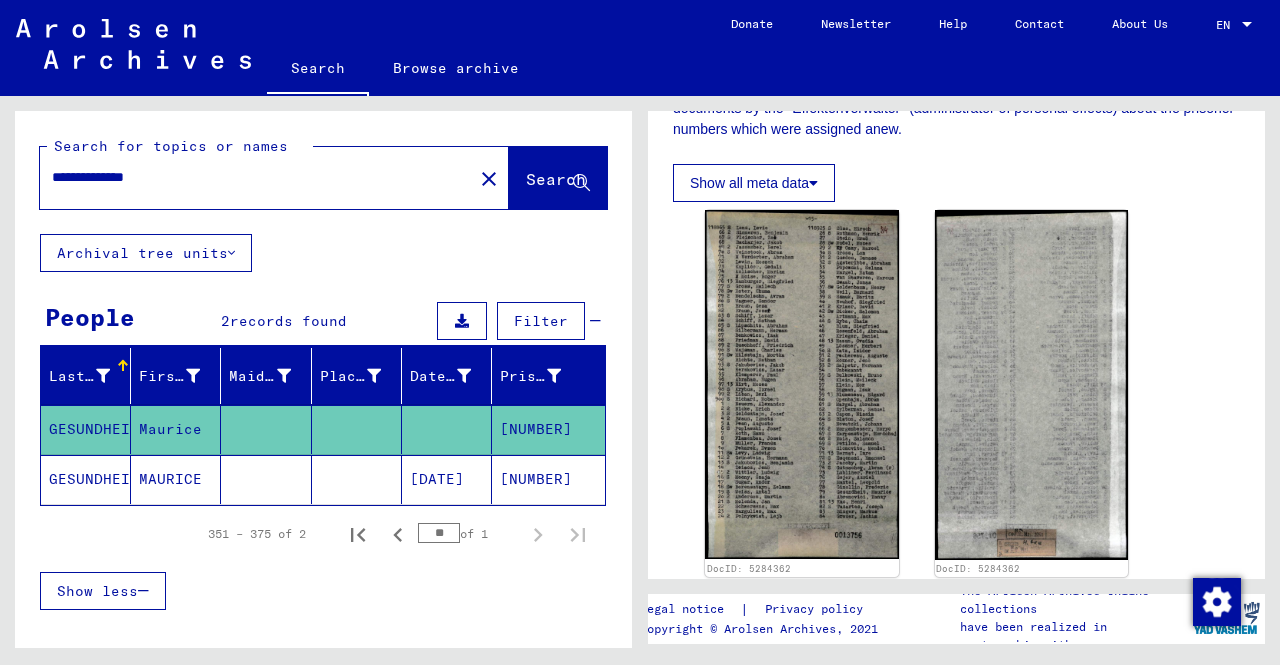 type on "**********" 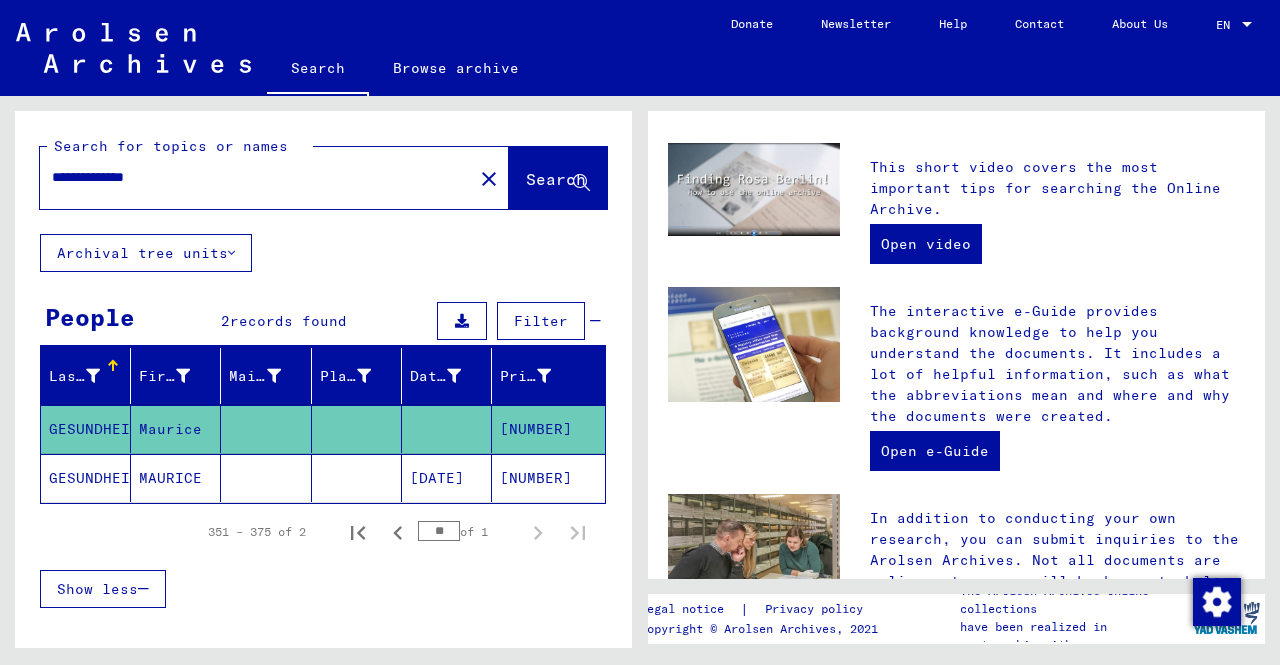 scroll, scrollTop: 0, scrollLeft: 0, axis: both 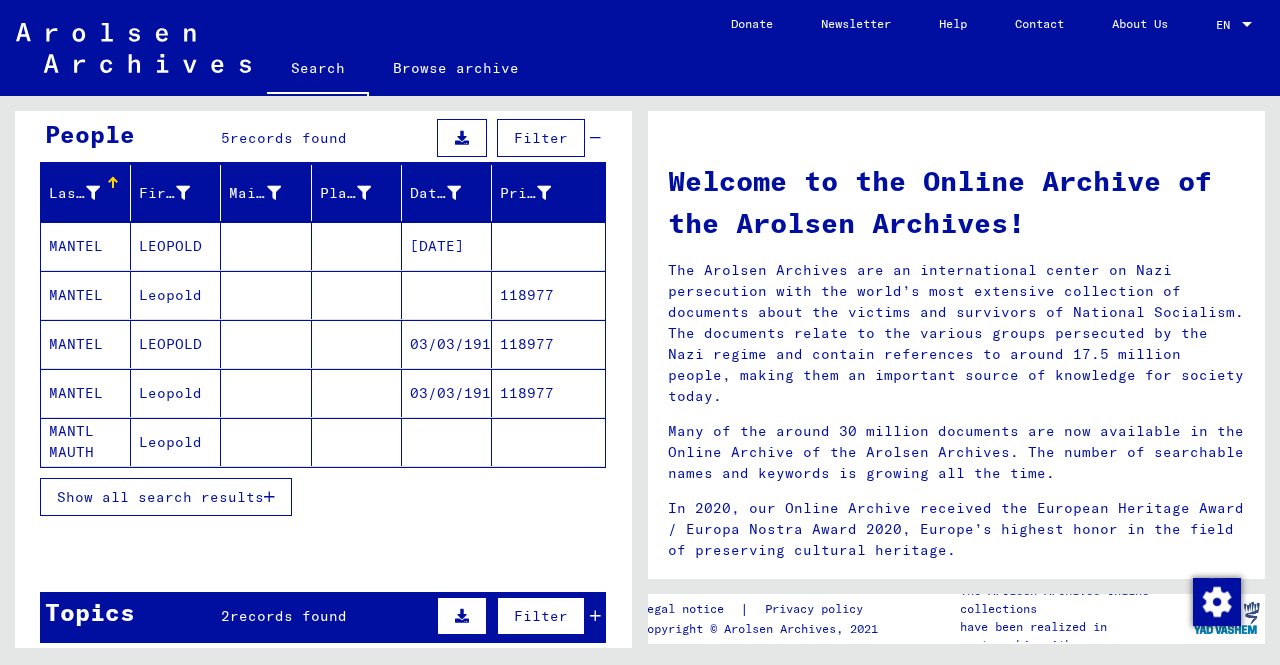 click on "MANTEL" at bounding box center [86, 393] 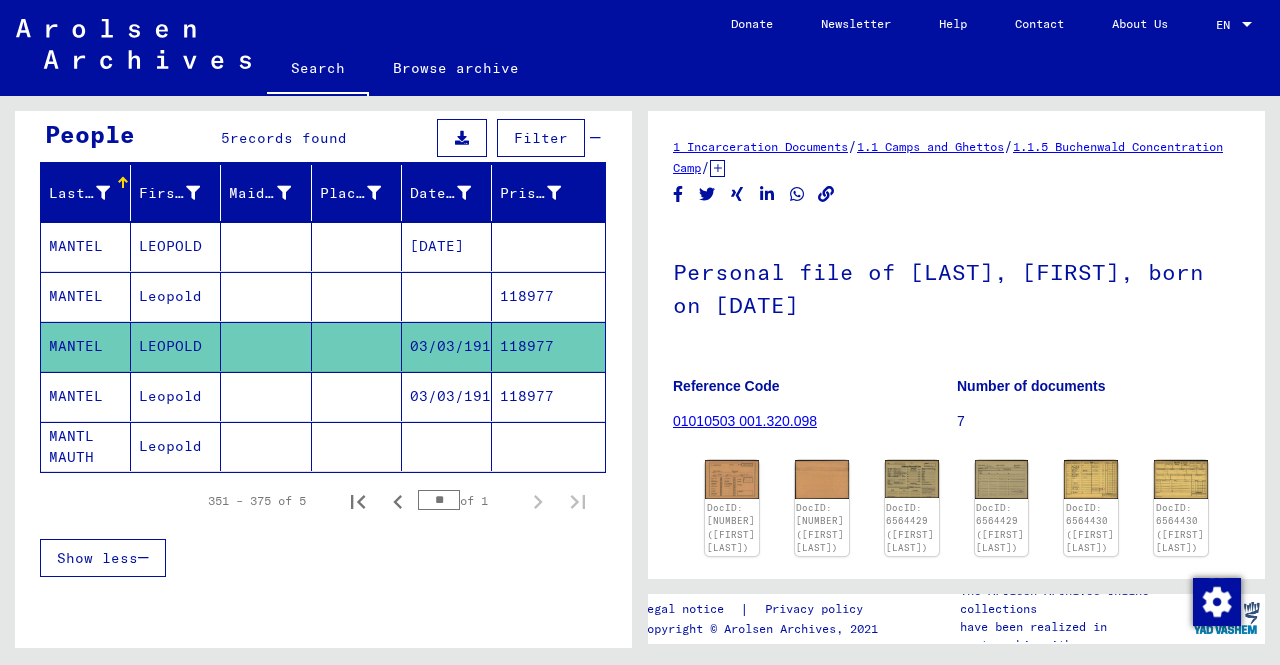 scroll, scrollTop: 0, scrollLeft: 0, axis: both 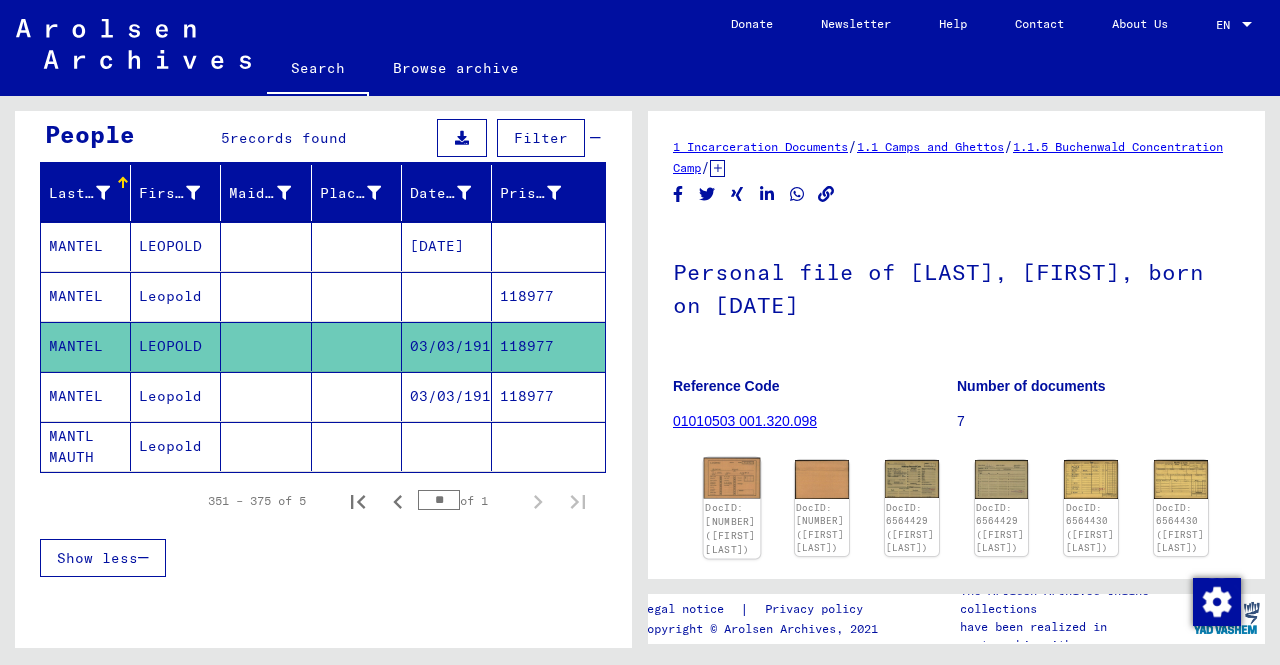 click 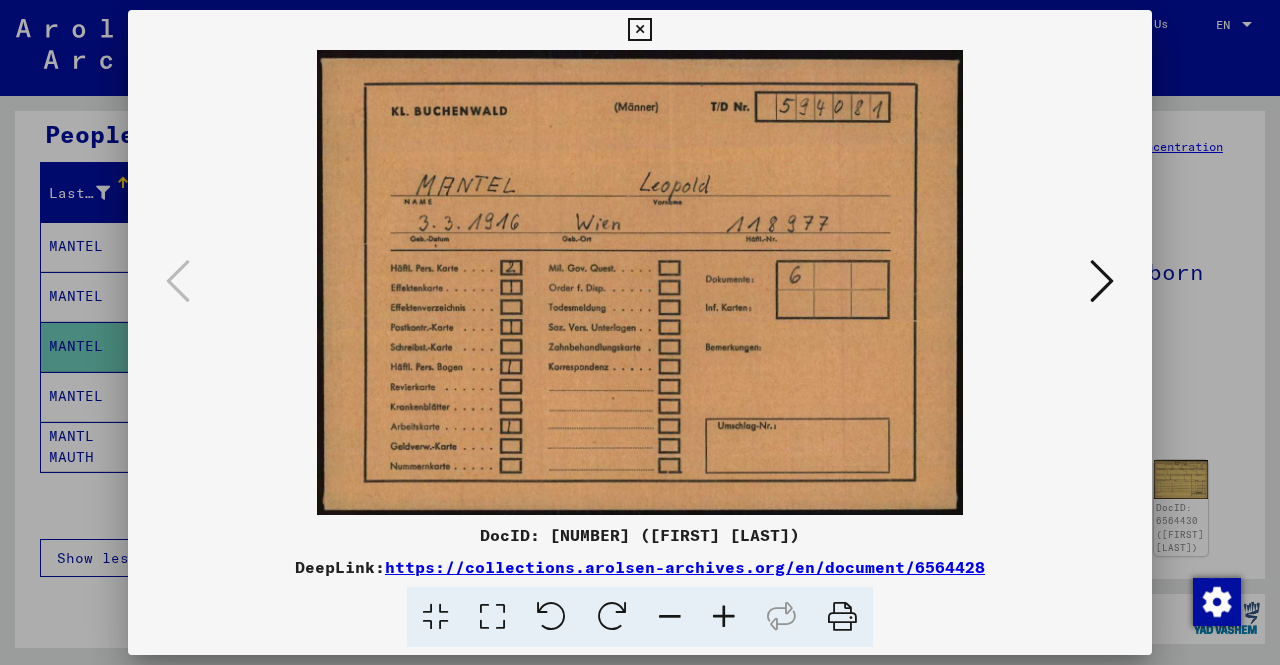 click at bounding box center [640, 282] 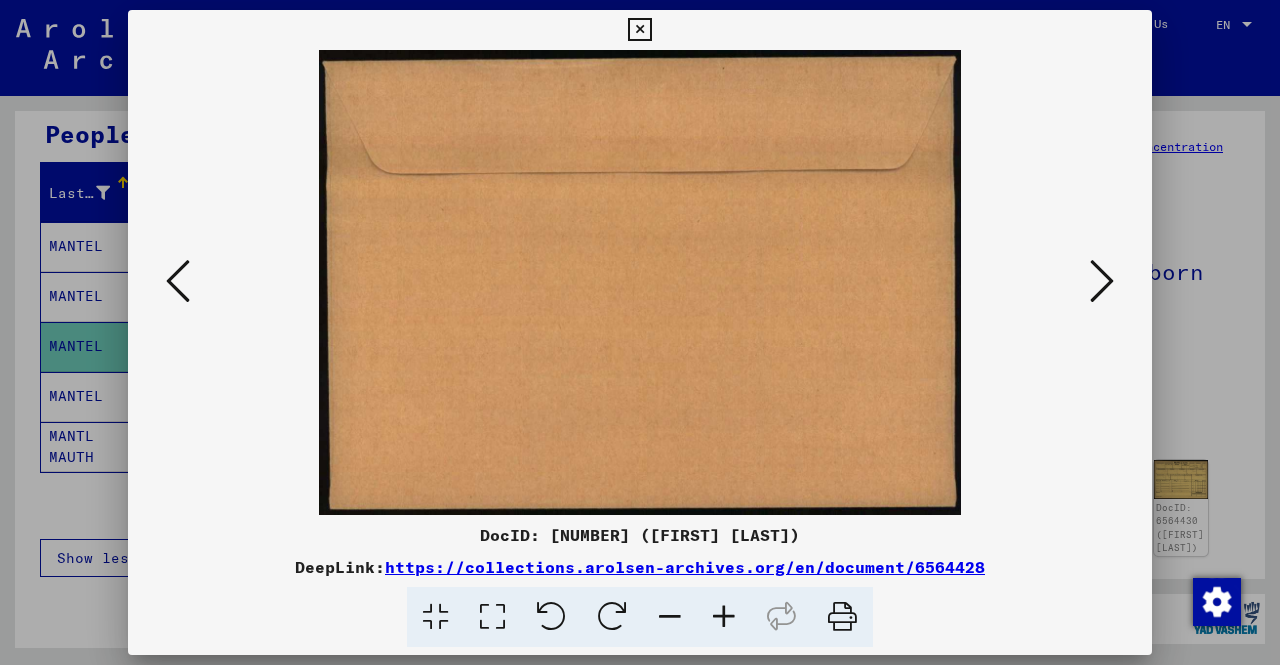 click at bounding box center [1102, 281] 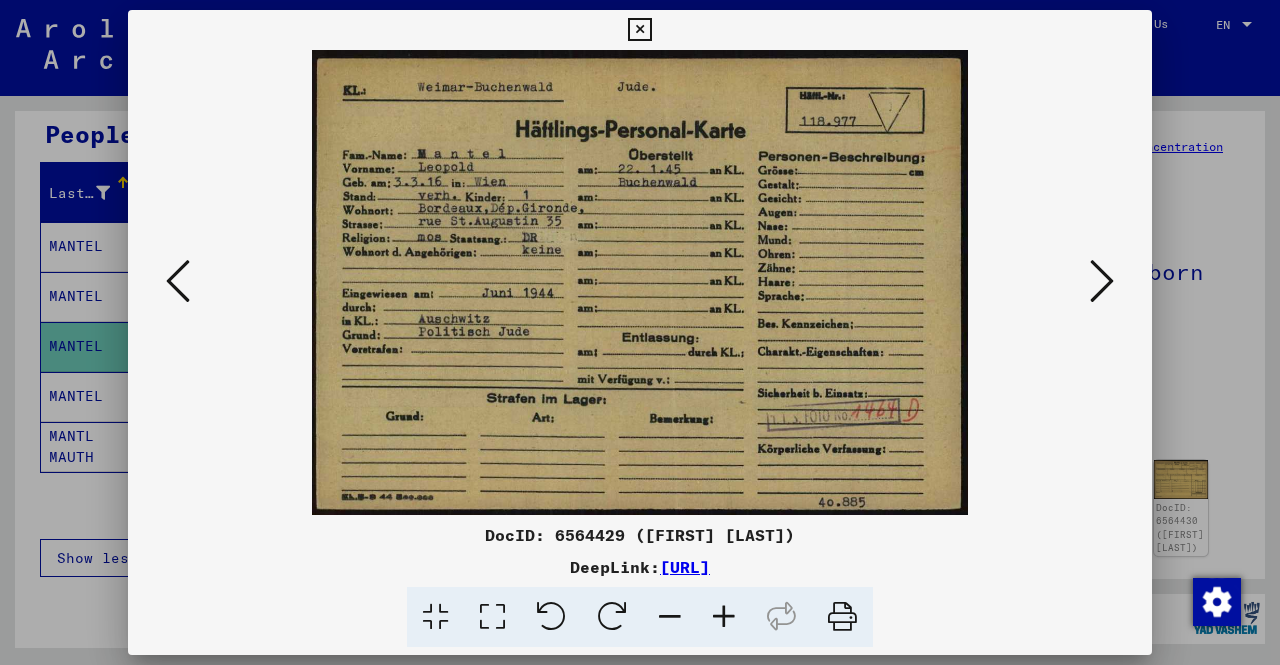 drag, startPoint x: 1105, startPoint y: 283, endPoint x: 1118, endPoint y: 285, distance: 13.152946 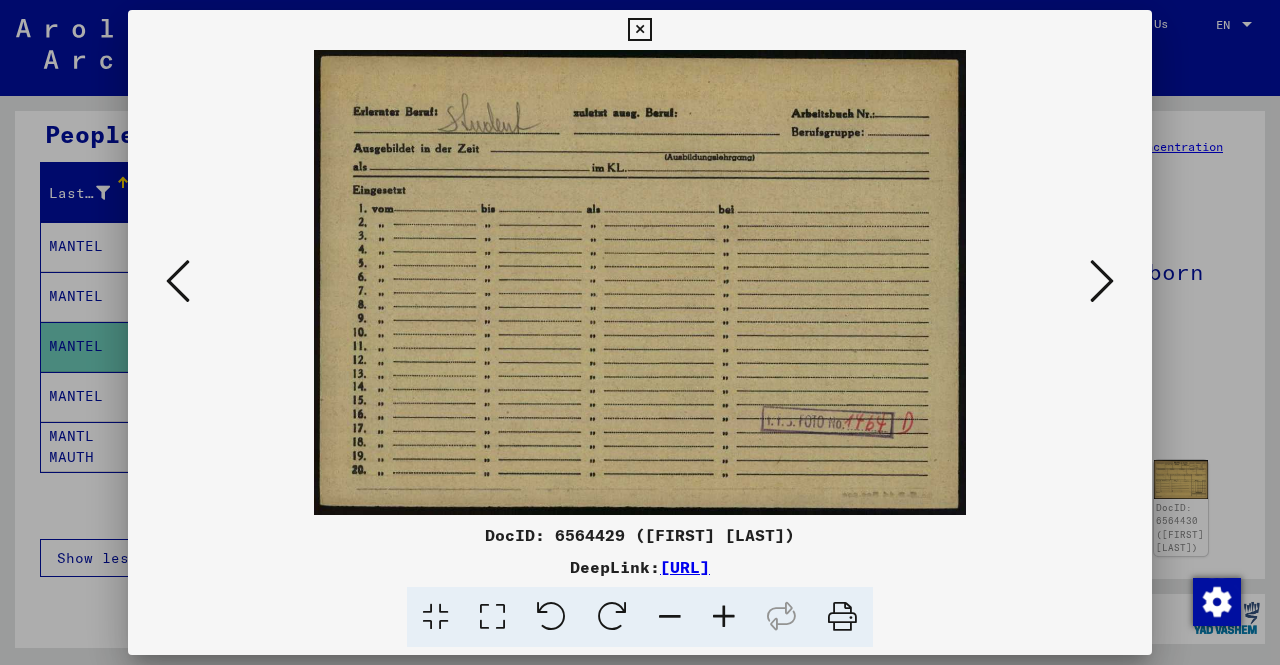 click at bounding box center (1102, 281) 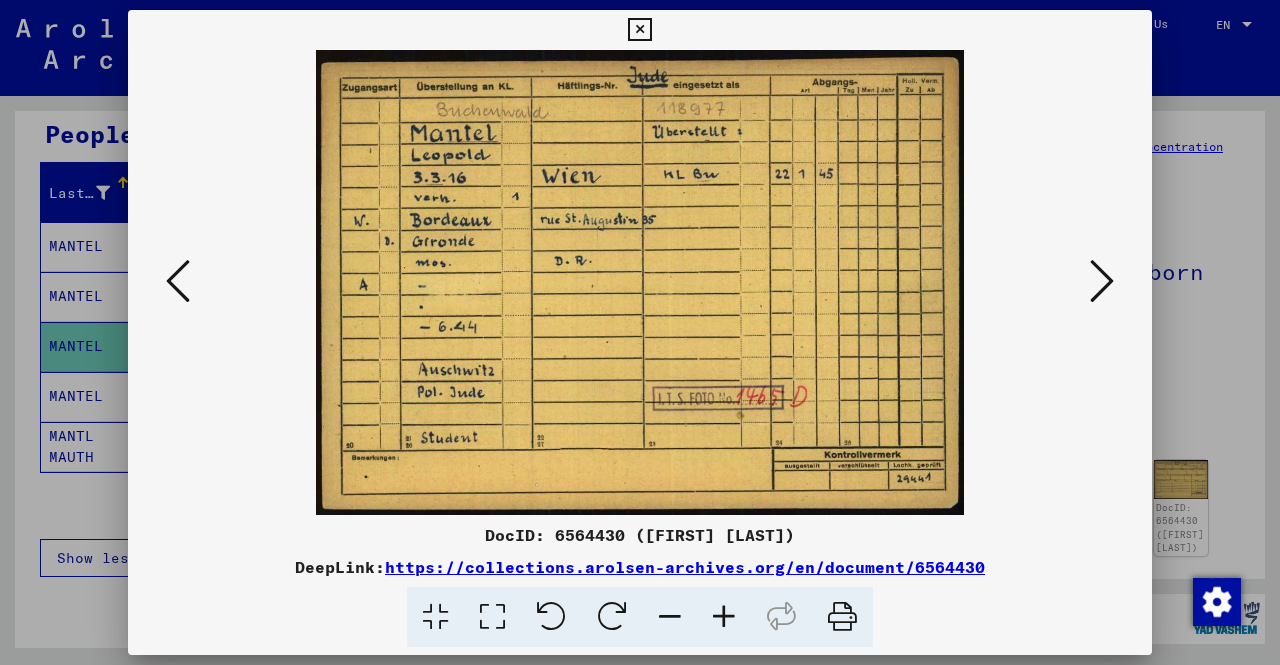 click at bounding box center [1102, 281] 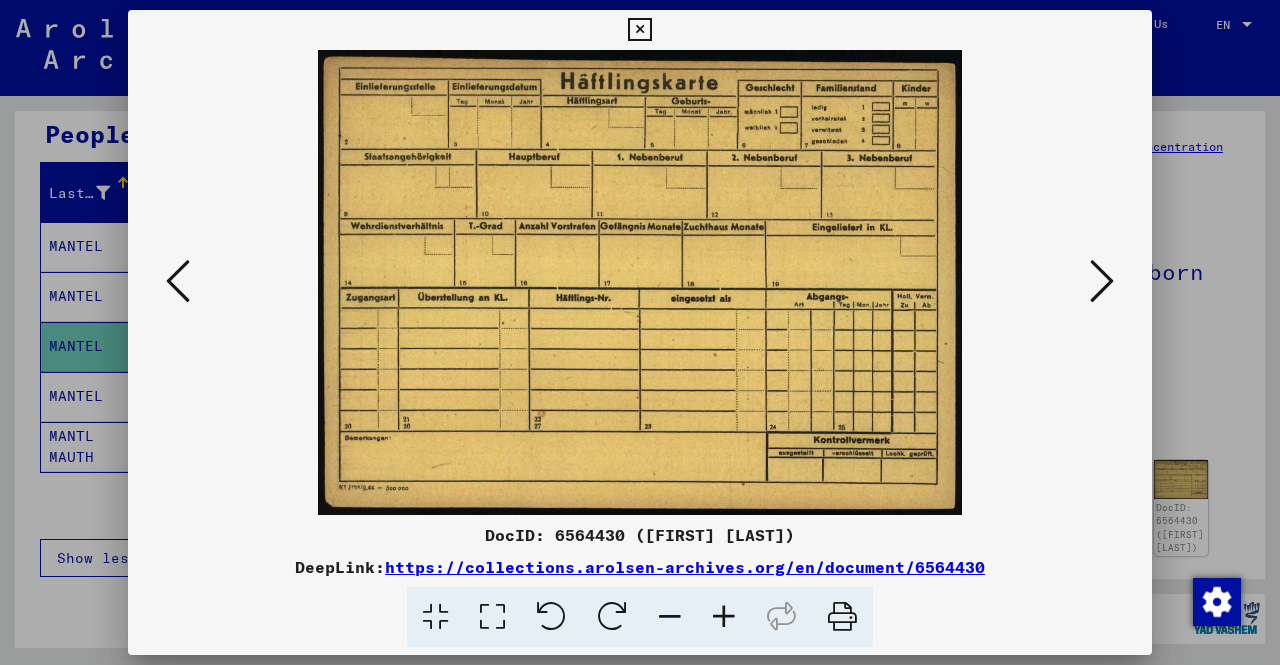 click at bounding box center (1102, 281) 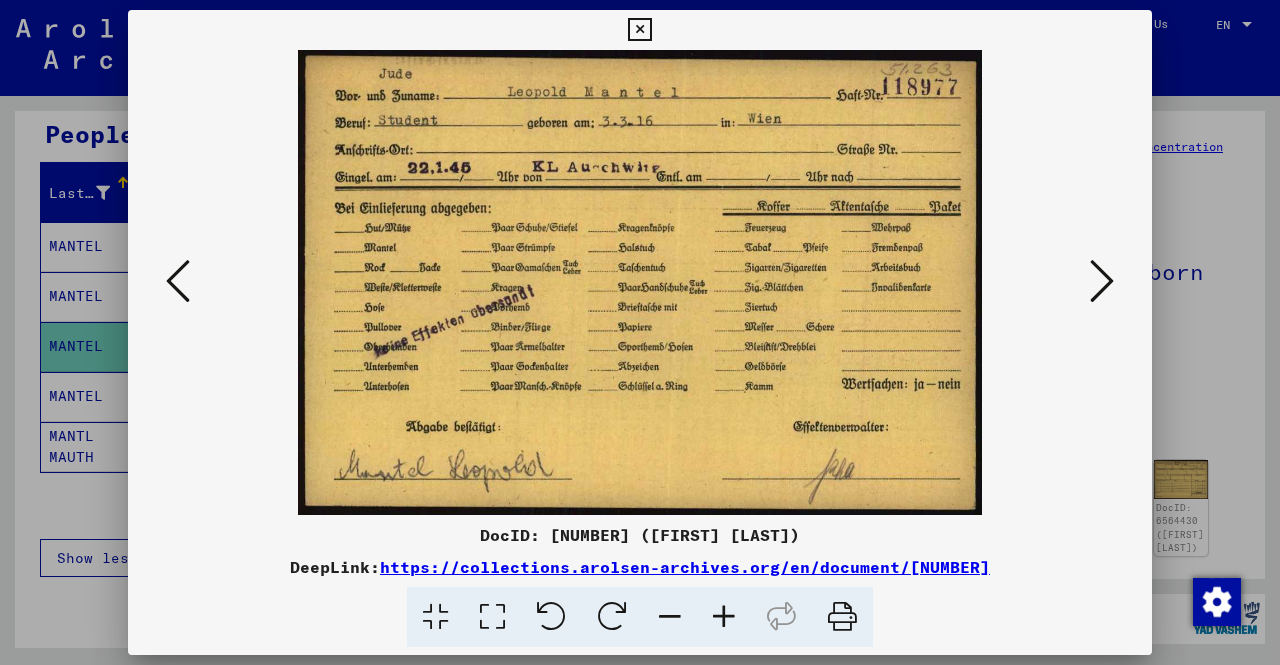 click at bounding box center (1102, 281) 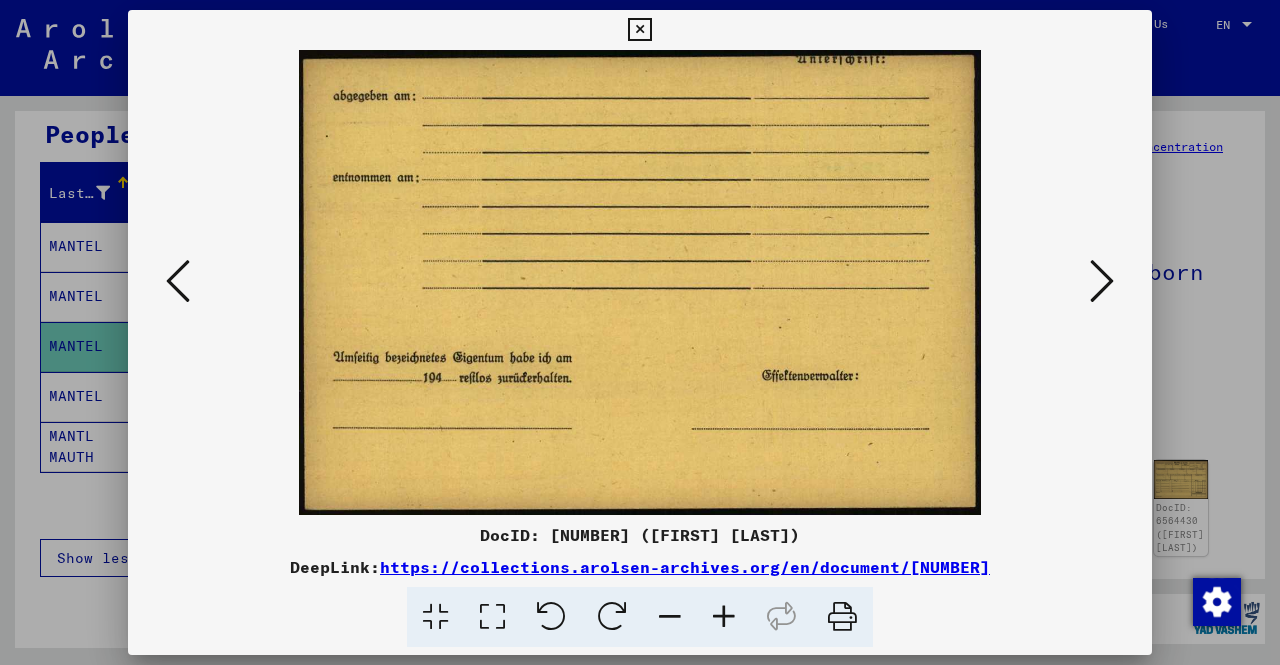click at bounding box center (1102, 281) 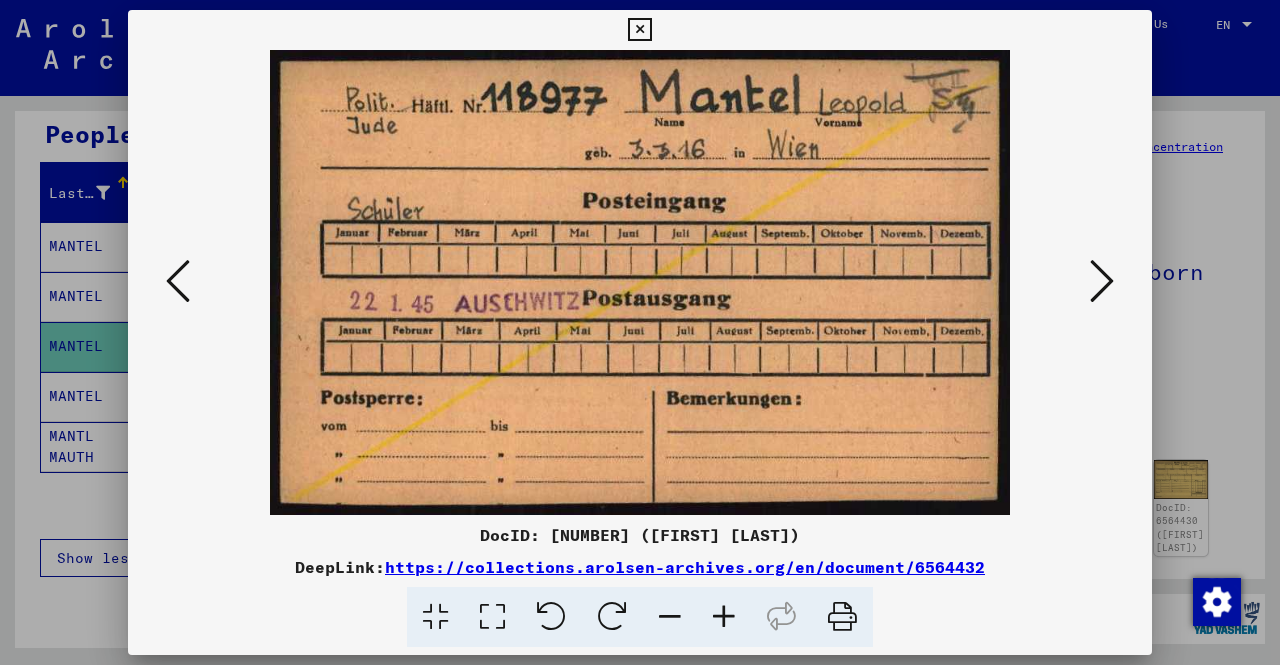 click at bounding box center [1102, 281] 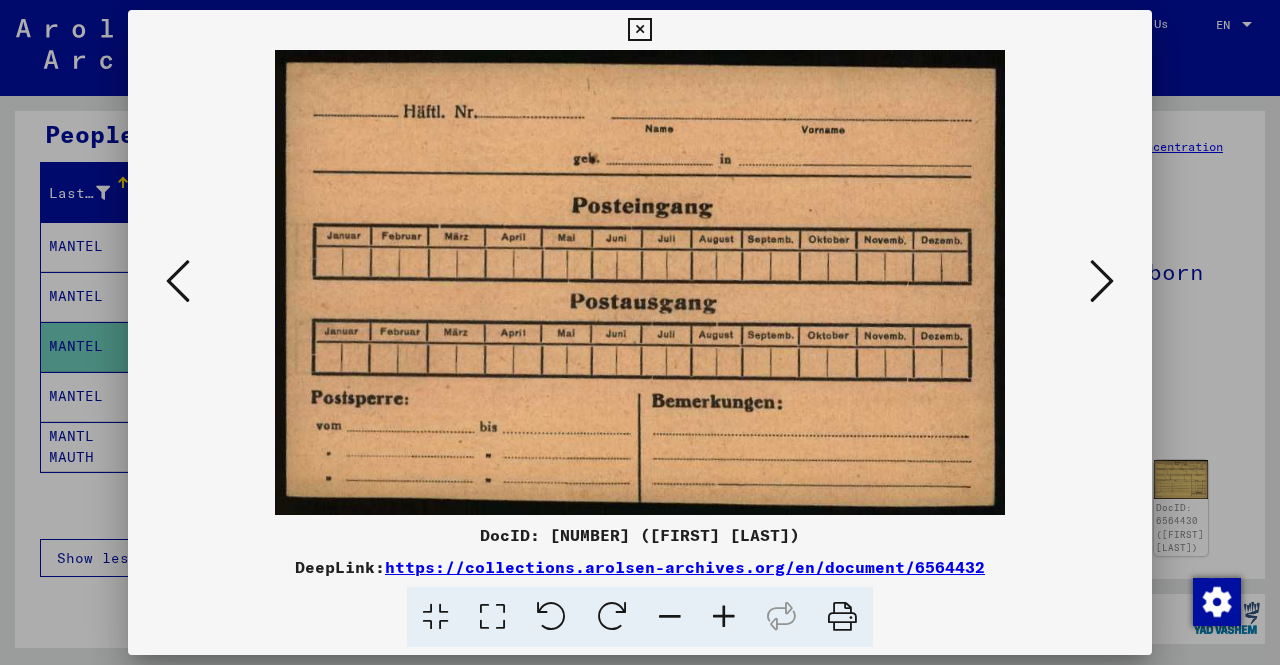 click at bounding box center (1102, 281) 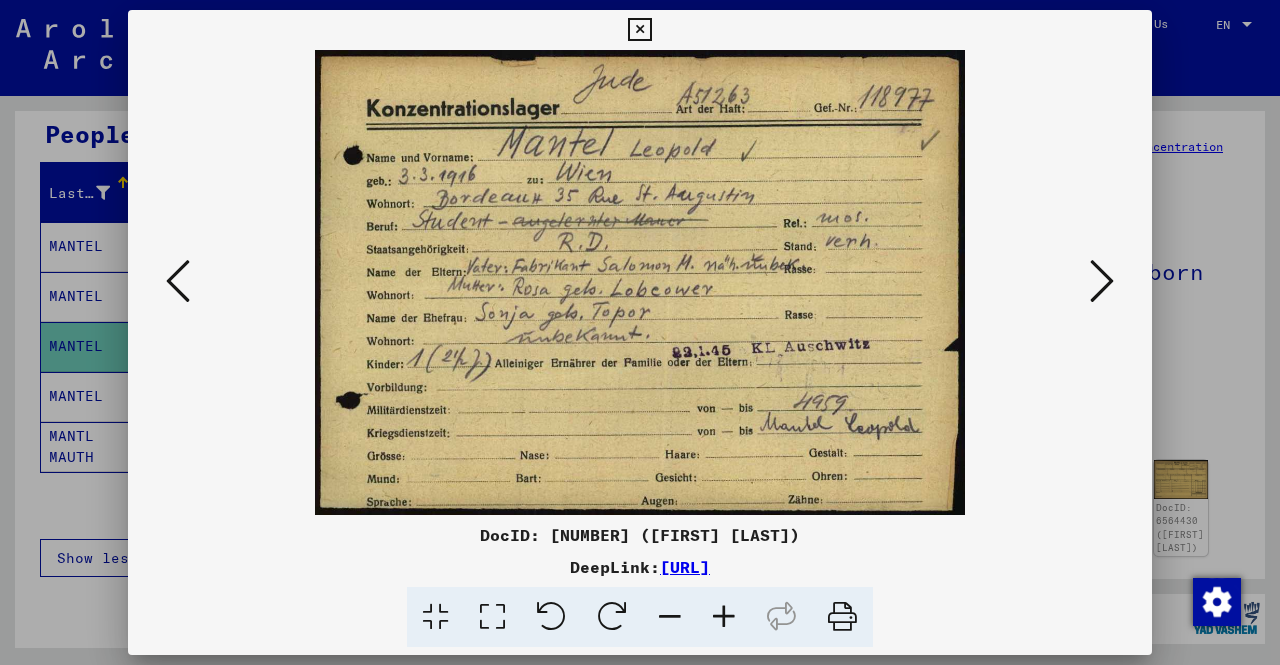click at bounding box center (639, 30) 